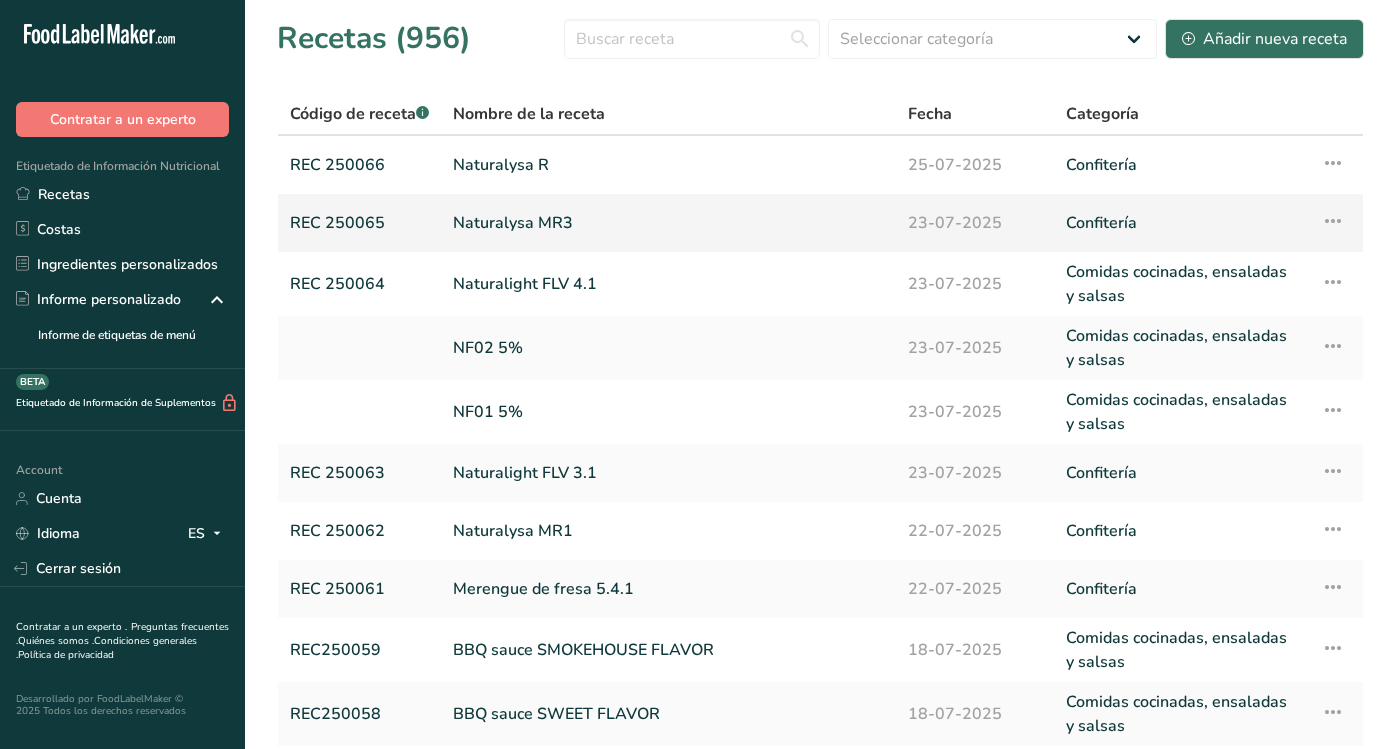 scroll, scrollTop: 0, scrollLeft: 0, axis: both 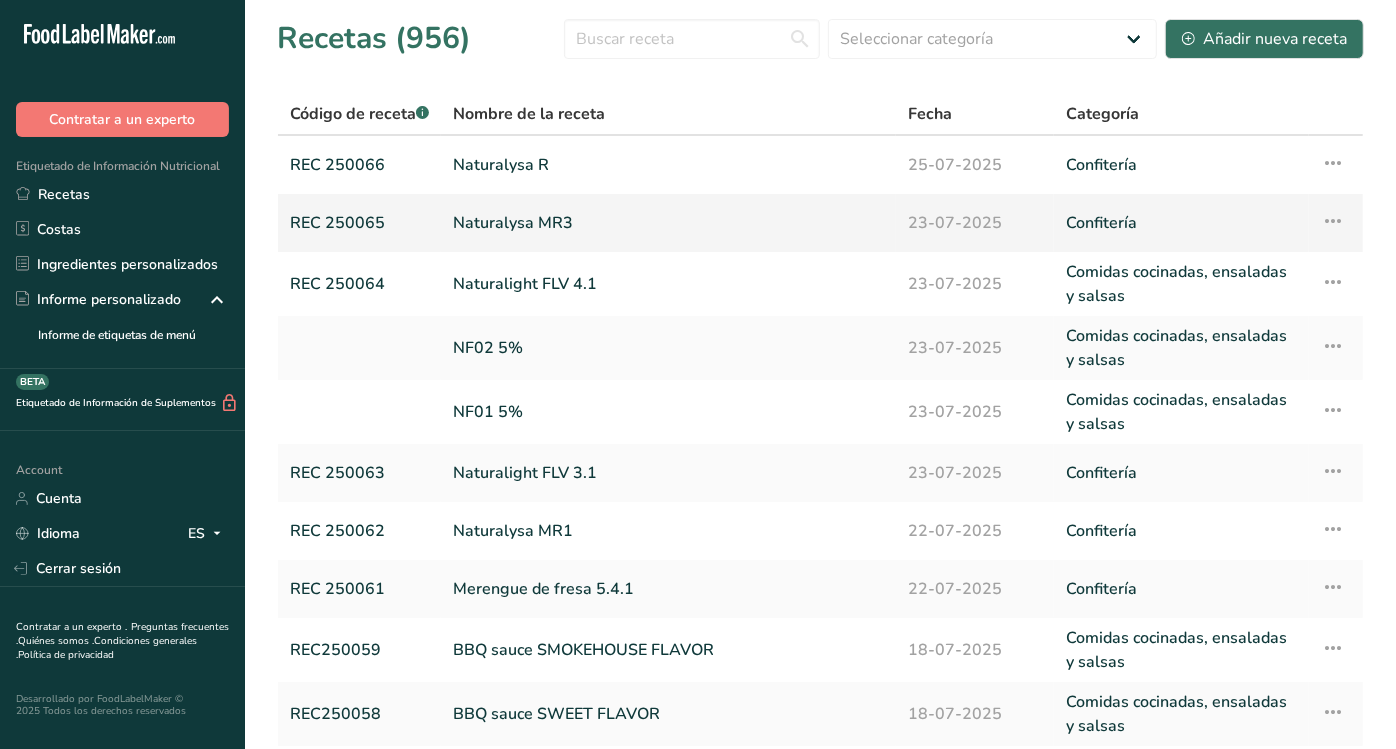 click at bounding box center [1333, 221] 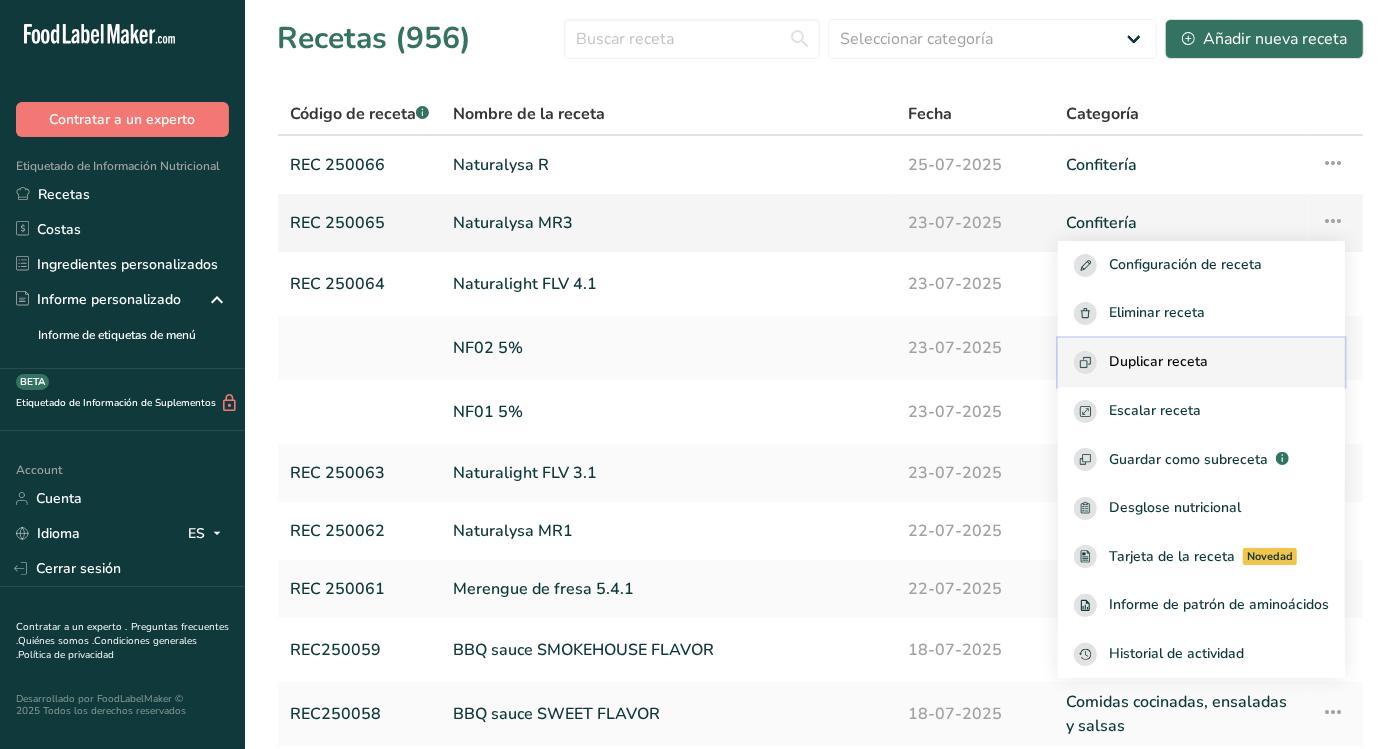click on "Duplicar receta" at bounding box center [1158, 362] 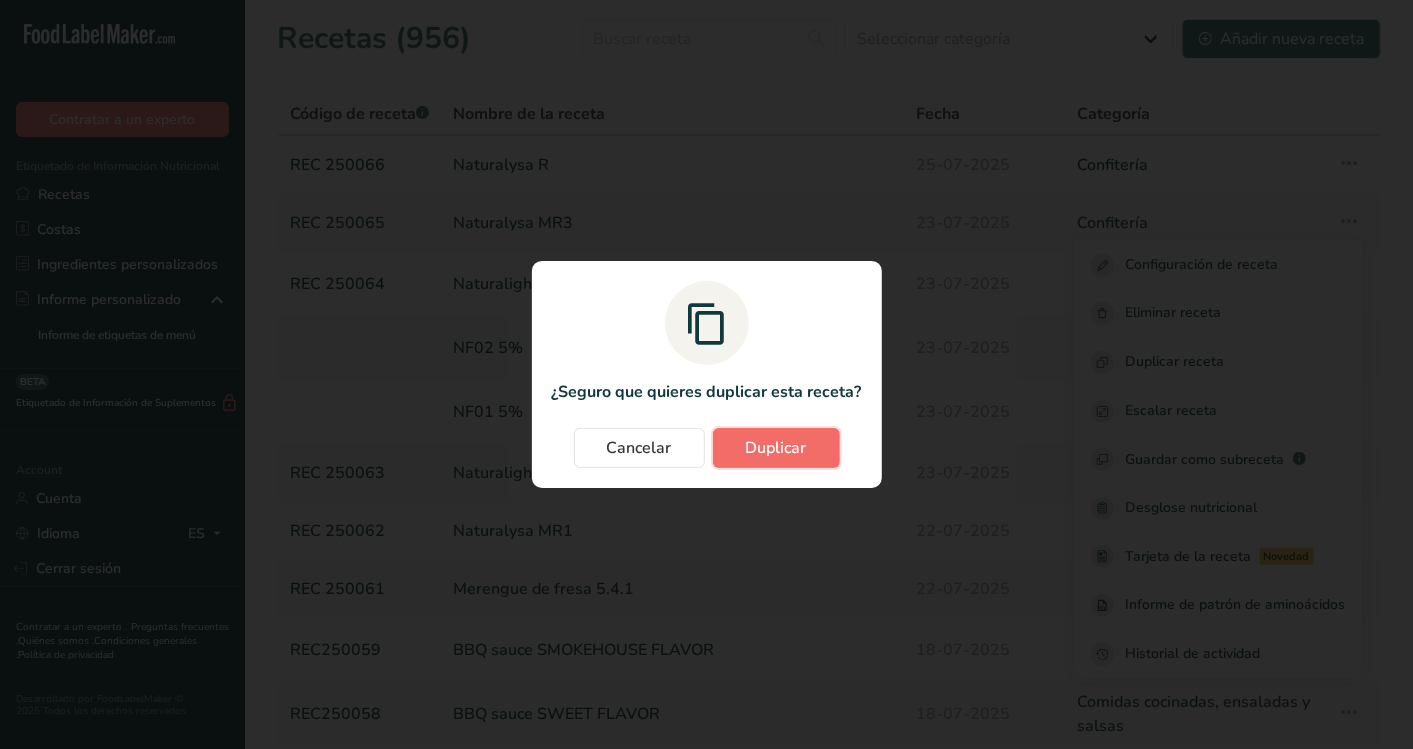click on "Duplicar" at bounding box center [776, 448] 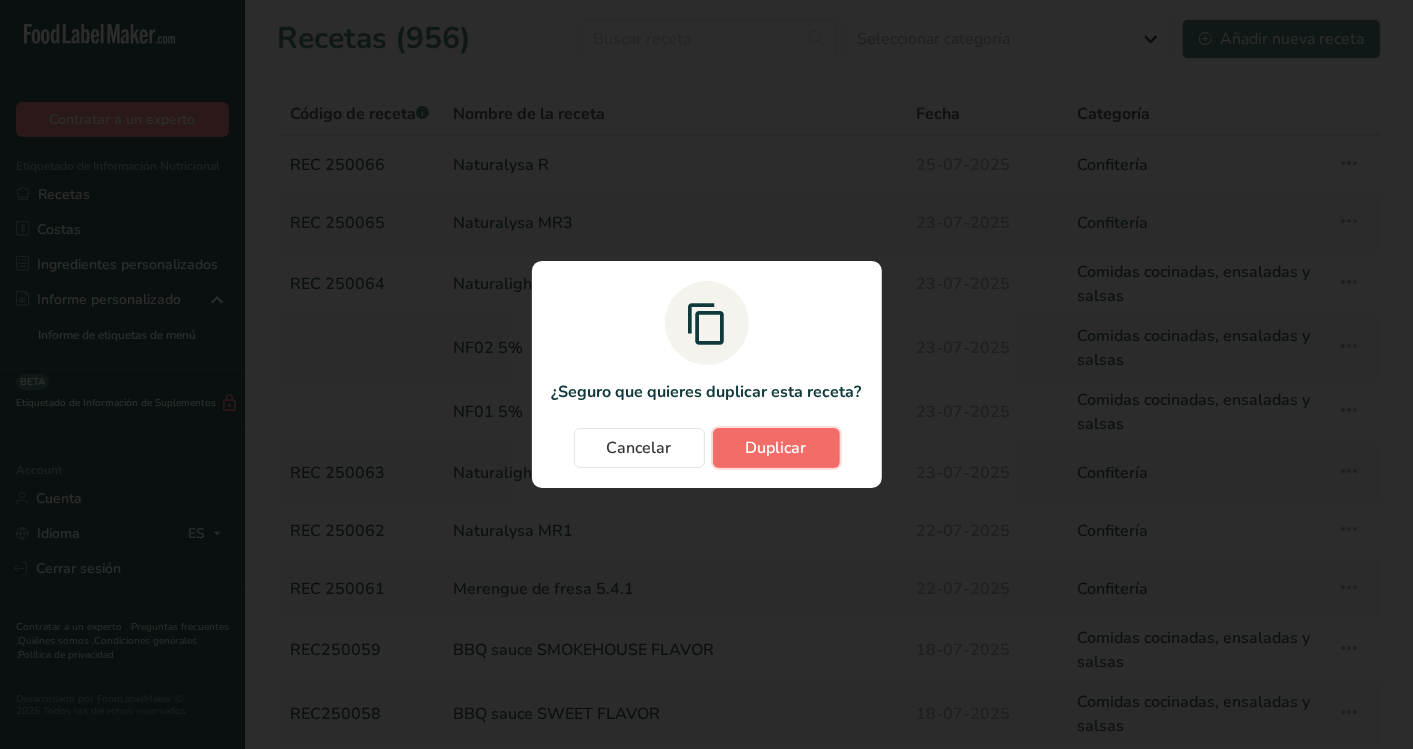 click on "Duplicar" at bounding box center (776, 448) 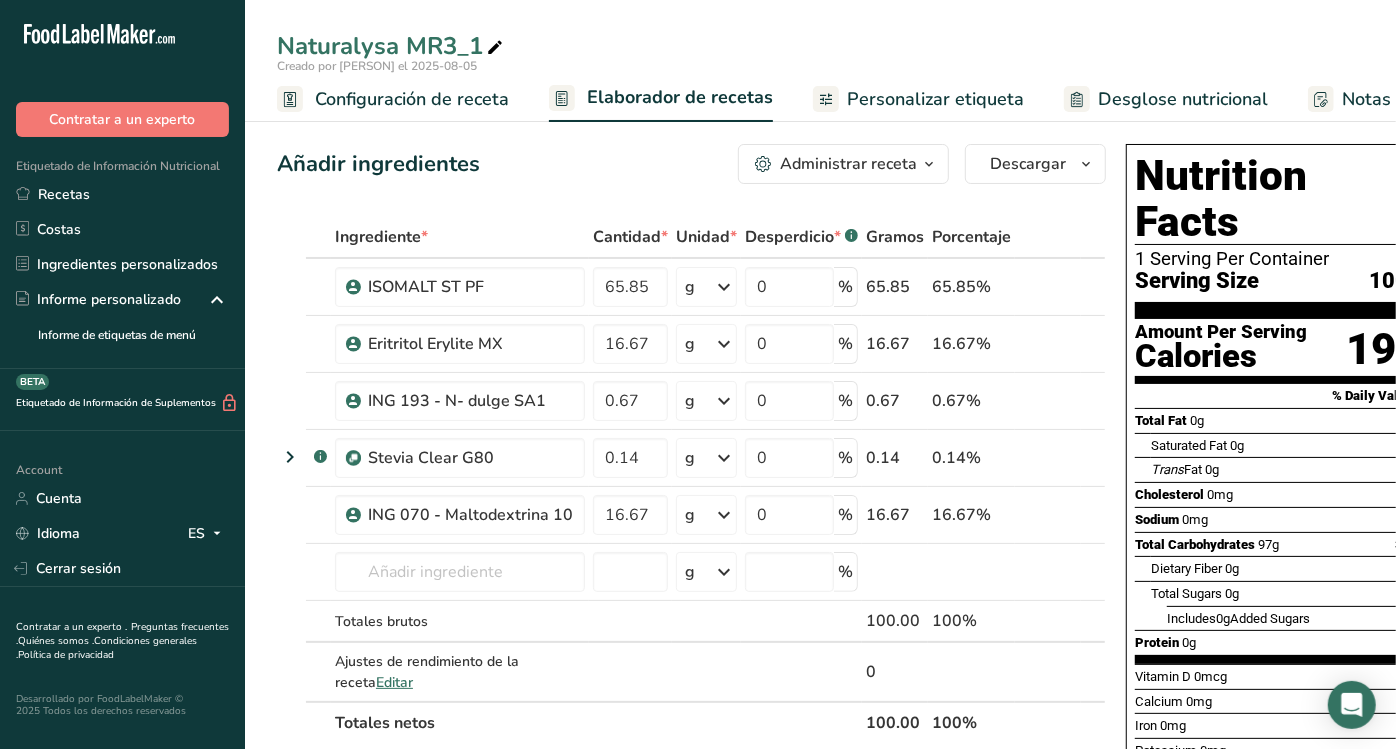 click at bounding box center (495, 48) 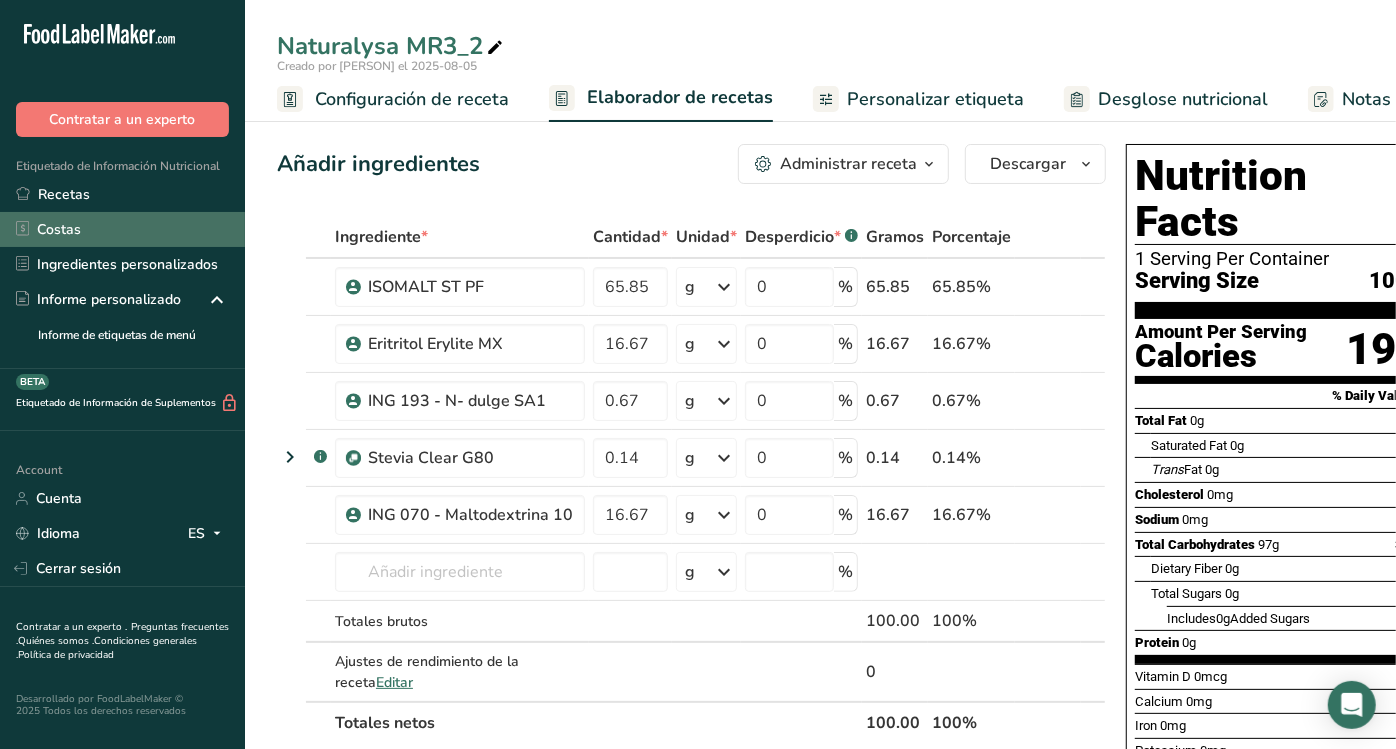 click on "Costas" at bounding box center [122, 229] 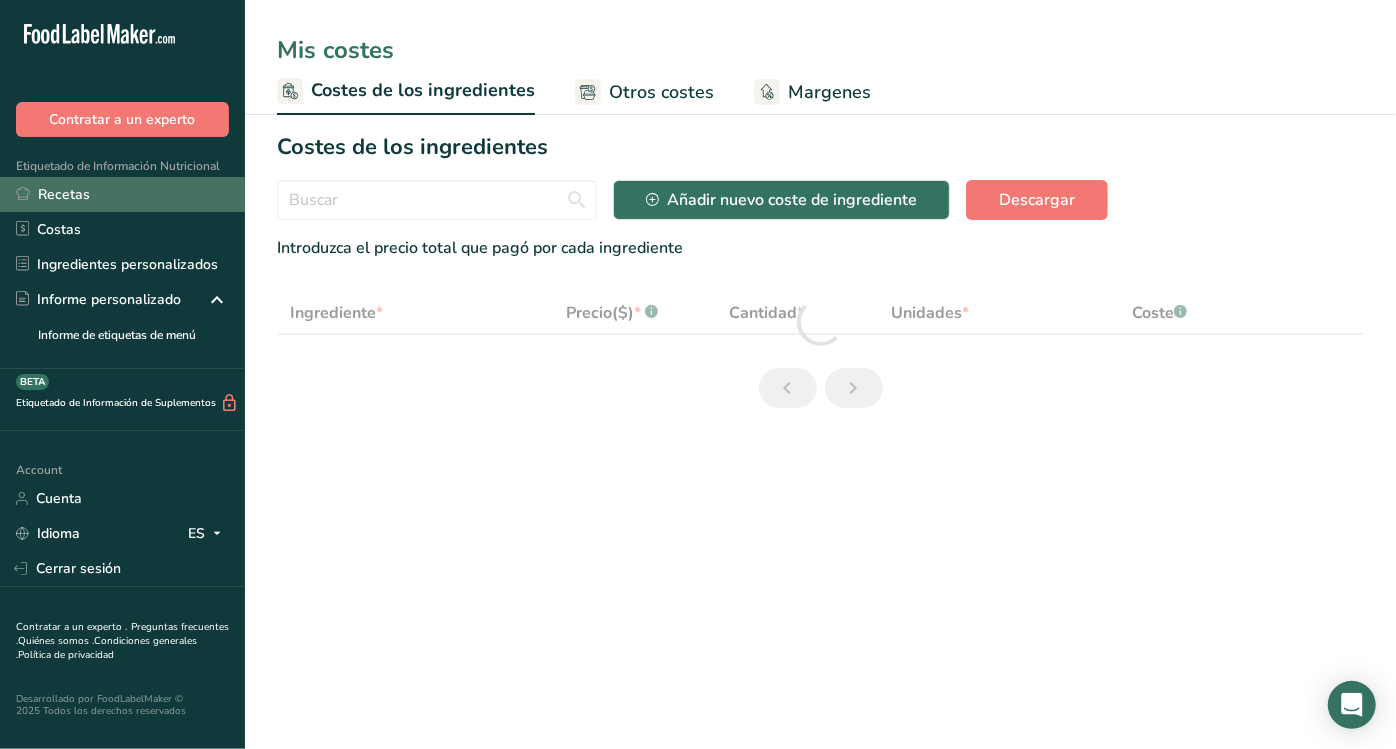 click on "Recetas" at bounding box center [122, 194] 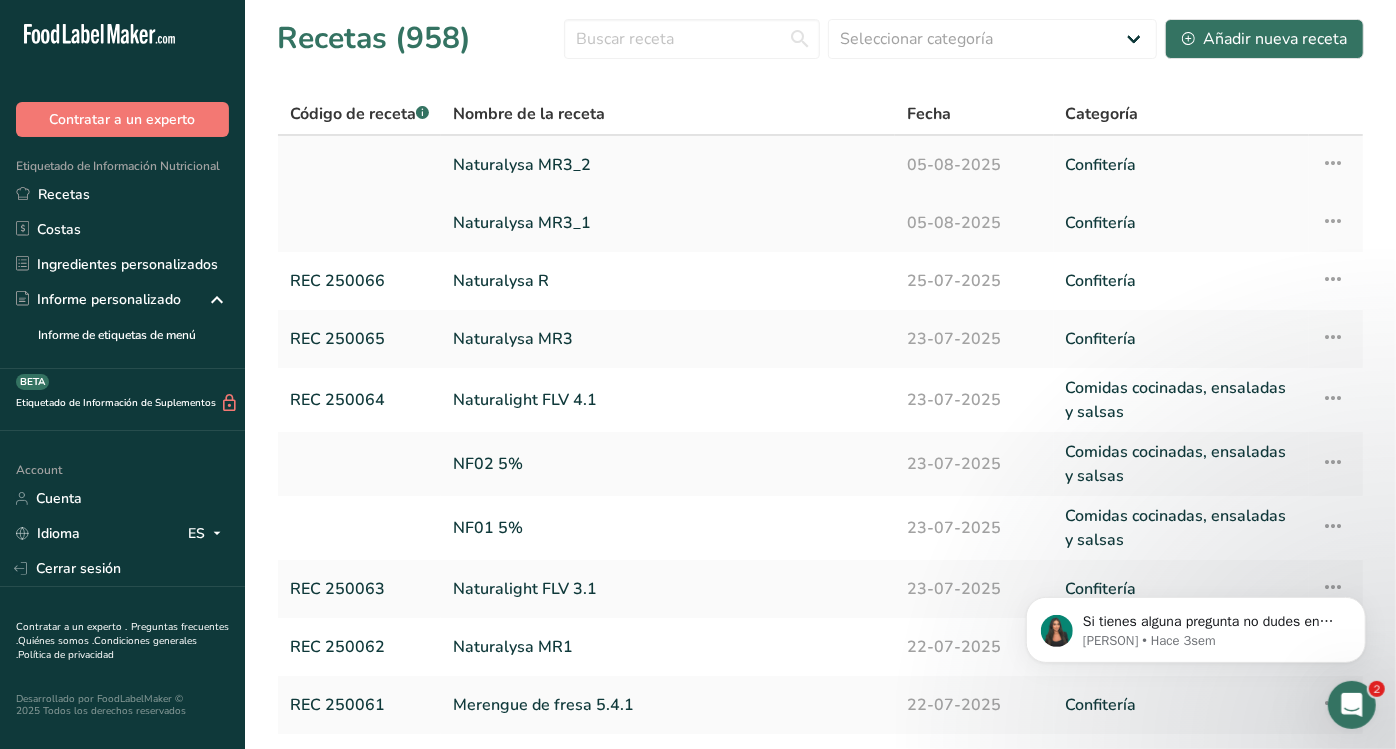 scroll, scrollTop: 0, scrollLeft: 0, axis: both 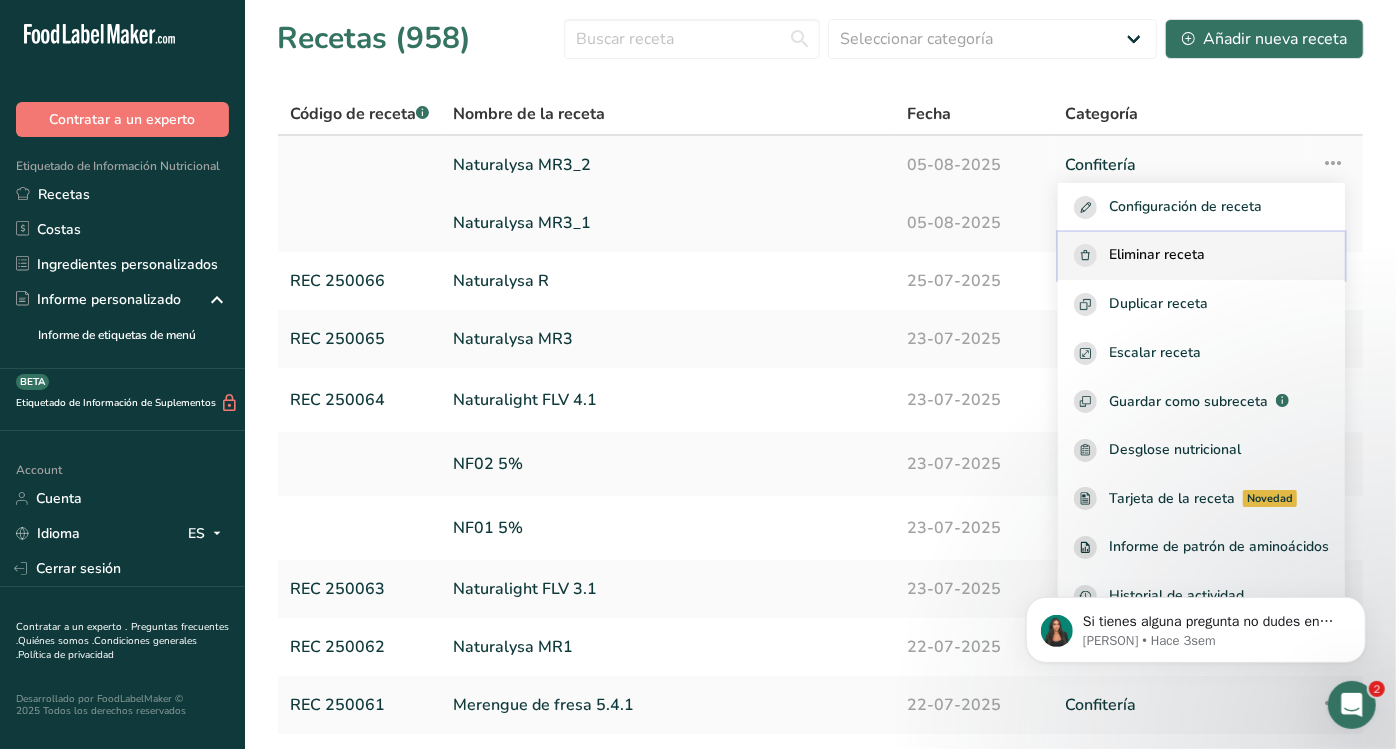 click on "Eliminar receta" at bounding box center (1201, 255) 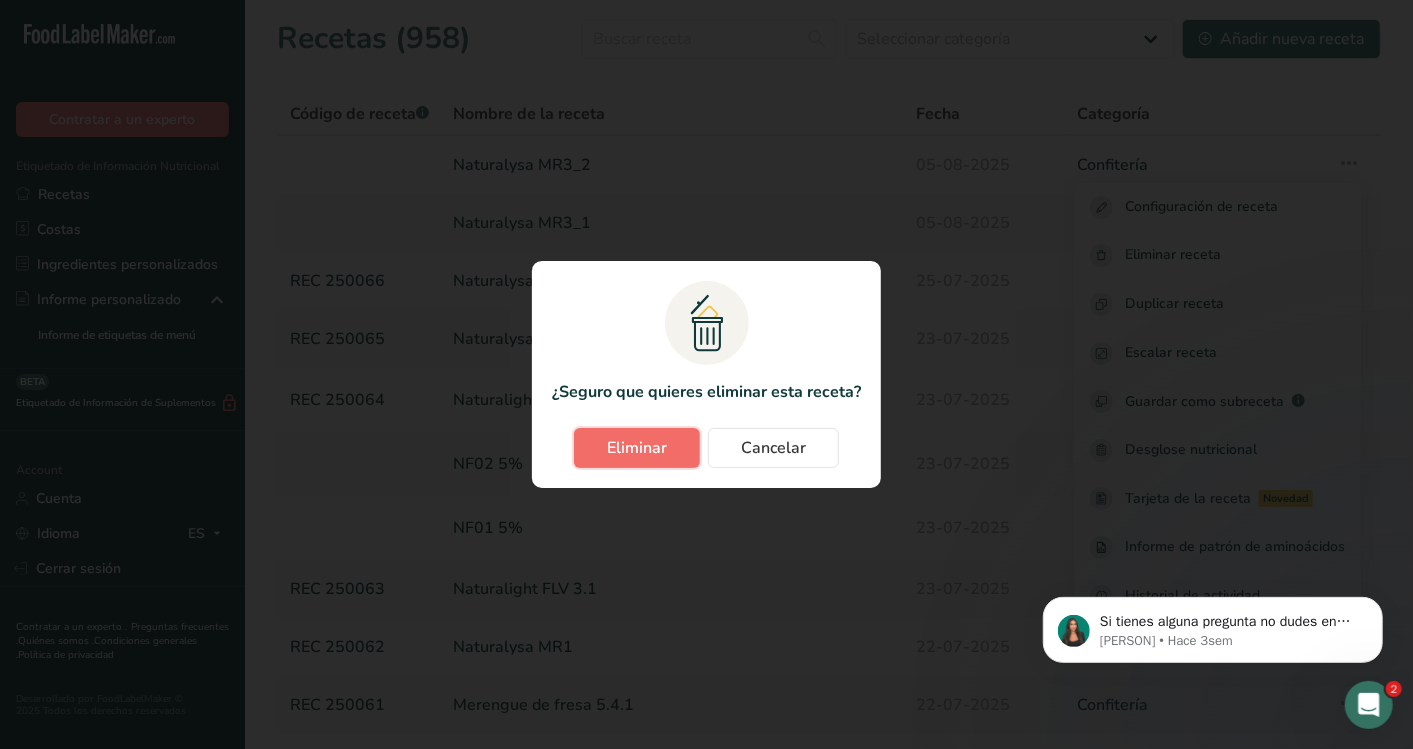 click on "Eliminar" at bounding box center (637, 448) 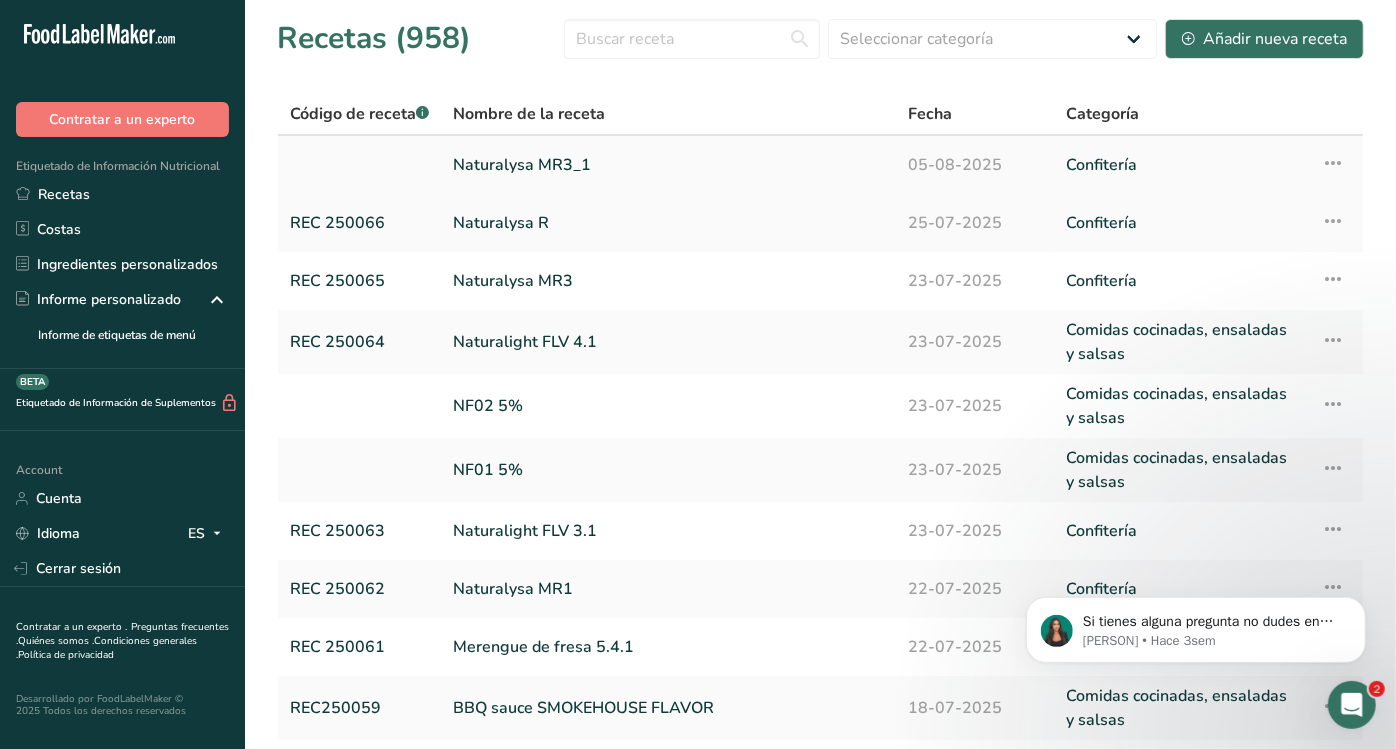 click on "Naturalysa MR3_1" at bounding box center (668, 165) 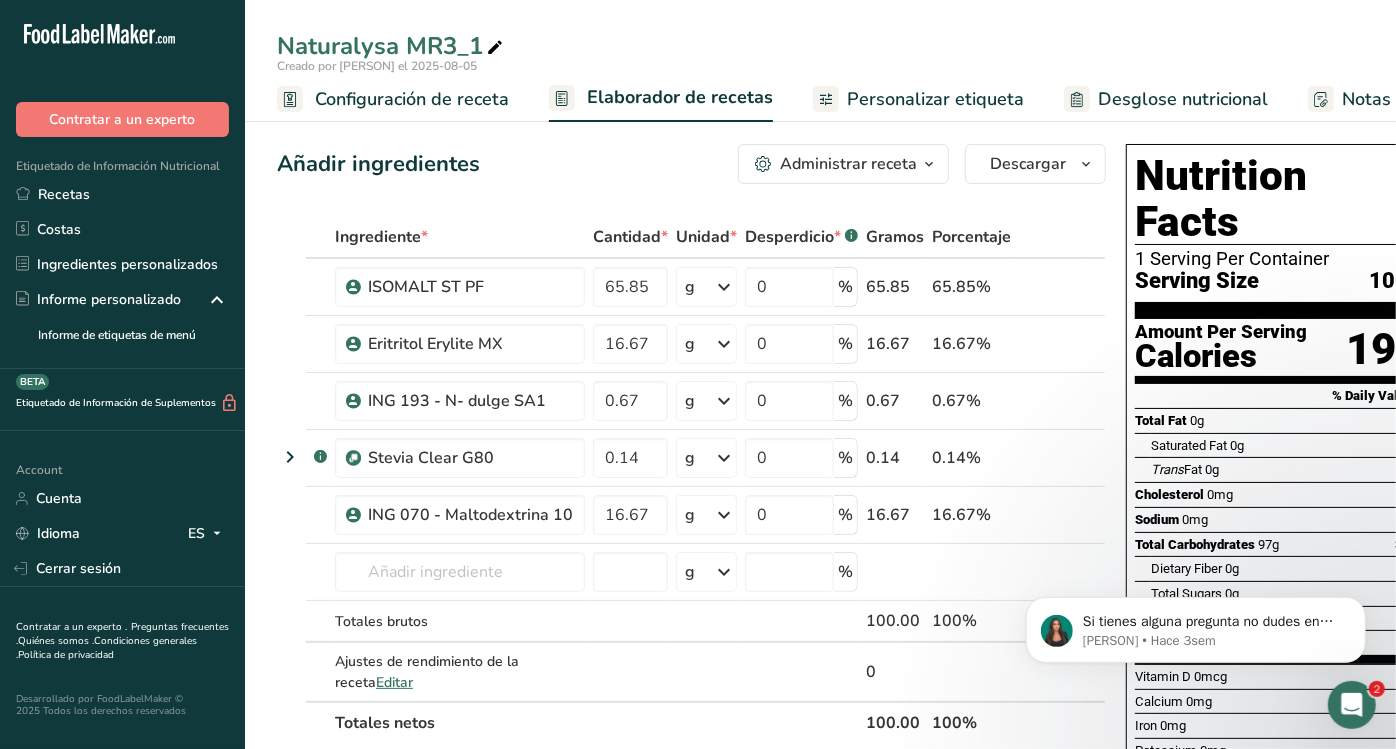 click at bounding box center [495, 48] 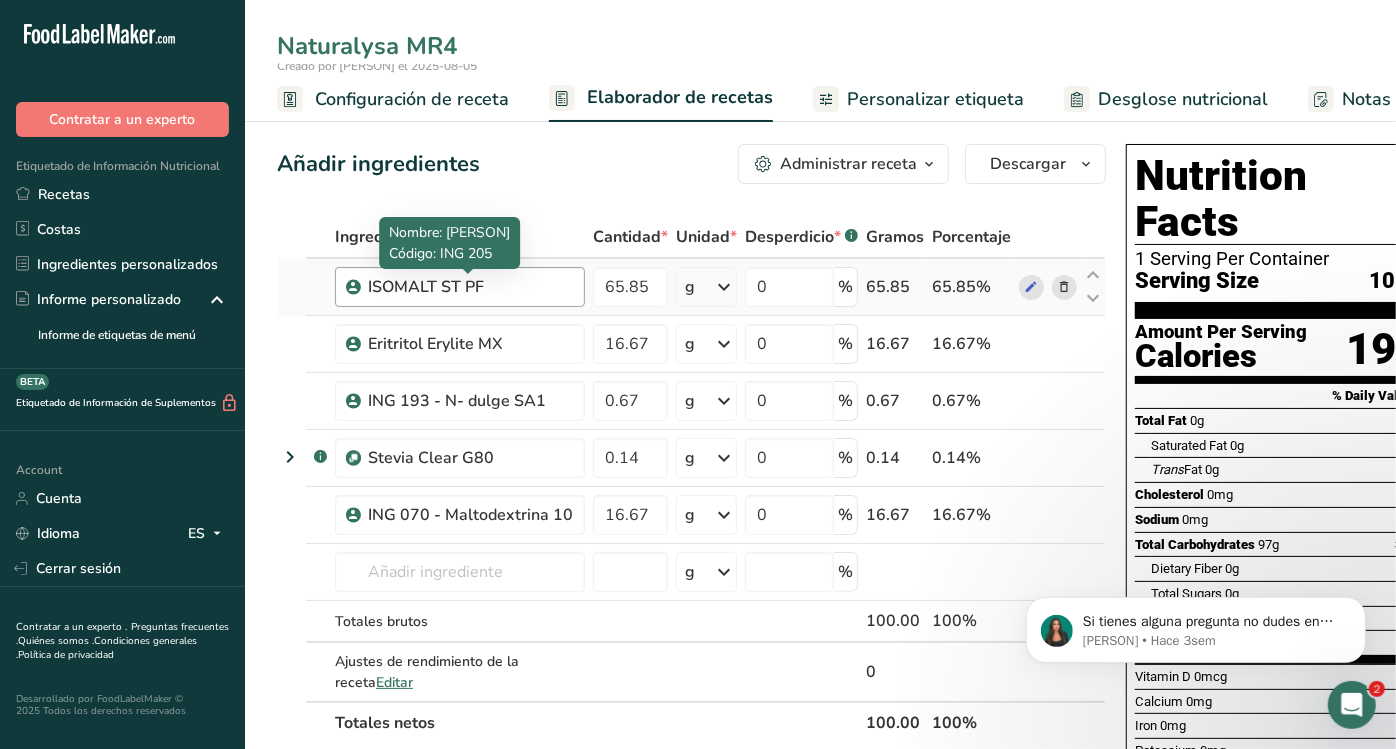 type on "Naturalysa MR4" 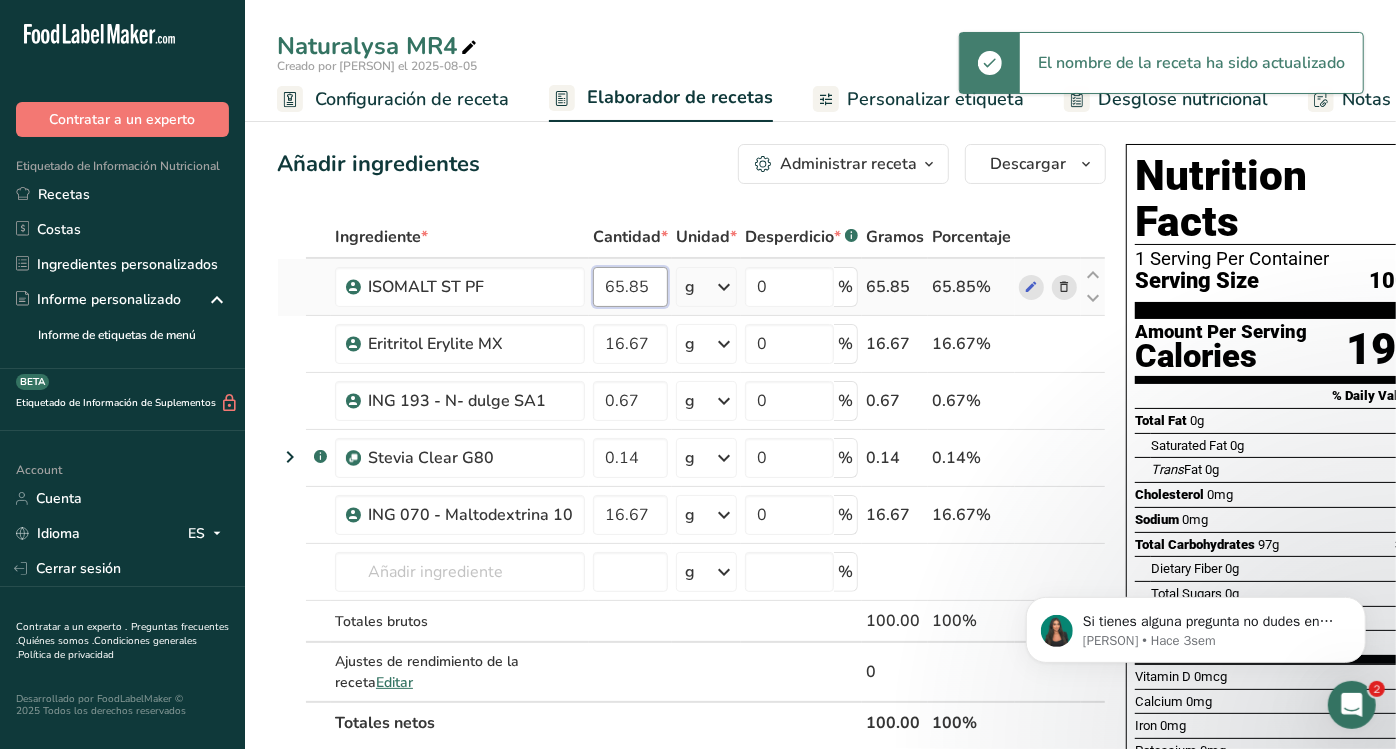 click on "65.85" at bounding box center [630, 287] 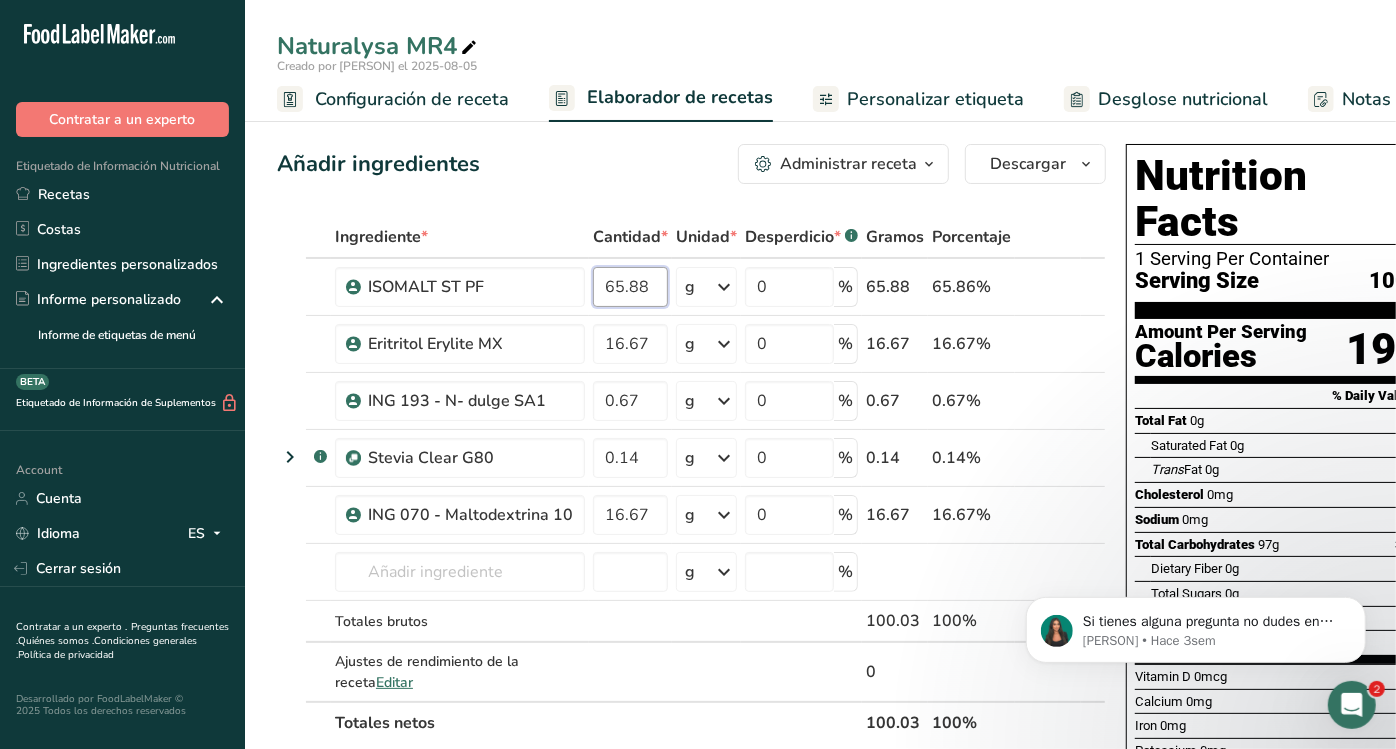 type on "65.88" 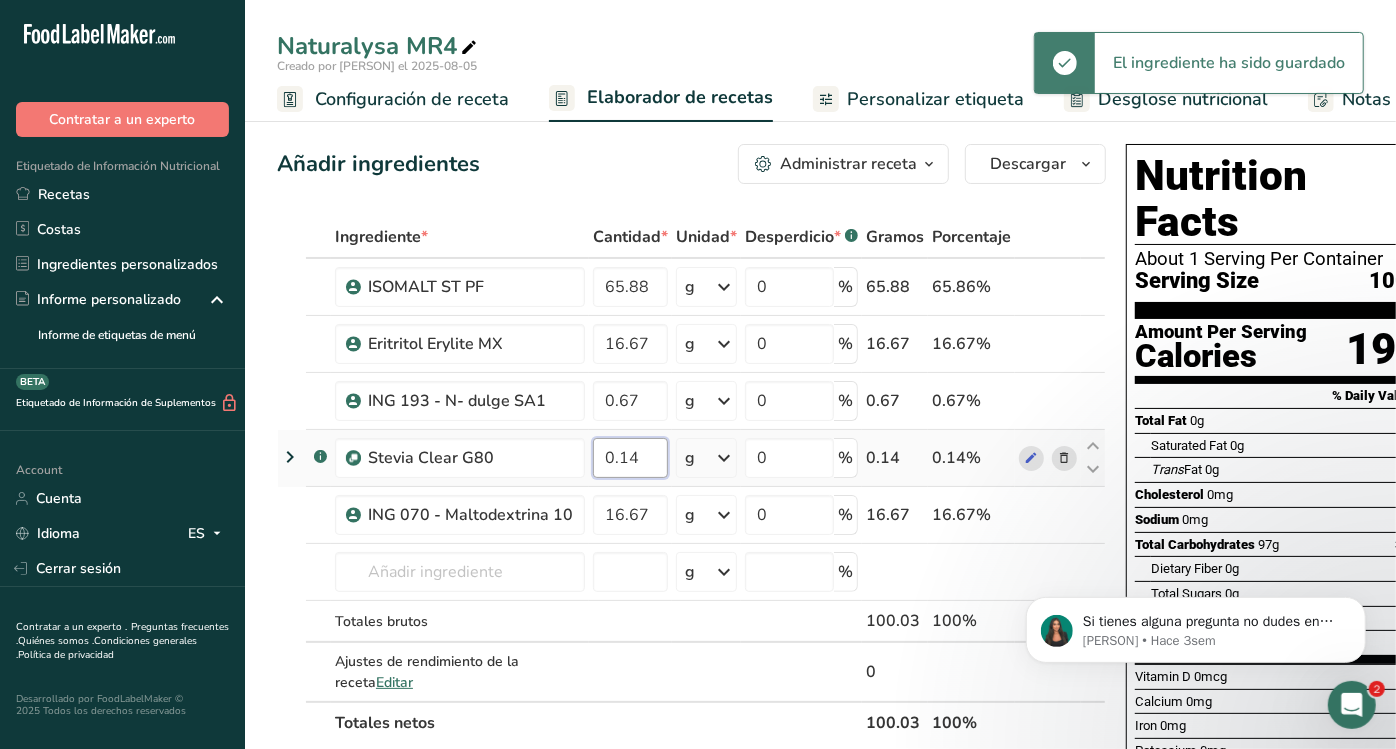click on "Ingrediente *
Cantidad *
Unidad *
Desperdicio *   .a-a{fill:#347362;}.b-a{fill:#fff;}          Gramos
Porcentaje
ISOMALT ST PF
65.88
g
Unidades de peso
g
kg
mg
Ver más
Unidades de volumen
litro
mL
onza líquida
Ver más
0
%
65.88
65.86%
Eritritol Erylite MX
16.67
g
Unidades de peso
g
kg
mg
Ver más
Unidades de volumen
litro
mL
onza líquida
Ver más
0
%
16.67
16.67%
0.67" at bounding box center [691, 480] 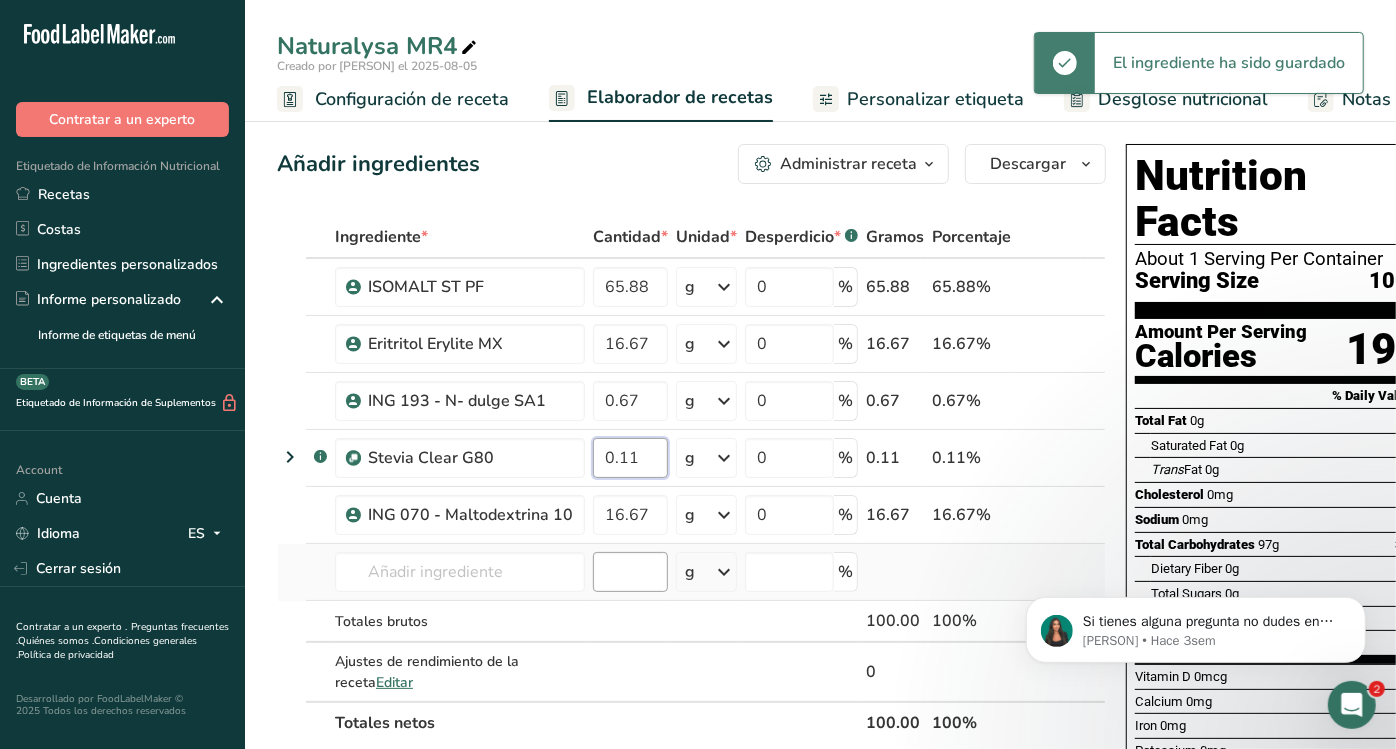 type on "0.11" 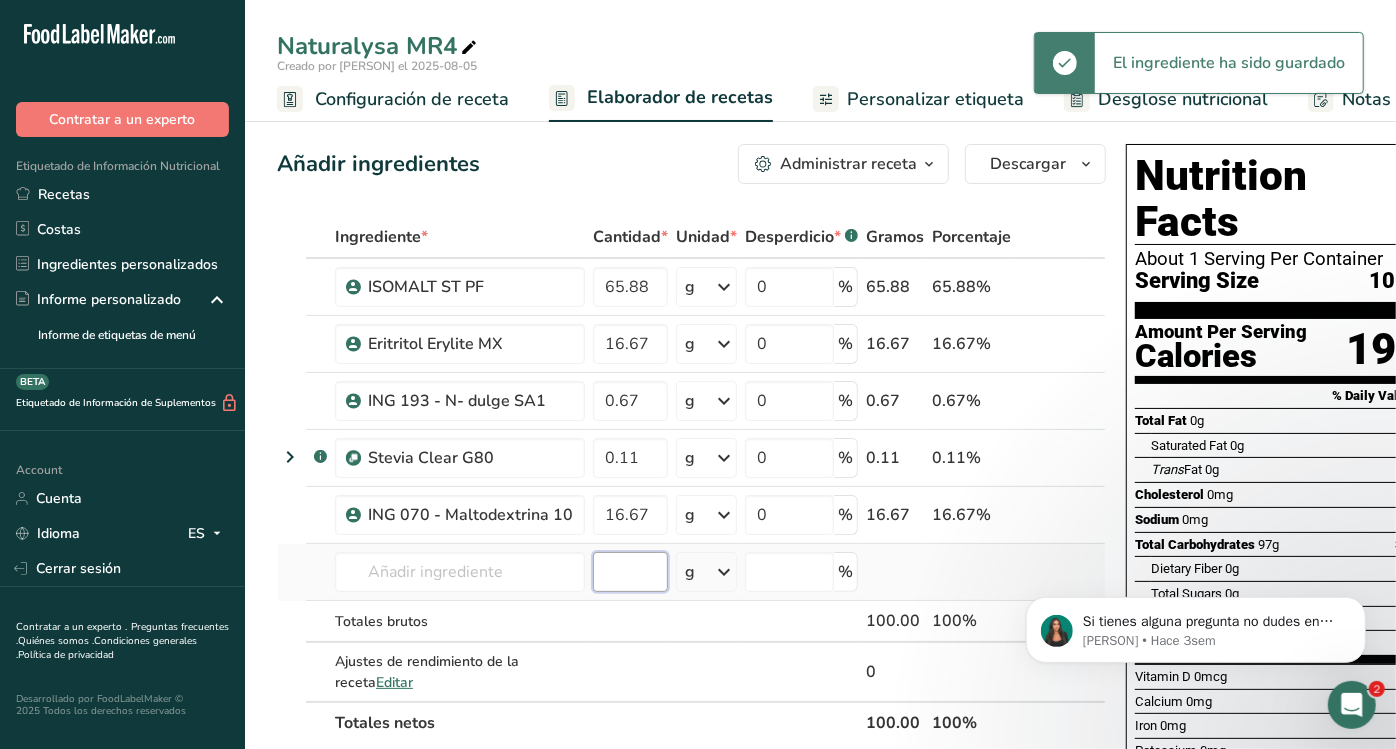 click on "Ingrediente *
Cantidad *
Unidad *
Desperdicio *   .a-a{fill:#347362;}.b-a{fill:#fff;}          Gramos
Porcentaje
ISOMALT ST PF
65.88
g
Unidades de peso
g
kg
mg
Ver más
Unidades de volumen
litro
mL
onza líquida
Ver más
0
%
65.88
65.88%
Eritritol Erylite MX
16.67
g
Unidades de peso
g
kg
mg
Ver más
Unidades de volumen
litro
mL
onza líquida
Ver más
0
%
16.67
16.67%
0.67" at bounding box center [691, 480] 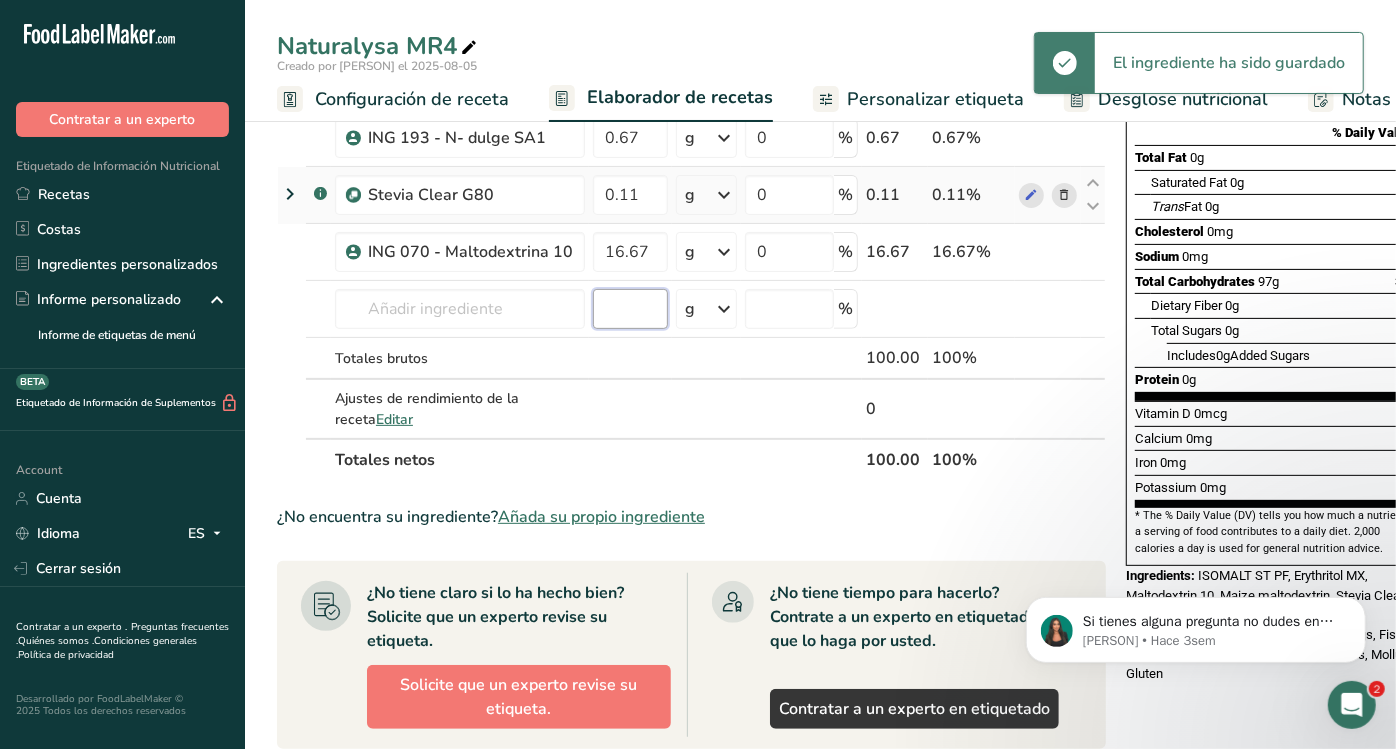 scroll, scrollTop: 266, scrollLeft: 0, axis: vertical 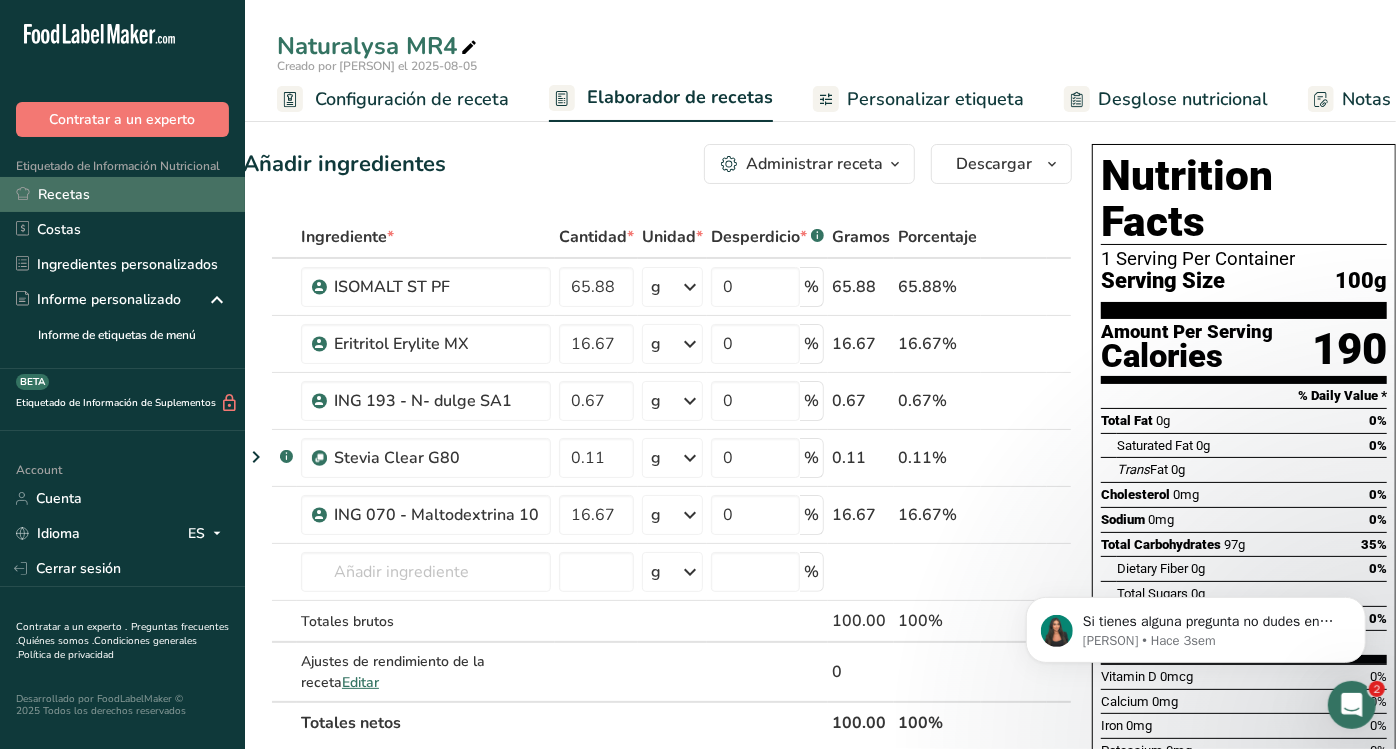 click on "Recetas" at bounding box center [122, 194] 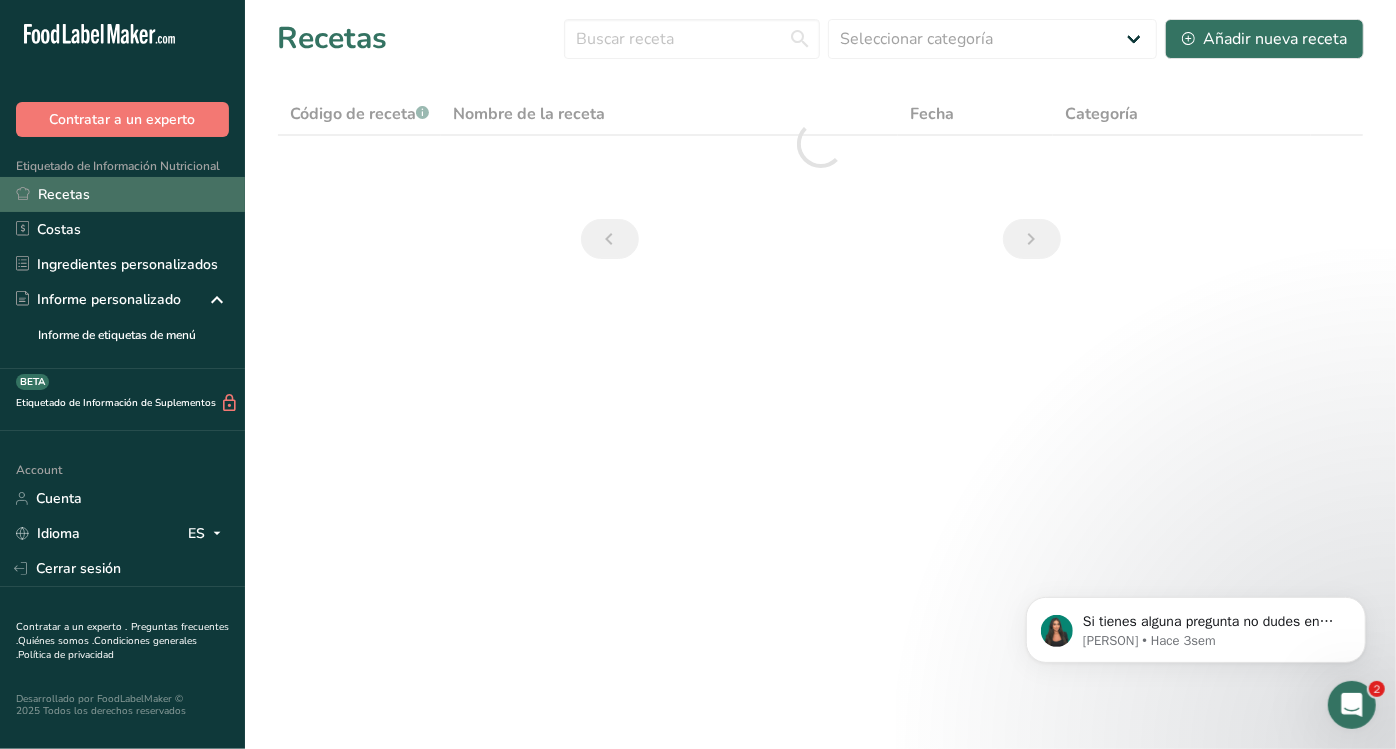 scroll, scrollTop: 0, scrollLeft: 0, axis: both 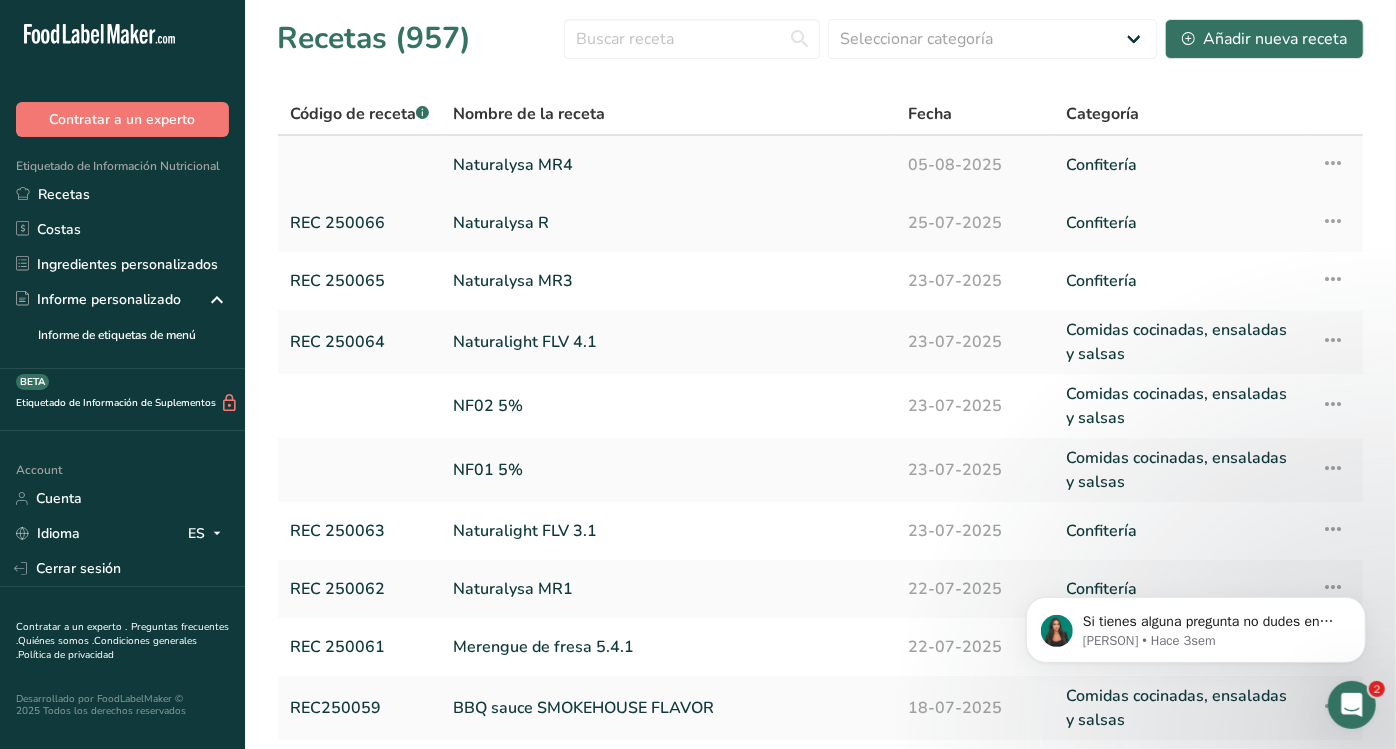 click at bounding box center (1333, 163) 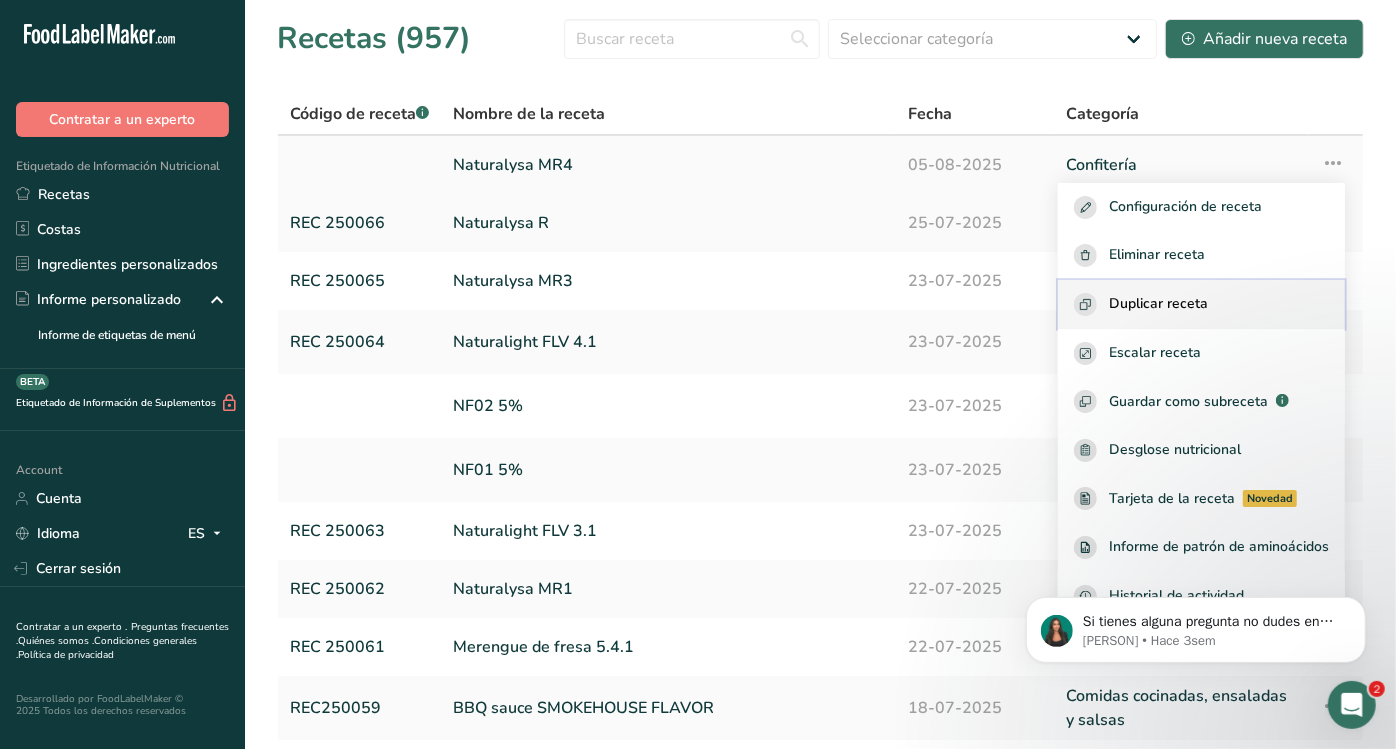 click on "Duplicar receta" at bounding box center [1158, 304] 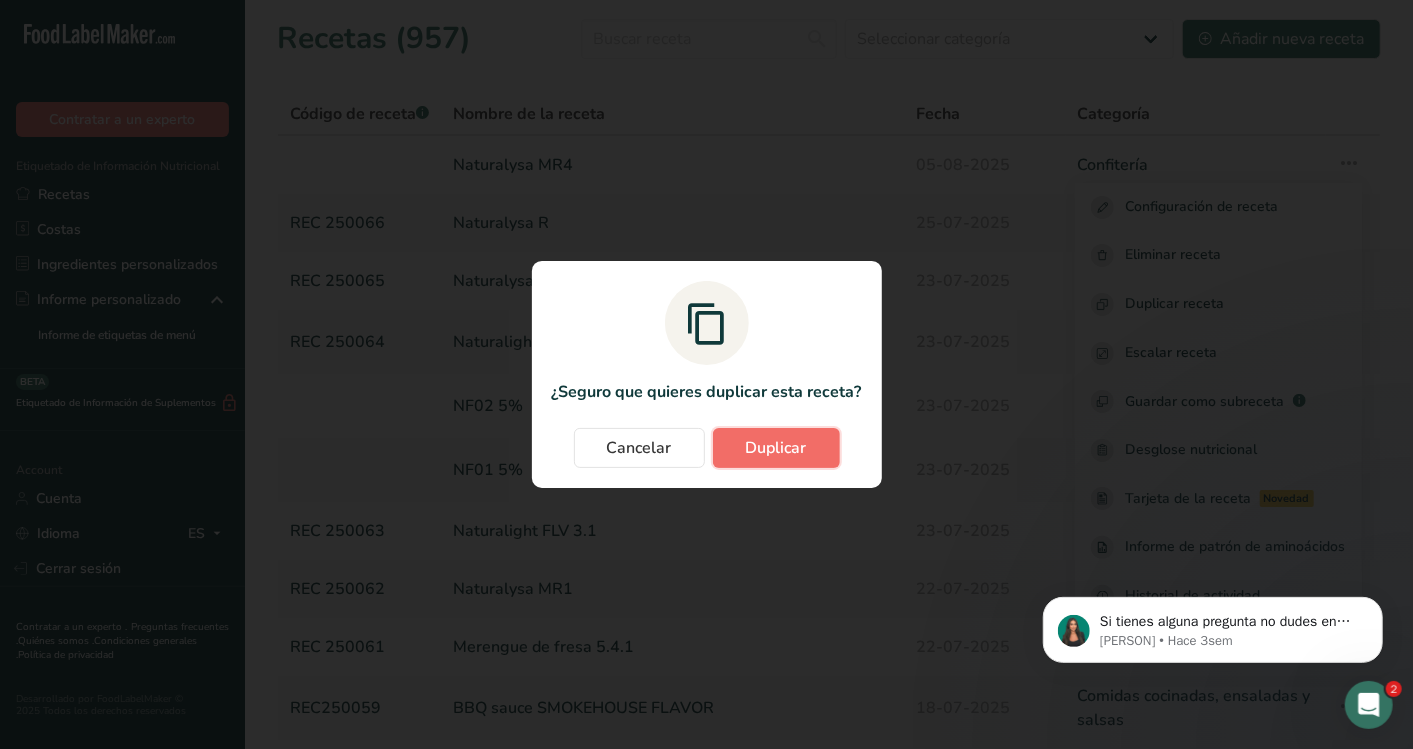 click on "Duplicar" at bounding box center (776, 448) 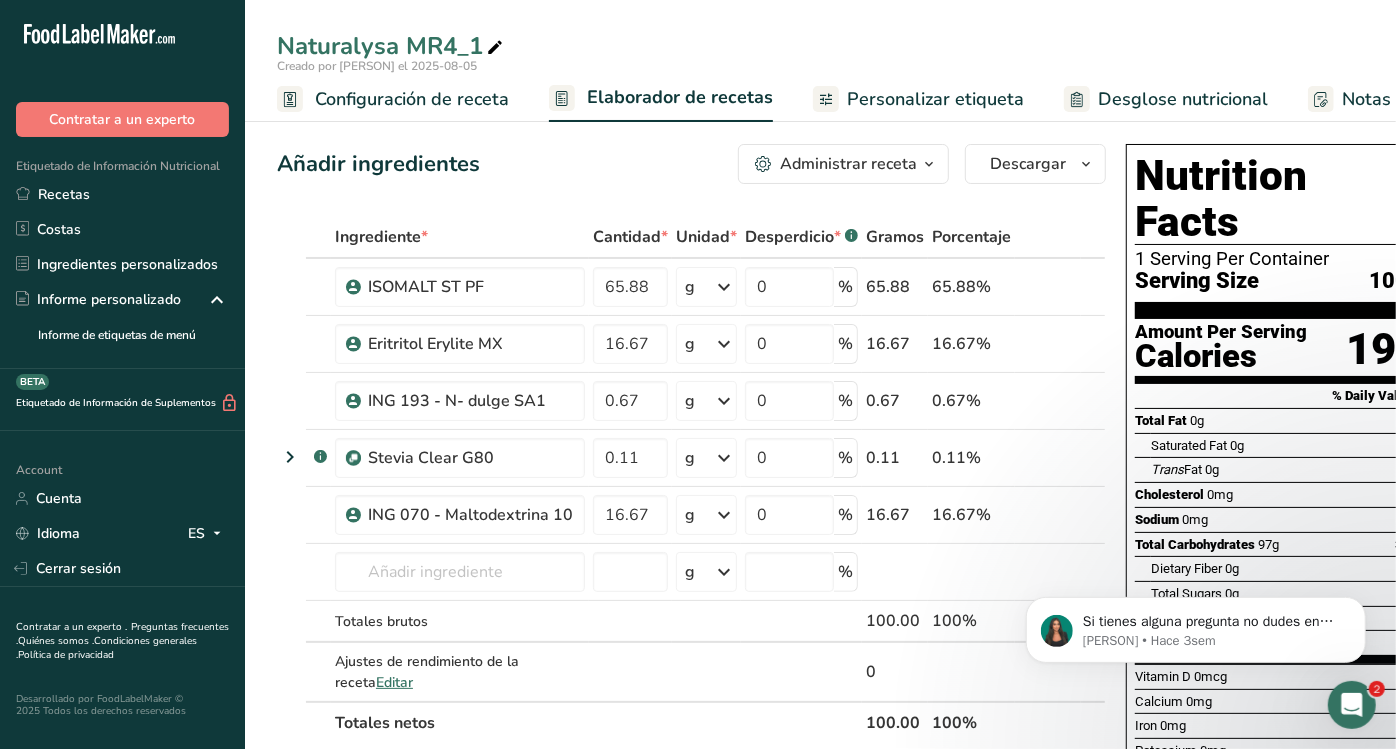 click on "Desperdicio *   .a-a{fill:#347362;}.b-a{fill:#fff;}" at bounding box center (801, 237) 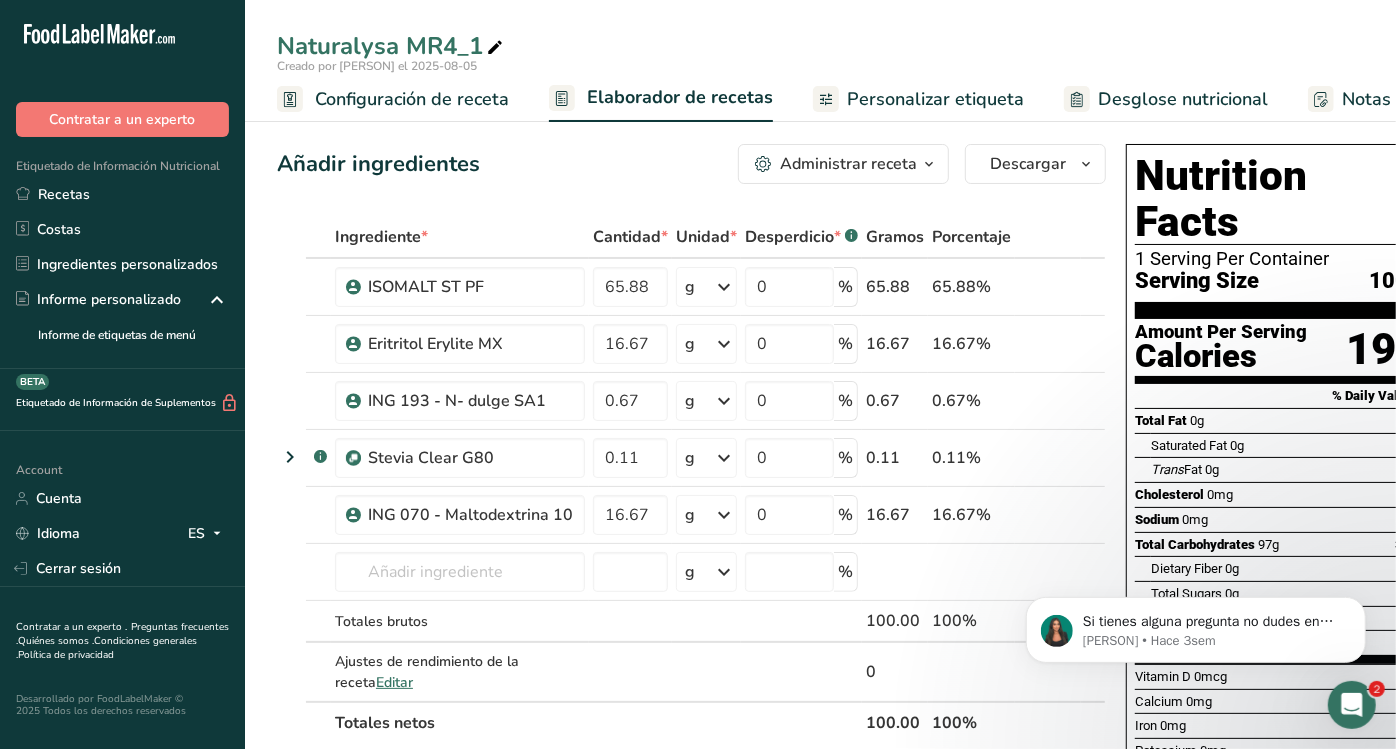 click at bounding box center (495, 48) 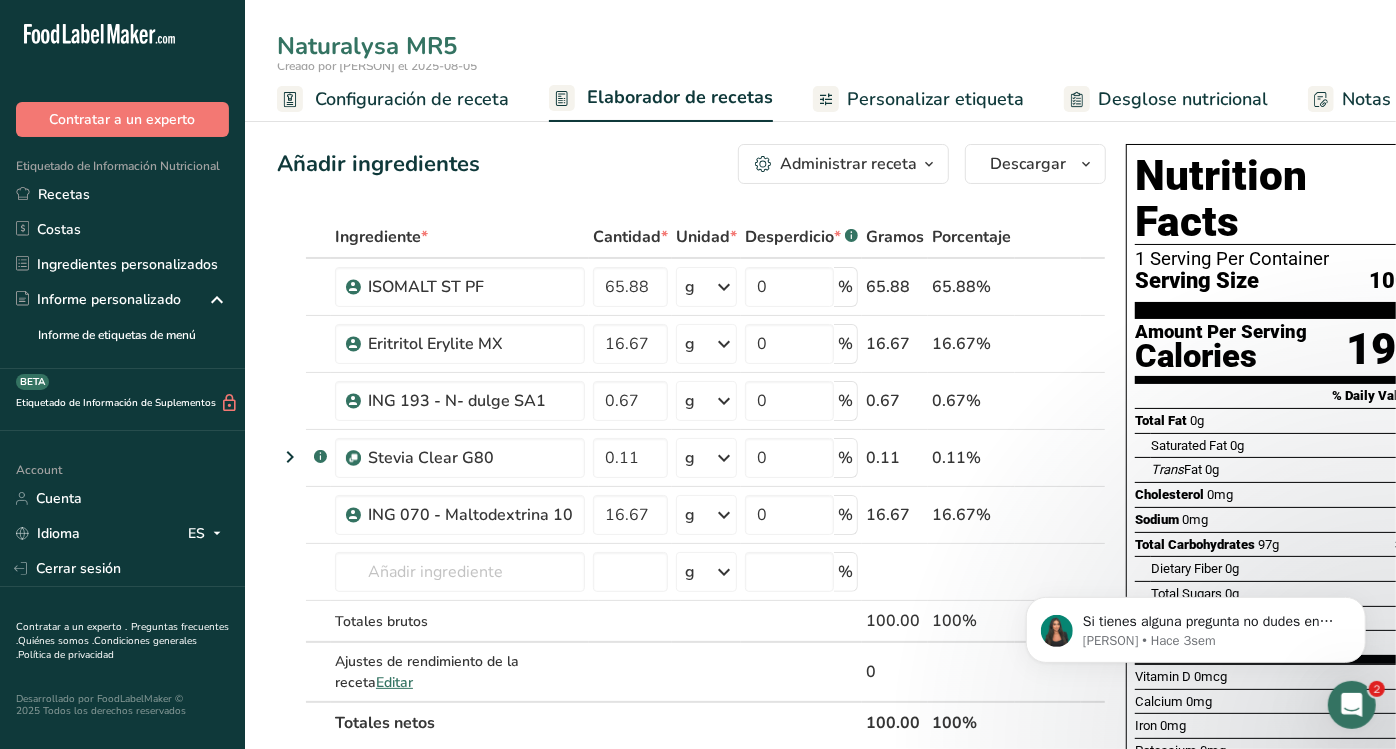 type on "Naturalysa MR5" 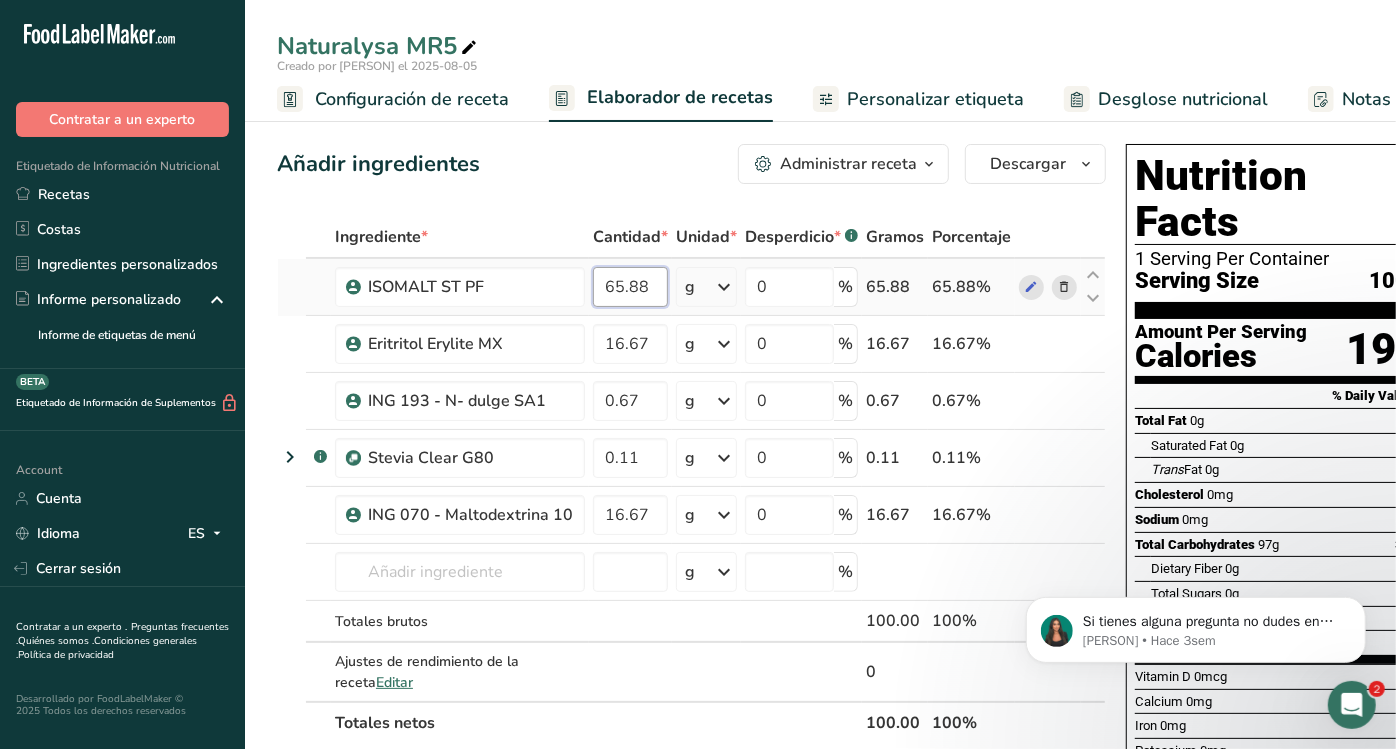 click on "65.88" at bounding box center (630, 287) 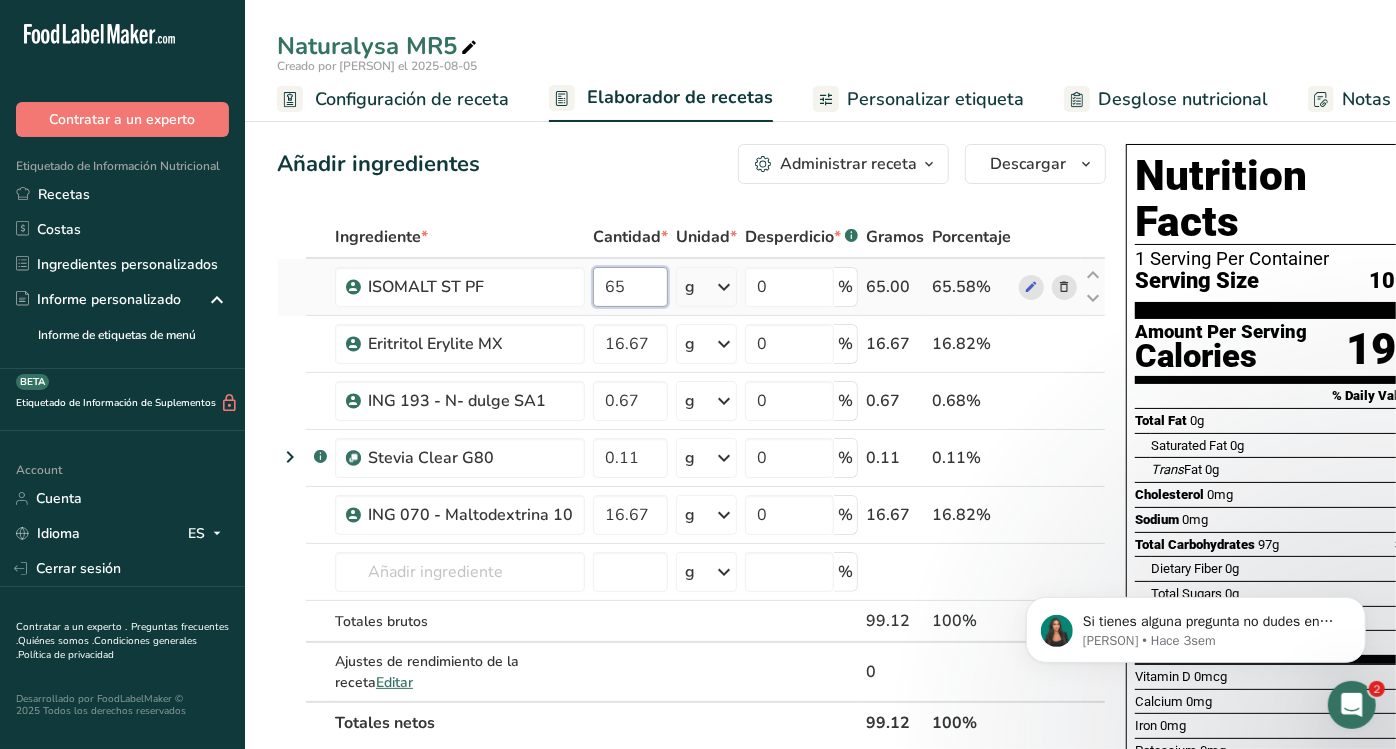 type on "6" 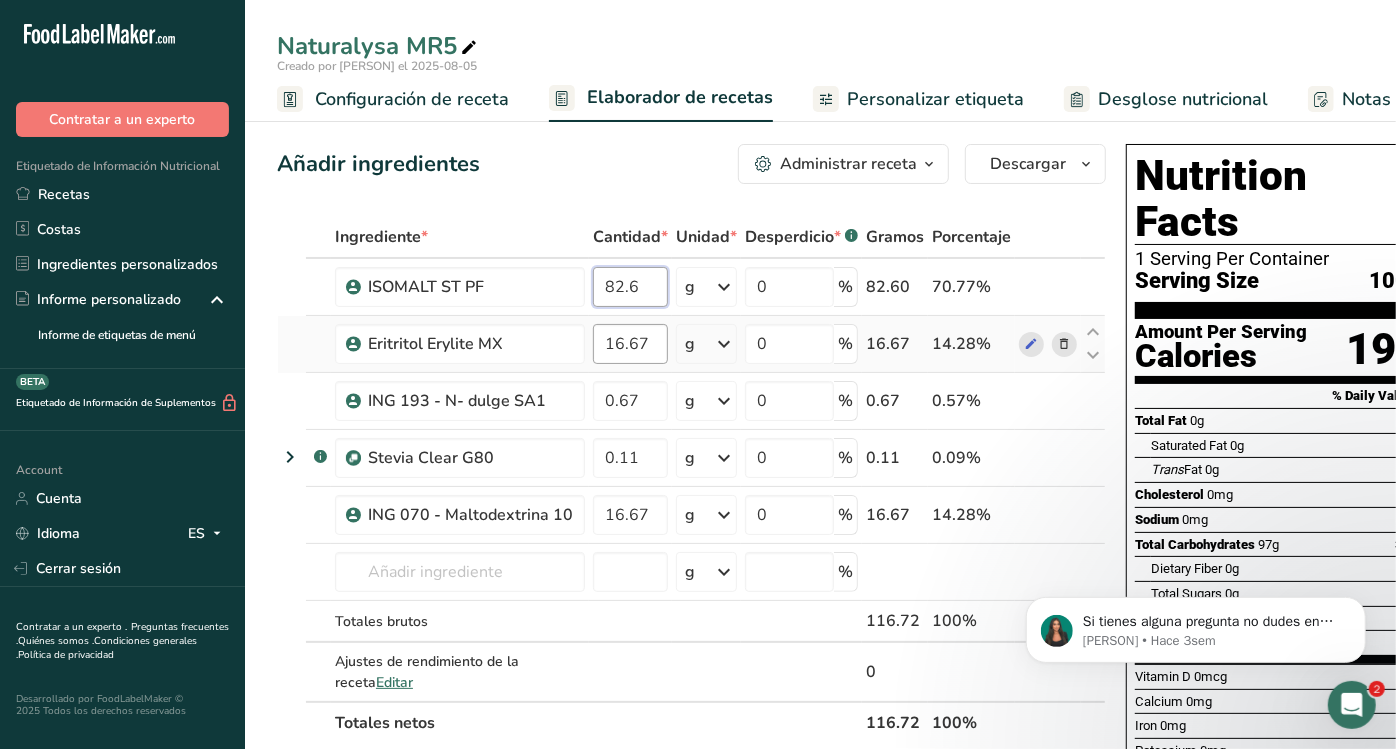 type on "82.6" 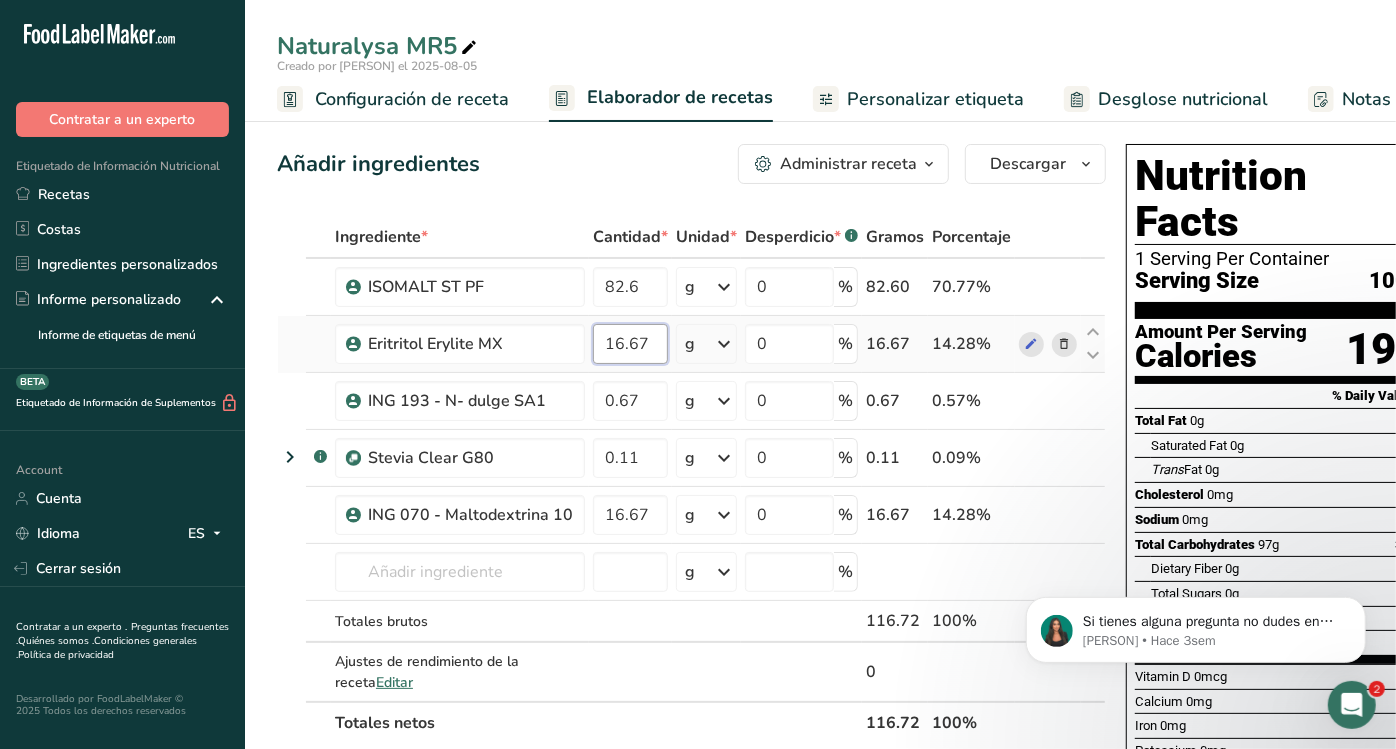 click on "Ingrediente *
Cantidad *
Unidad *
Desperdicio *   .a-a{fill:#347362;}.b-a{fill:#fff;}          Gramos
Porcentaje
ISOMALT ST PF
82.6
g
Unidades de peso
g
kg
mg
Ver más
Unidades de volumen
litro
mL
onza líquida
Ver más
0
%
82.60
70.77%
Eritritol Erylite MX
16.67
g
Unidades de peso
g
kg
mg
Ver más
Unidades de volumen
litro
mL
onza líquida
Ver más
0
%
16.67
14.28%
0.67" at bounding box center [691, 480] 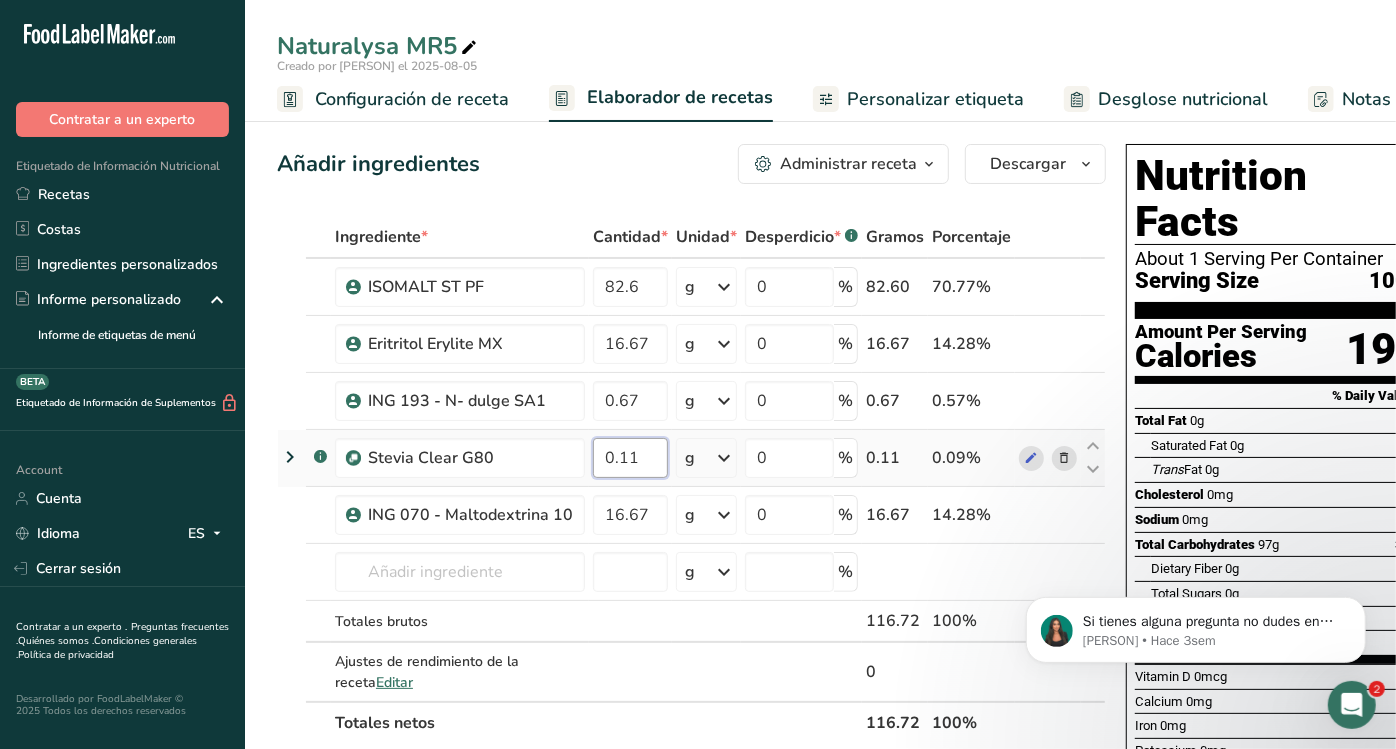 click on "Ingrediente *
Cantidad *
Unidad *
Desperdicio *   .a-a{fill:#347362;}.b-a{fill:#fff;}          Gramos
Porcentaje
ISOMALT ST PF
82.6
g
Unidades de peso
g
kg
mg
Ver más
Unidades de volumen
litro
mL
onza líquida
Ver más
0
%
82.60
70.77%
Eritritol Erylite MX
16.67
g
Unidades de peso
g
kg
mg
Ver más
Unidades de volumen
litro
mL
onza líquida
Ver más
0
%
16.67
14.28%
0.67" at bounding box center (691, 480) 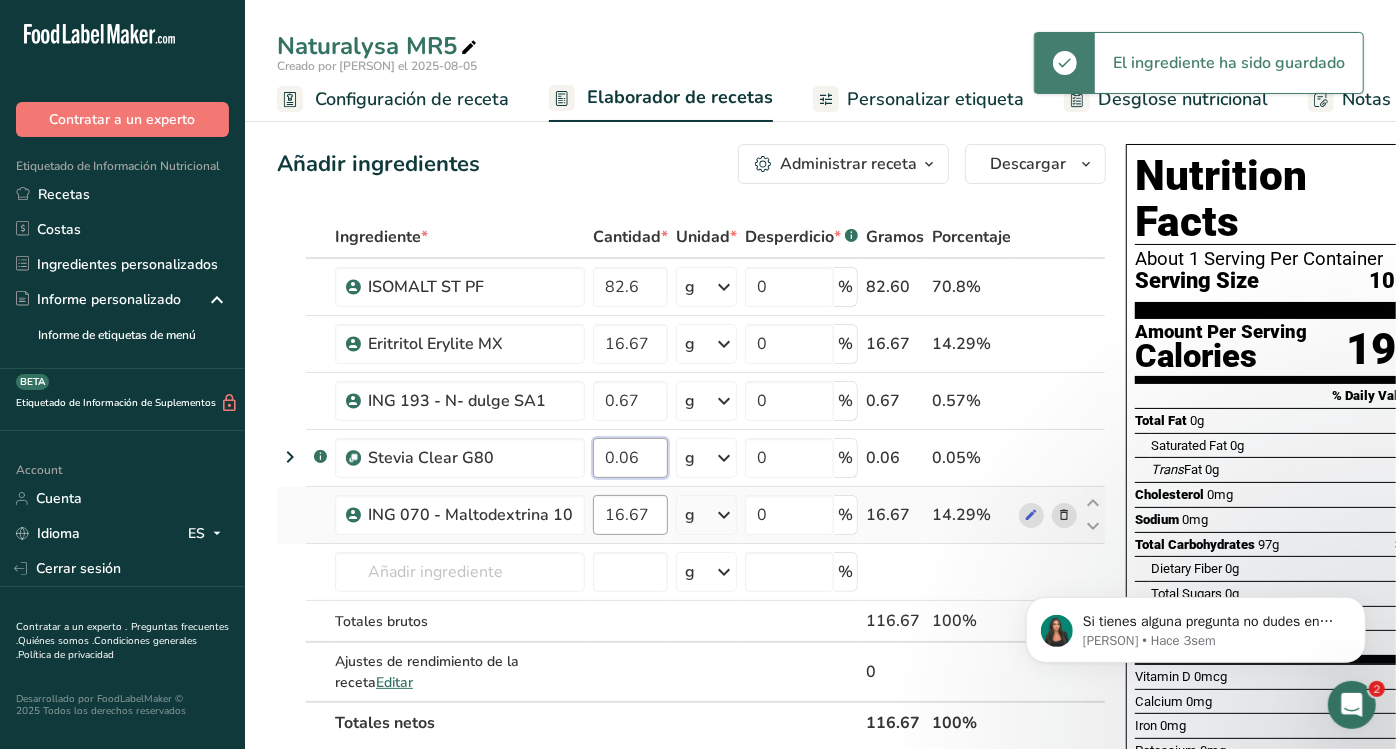 type on "0.06" 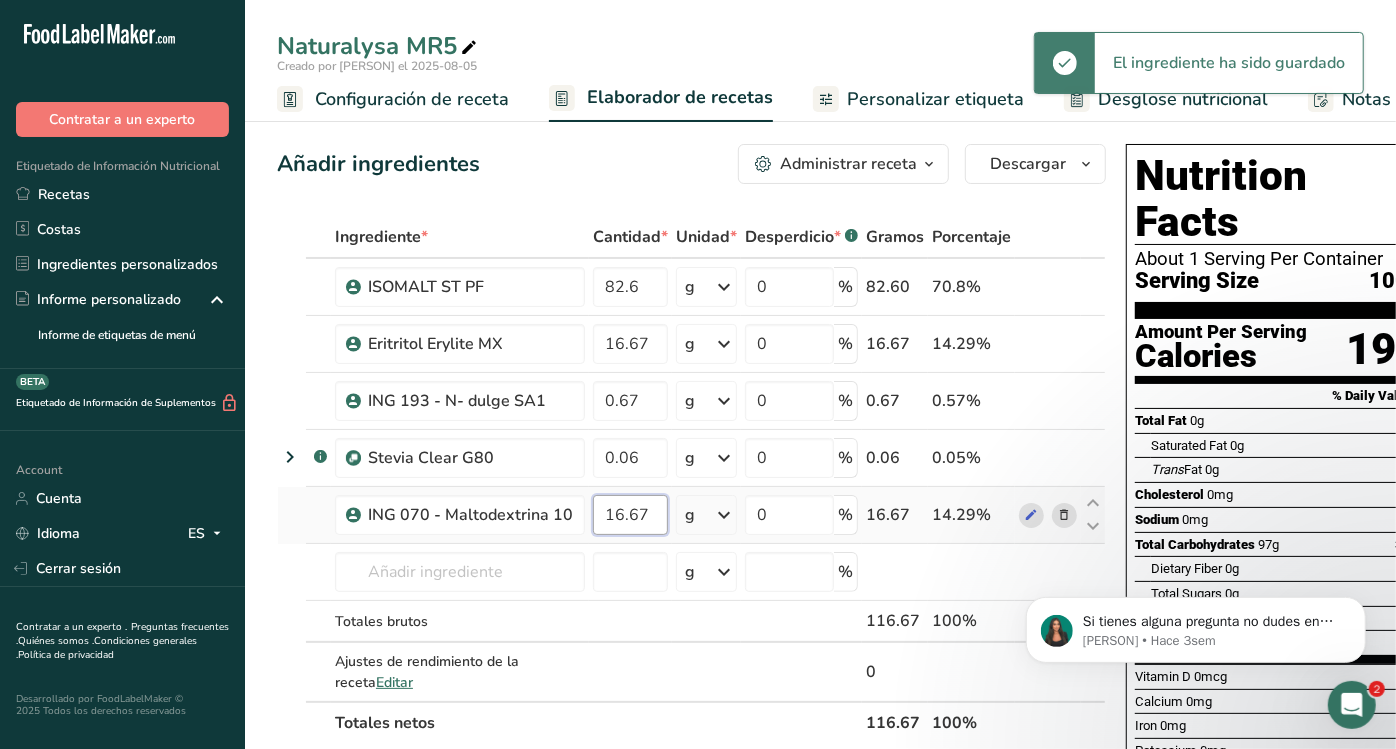 click on "Ingrediente *
Cantidad *
Unidad *
Desperdicio *   .a-a{fill:#347362;}.b-a{fill:#fff;}          Gramos
Porcentaje
ISOMALT ST PF
82.6
g
Unidades de peso
g
kg
mg
Ver más
Unidades de volumen
litro
mL
onza líquida
Ver más
0
%
82.60
70.8%
Eritritol Erylite MX
16.67
g
Unidades de peso
g
kg
mg
Ver más
Unidades de volumen
litro
mL
onza líquida
Ver más
0
%
16.67
14.29%
0.67" at bounding box center (691, 480) 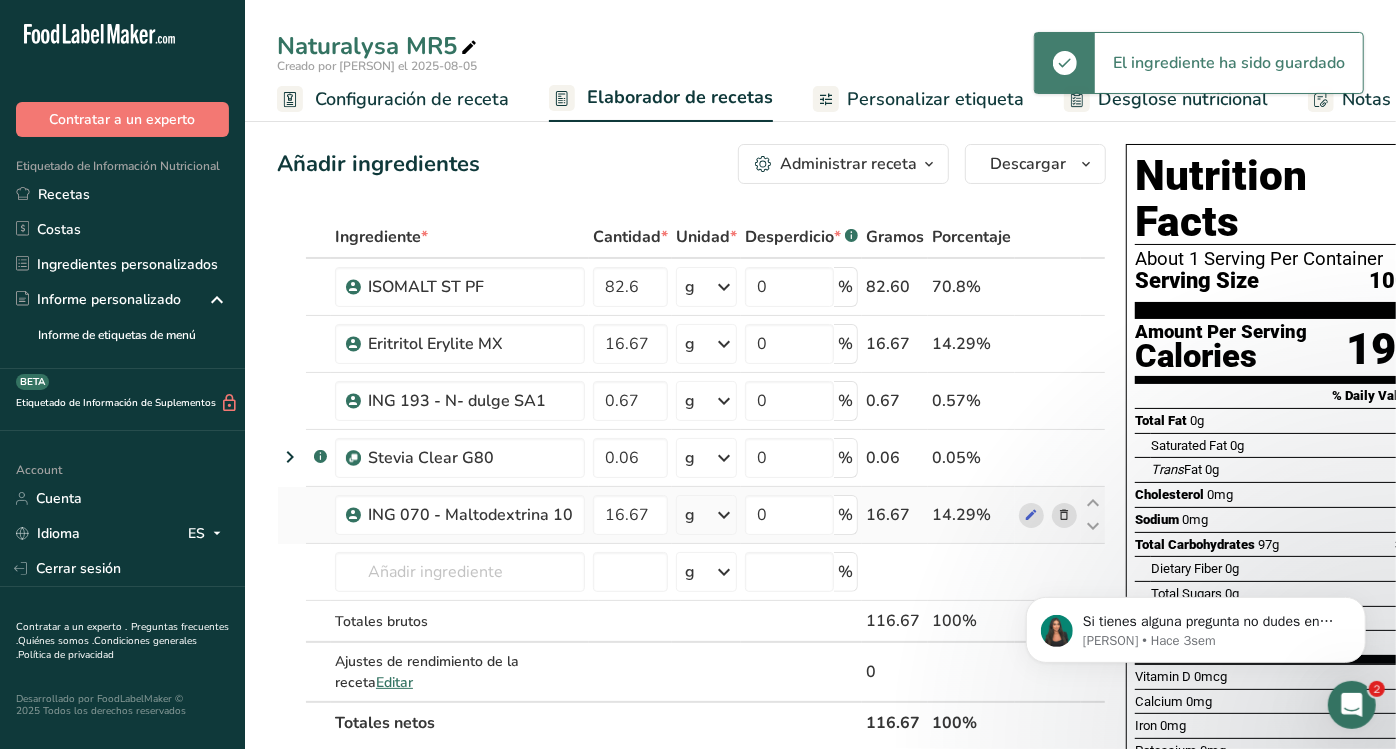 click on "Ingrediente *
Cantidad *
Unidad *
Desperdicio *   .a-a{fill:#347362;}.b-a{fill:#fff;}          Gramos
Porcentaje
ISOMALT ST PF
82.6
g
Unidades de peso
g
kg
mg
Ver más
Unidades de volumen
litro
mL
onza líquida
Ver más
0
%
82.60
70.8%
Eritritol Erylite MX
16.67
g
Unidades de peso
g
kg
mg
Ver más
Unidades de volumen
litro
mL
onza líquida
Ver más
0
%
16.67
14.29%
0.67" at bounding box center [691, 480] 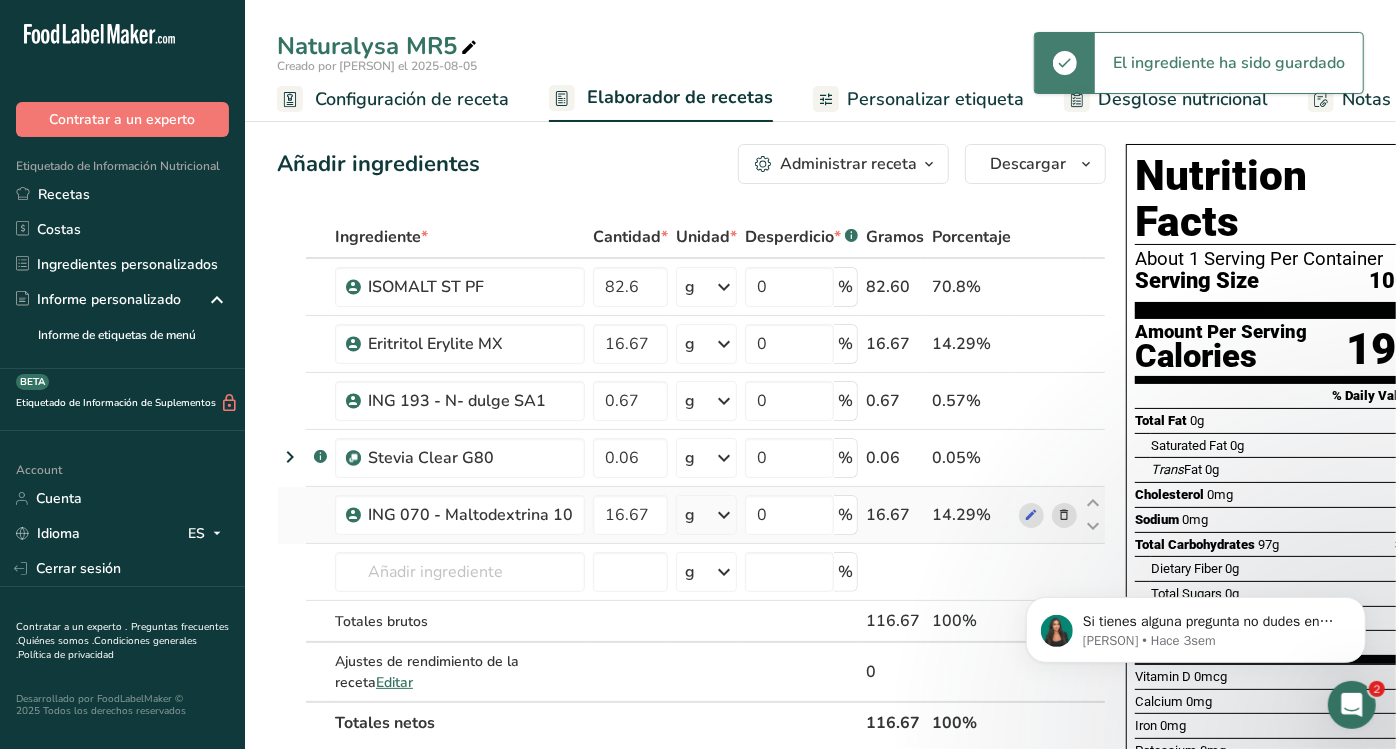 click at bounding box center (1065, 515) 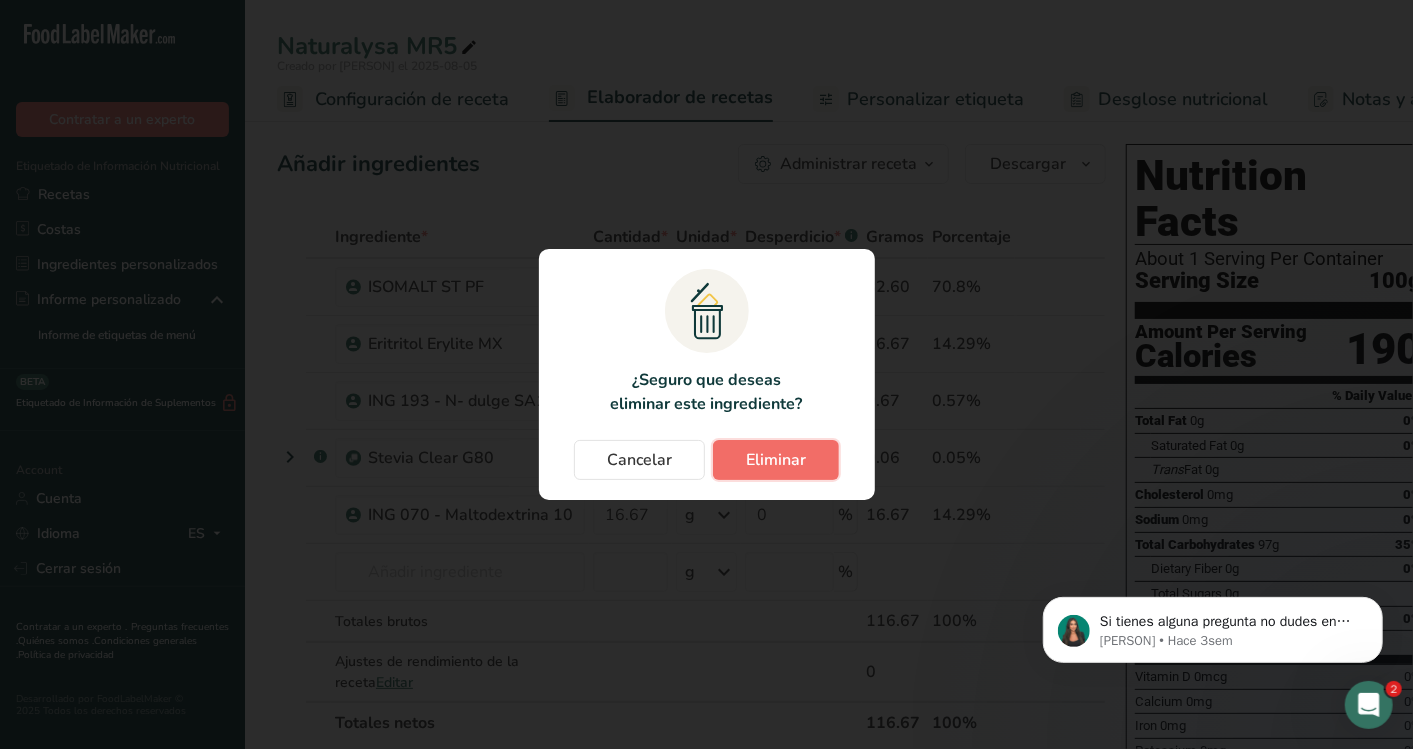 click on "Eliminar" at bounding box center (776, 460) 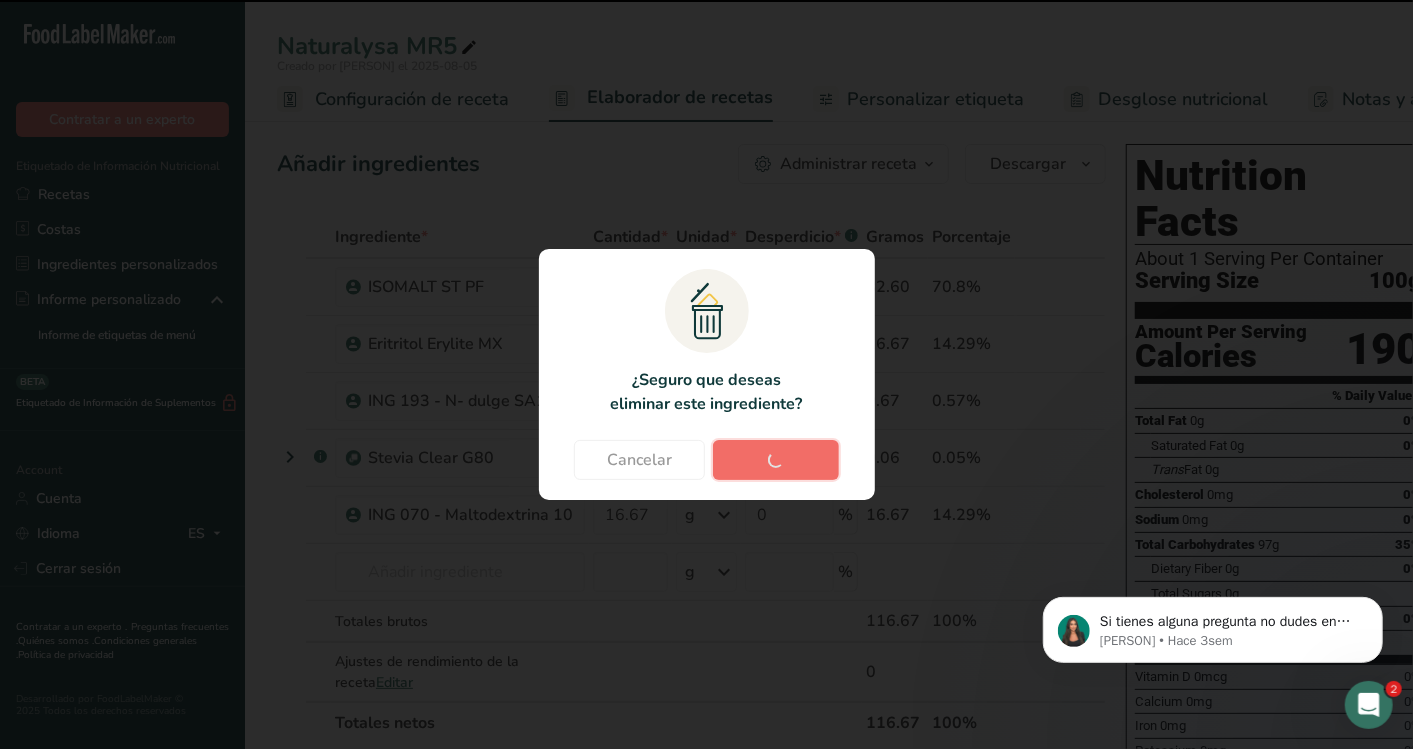 type 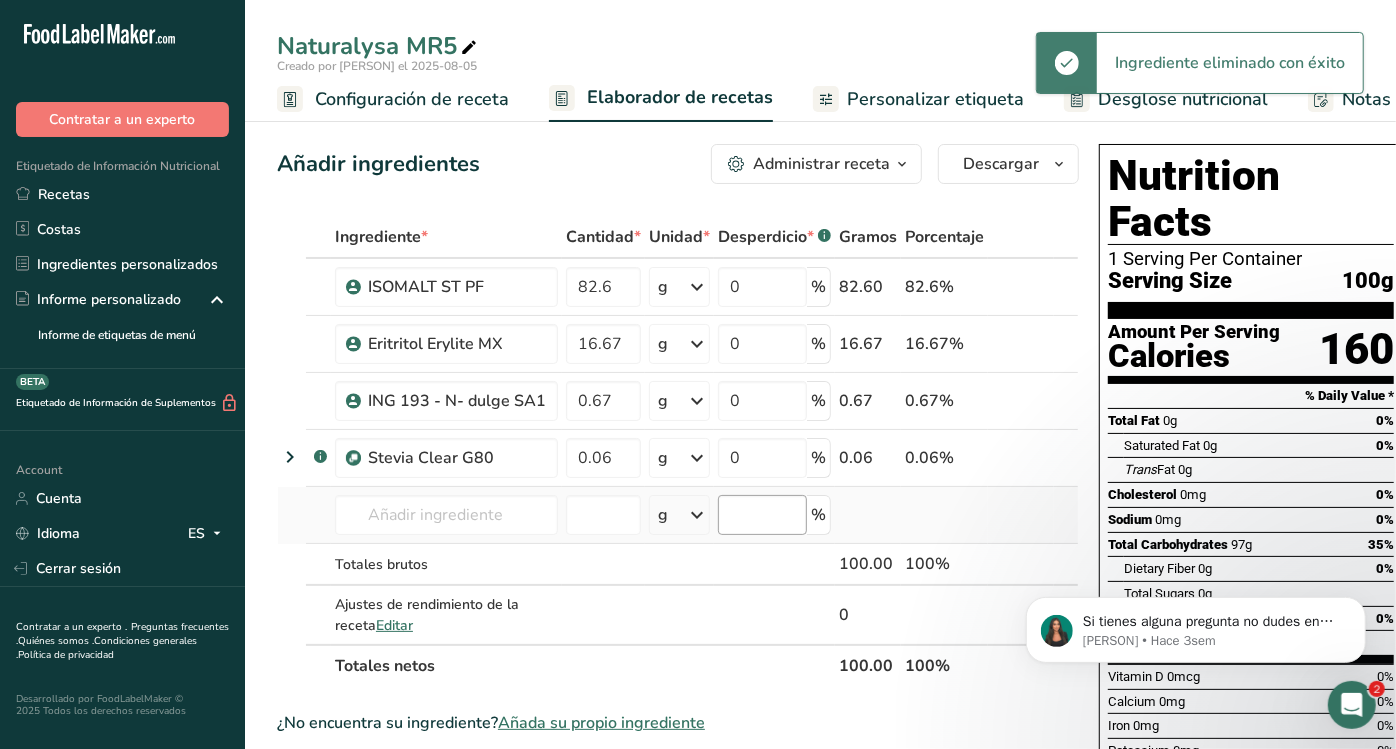 scroll, scrollTop: 0, scrollLeft: 8, axis: horizontal 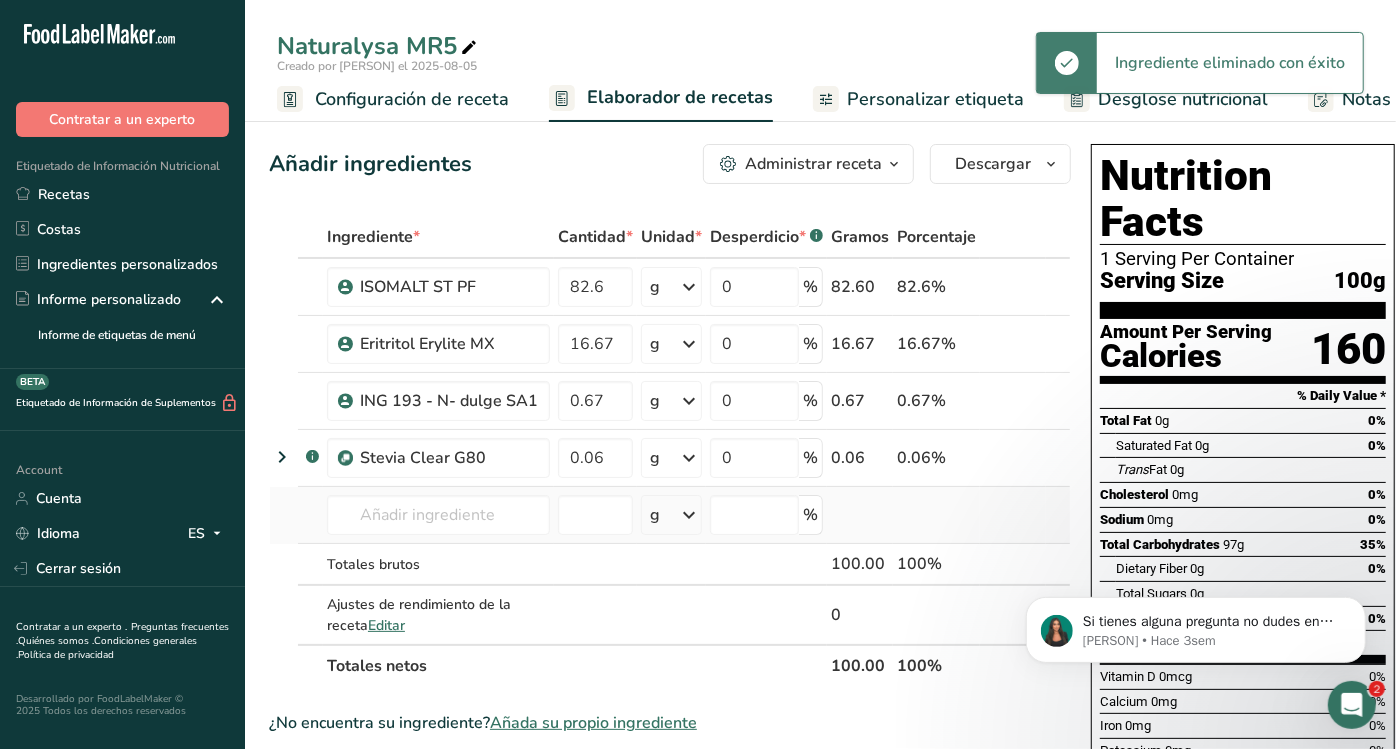 click on "g" at bounding box center [671, 515] 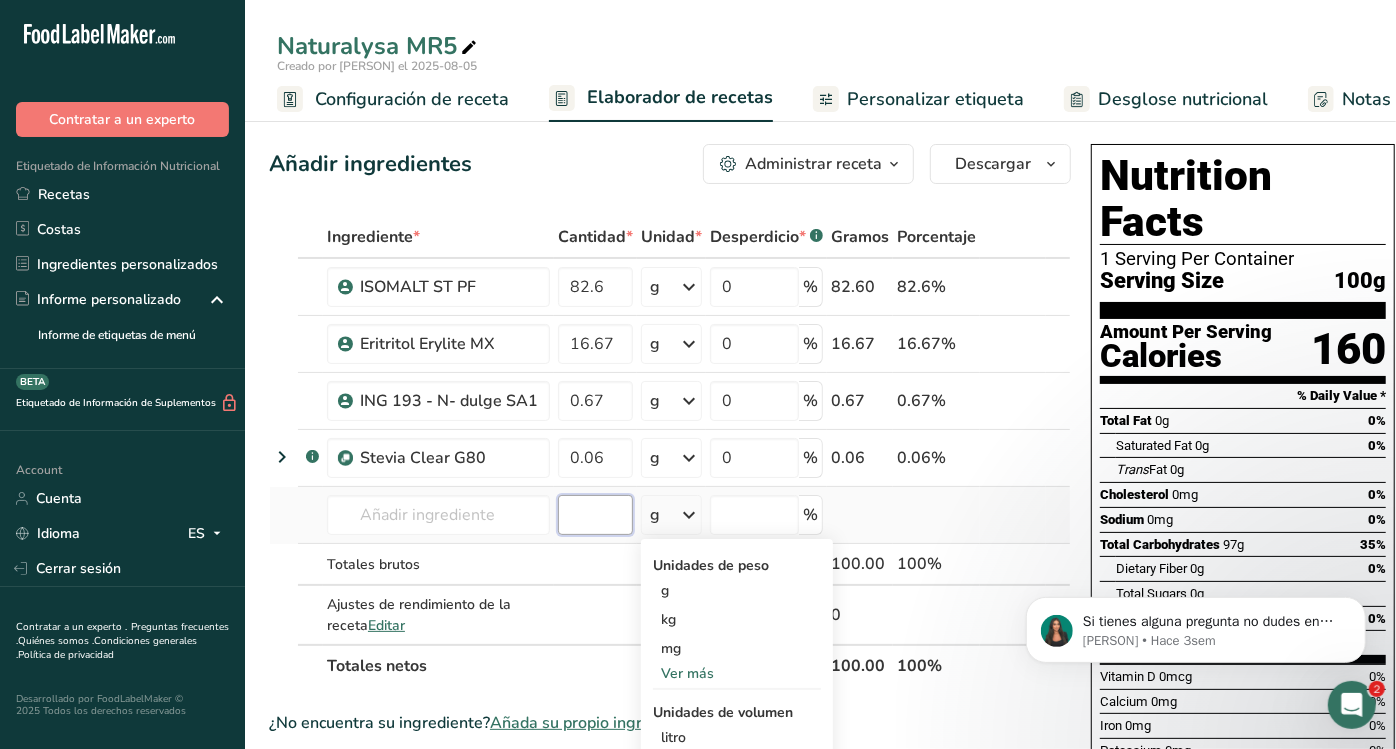 click at bounding box center [595, 515] 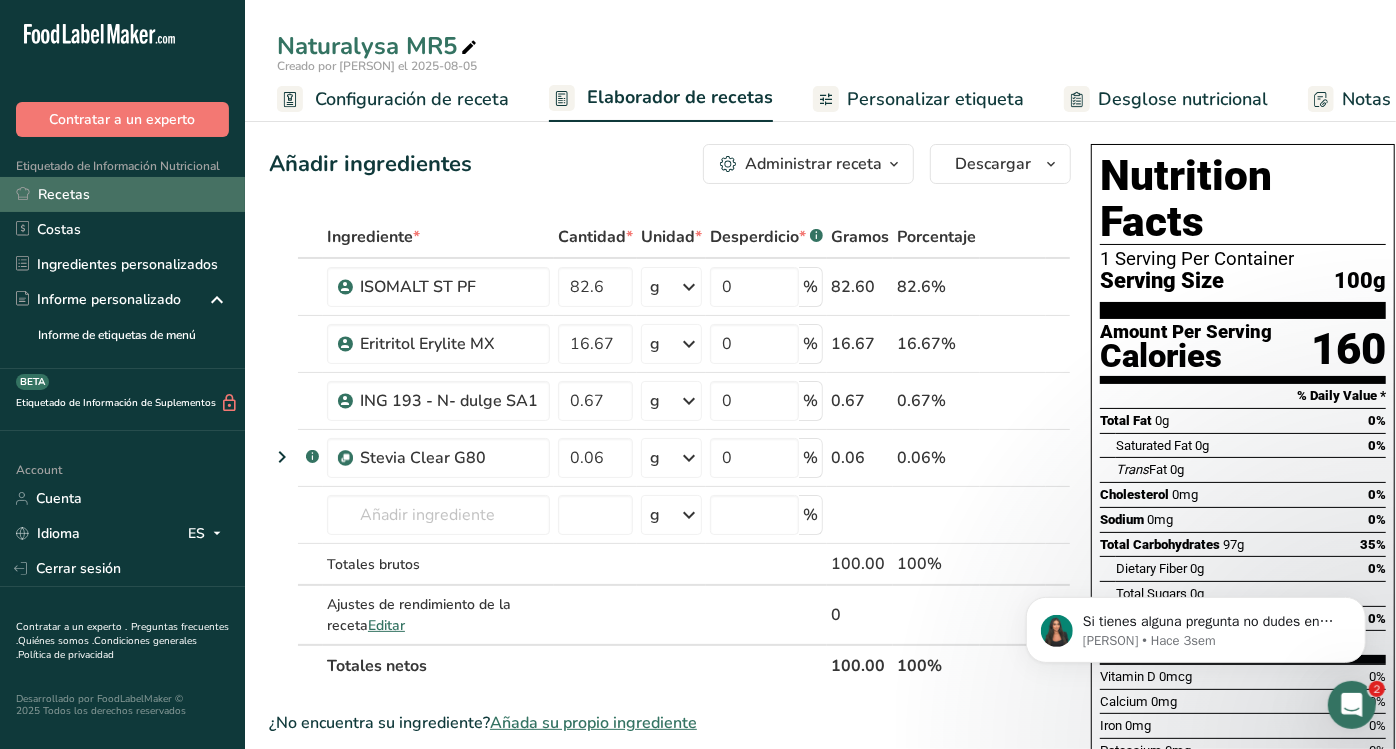 click on "Recetas" at bounding box center [122, 194] 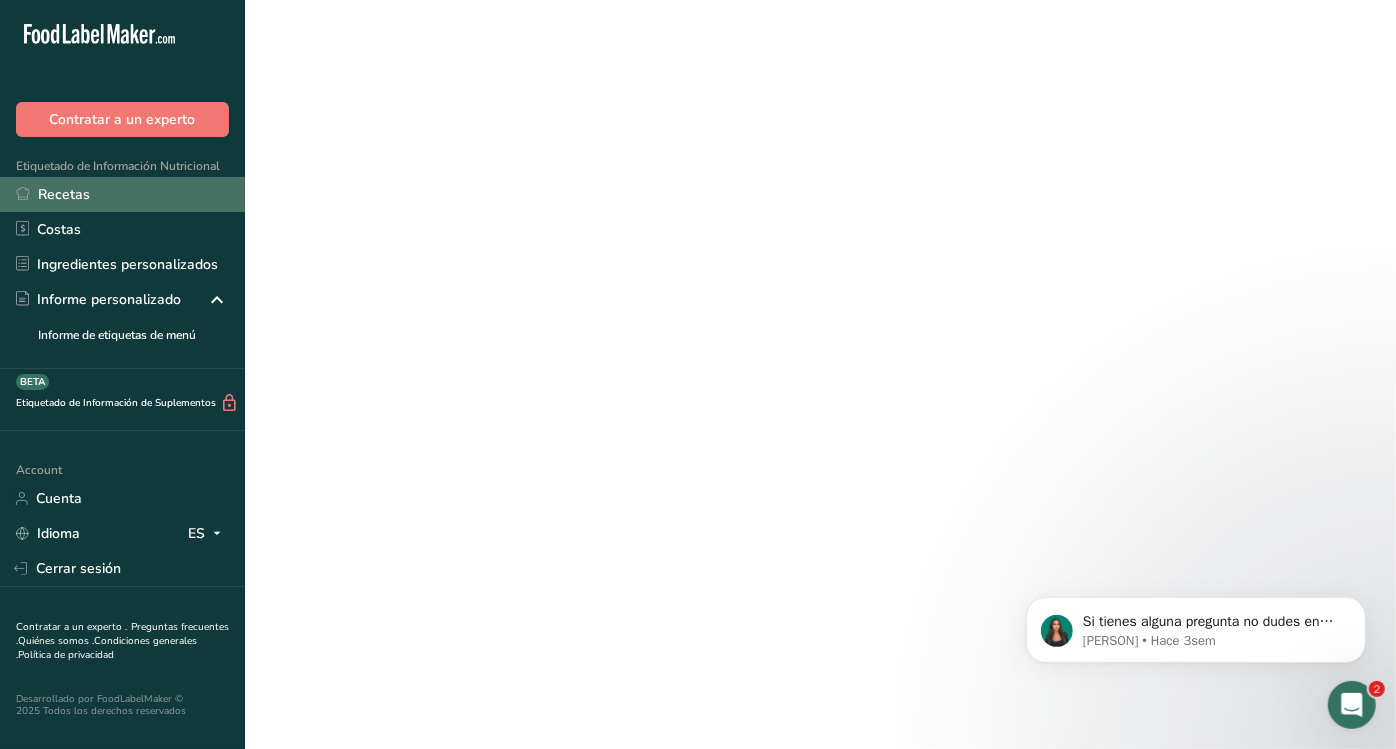 scroll, scrollTop: 0, scrollLeft: 0, axis: both 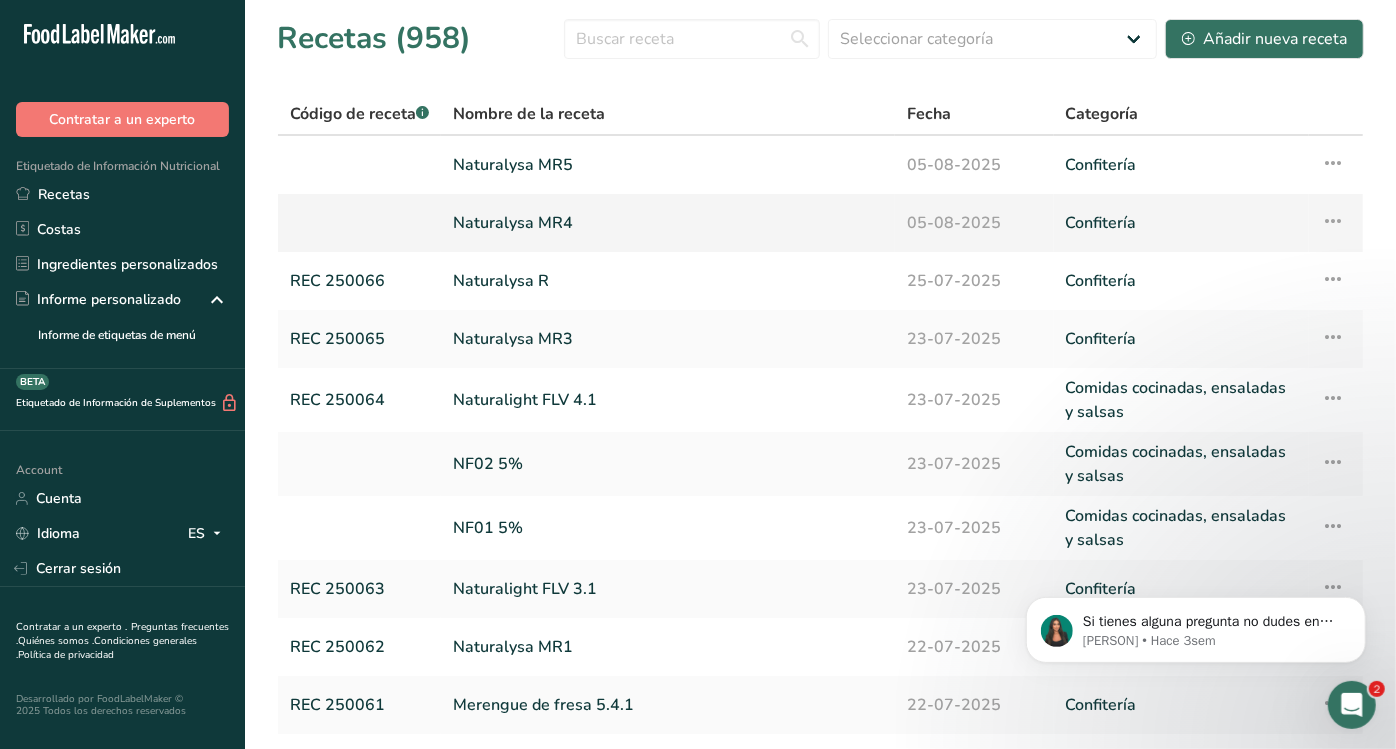 click on "Naturalysa MR4" at bounding box center (668, 223) 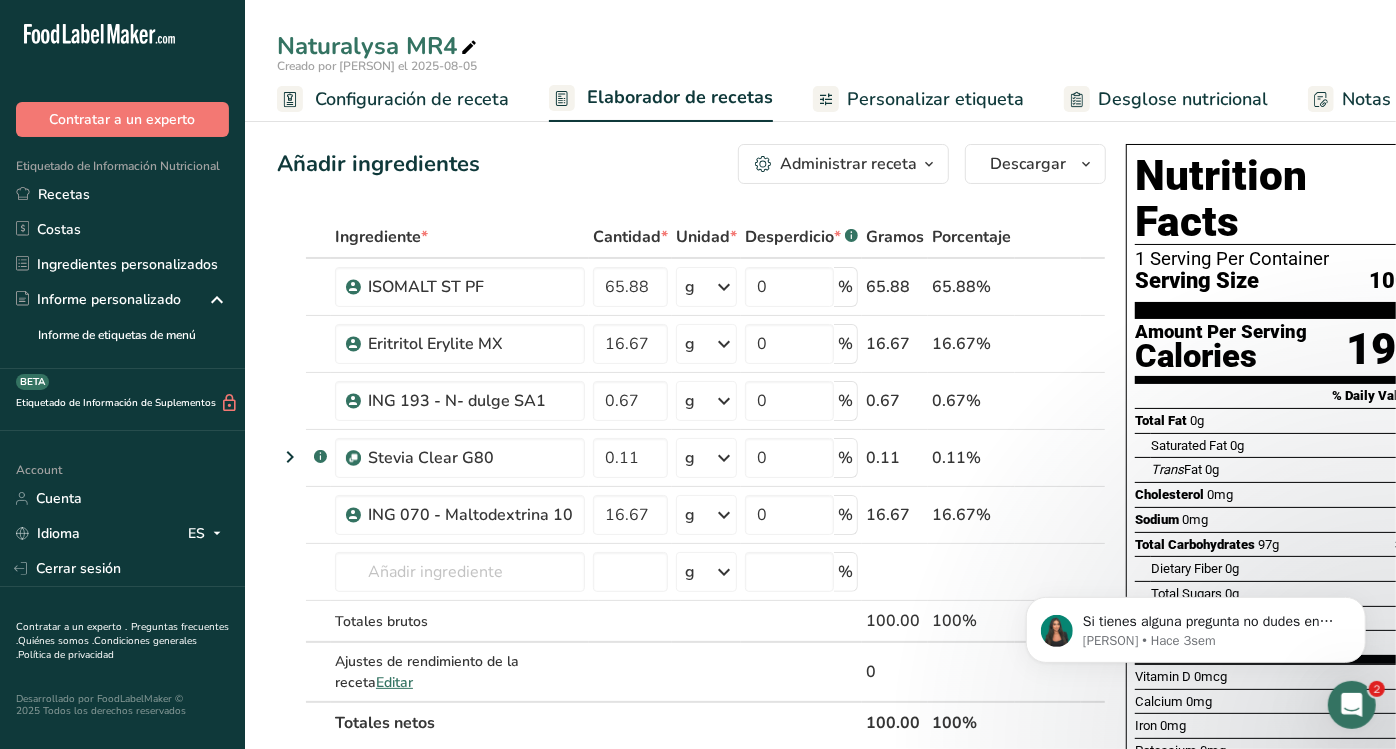 scroll, scrollTop: 0, scrollLeft: 34, axis: horizontal 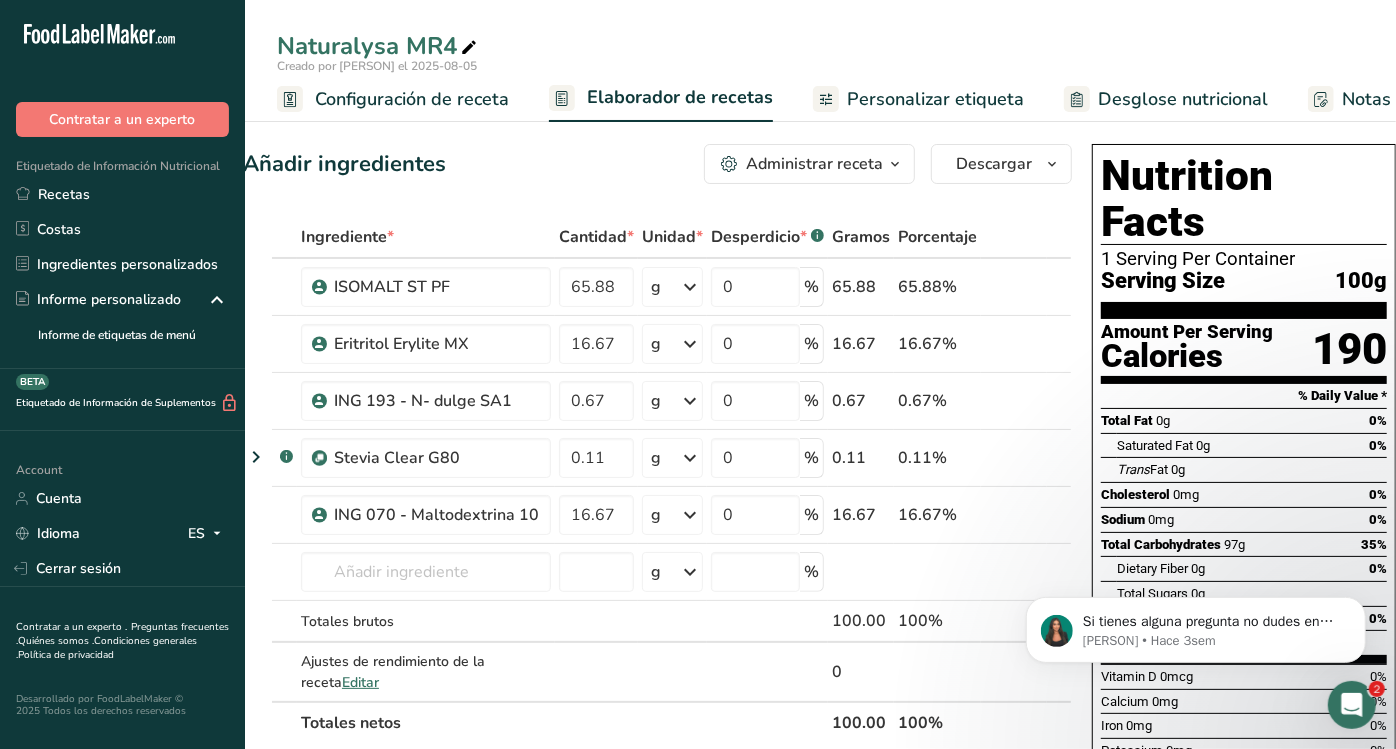 click on "Personalizar etiqueta" at bounding box center [935, 99] 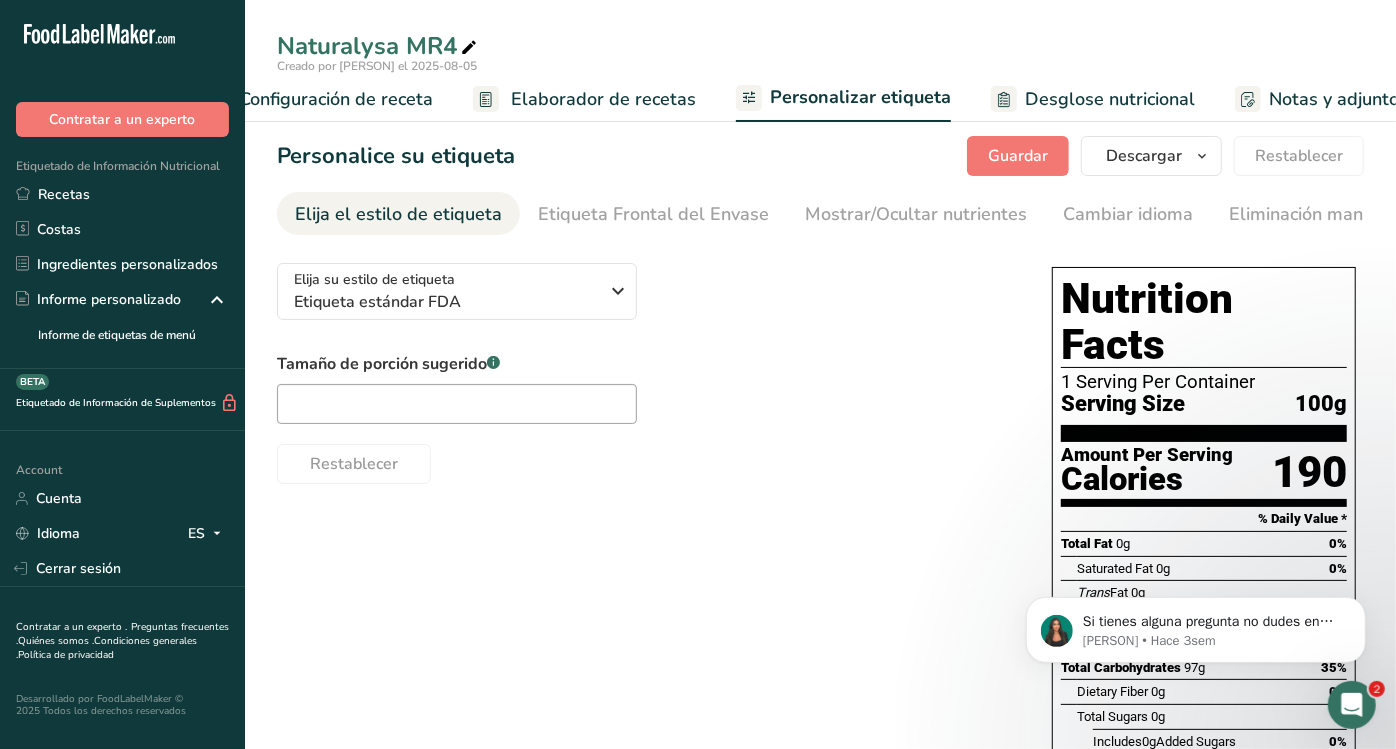 scroll, scrollTop: 0, scrollLeft: 347, axis: horizontal 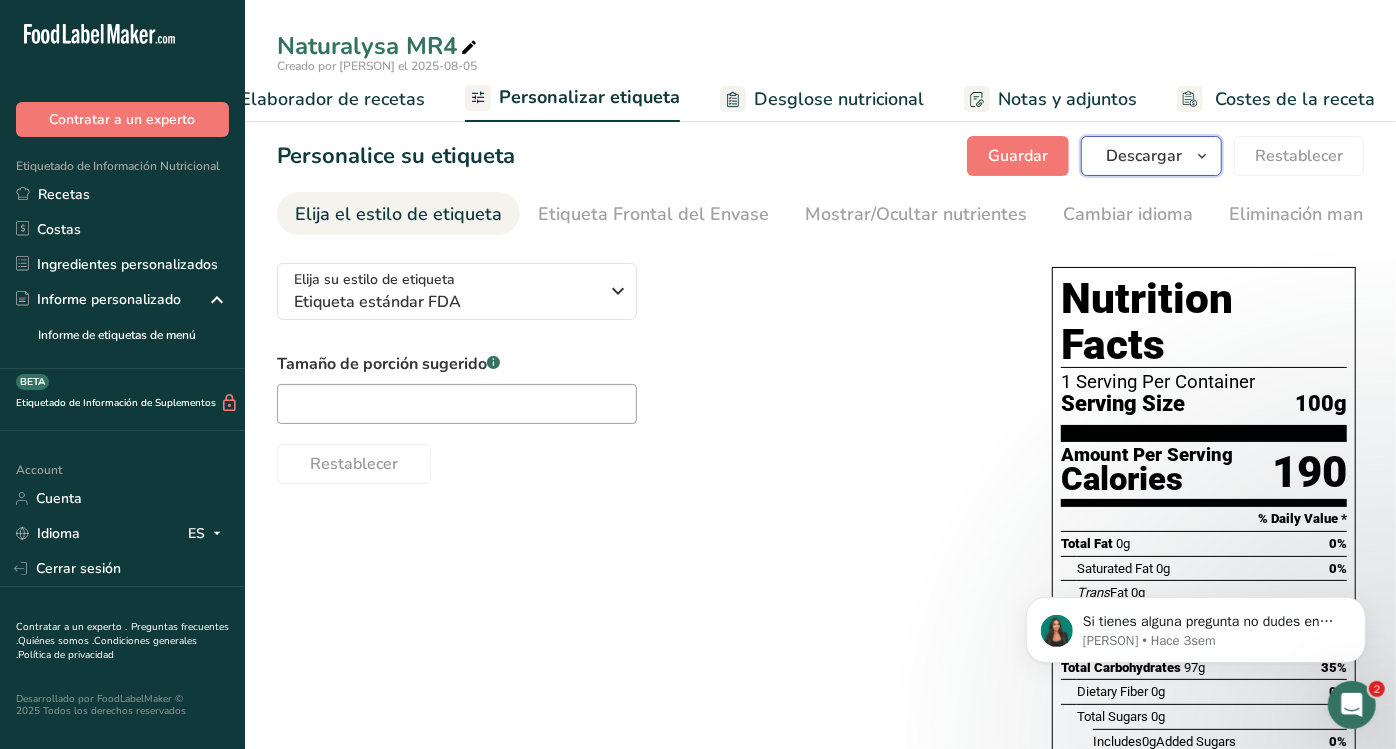 click on "Descargar" at bounding box center [1144, 156] 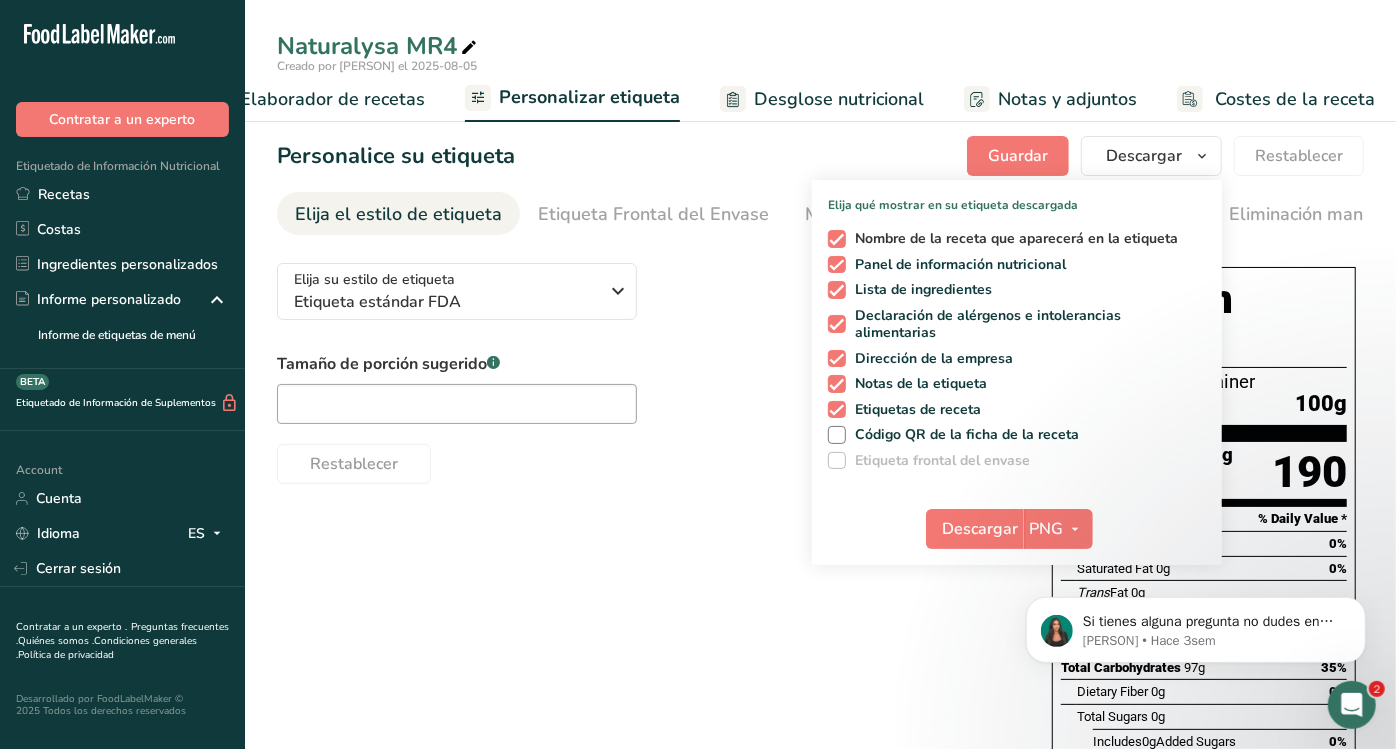 click on "Nombre de la receta que aparecerá en la etiqueta" at bounding box center (1012, 239) 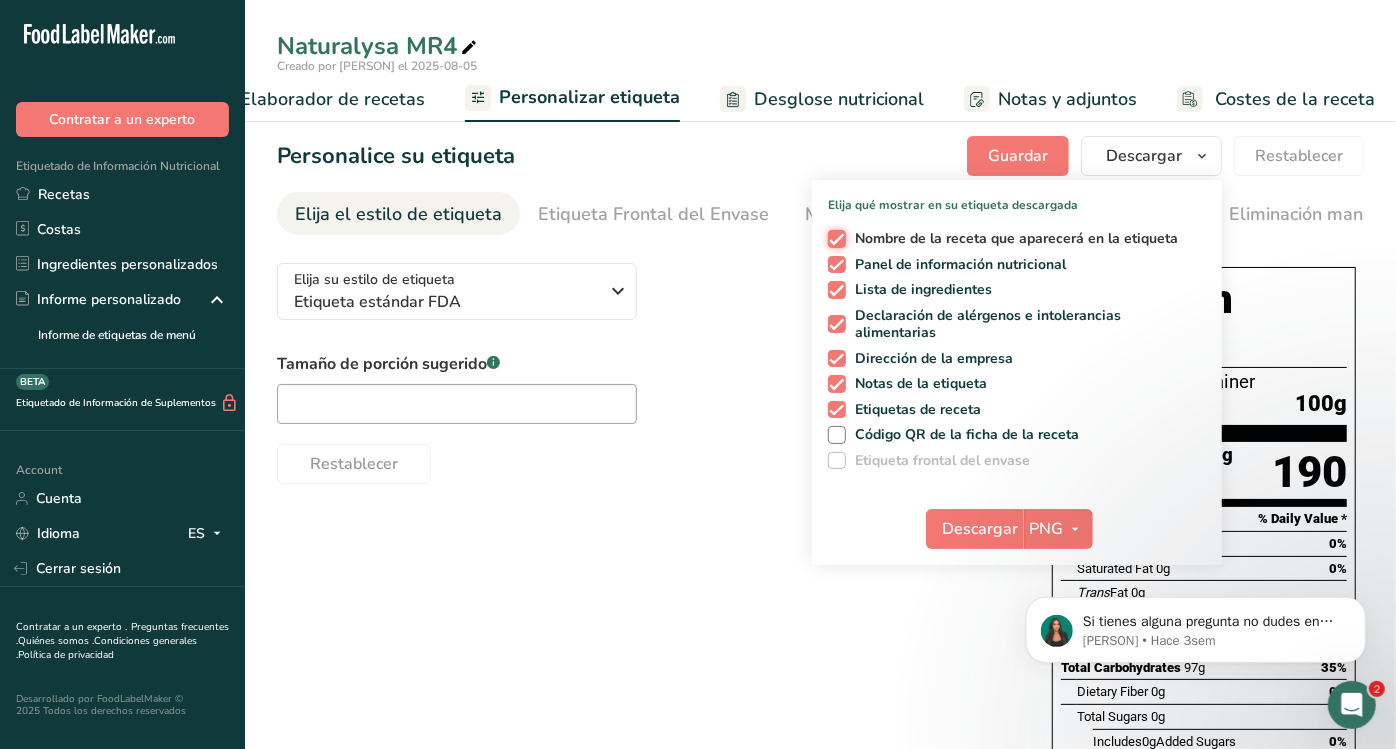 click on "Nombre de la receta que aparecerá en la etiqueta" at bounding box center (834, 238) 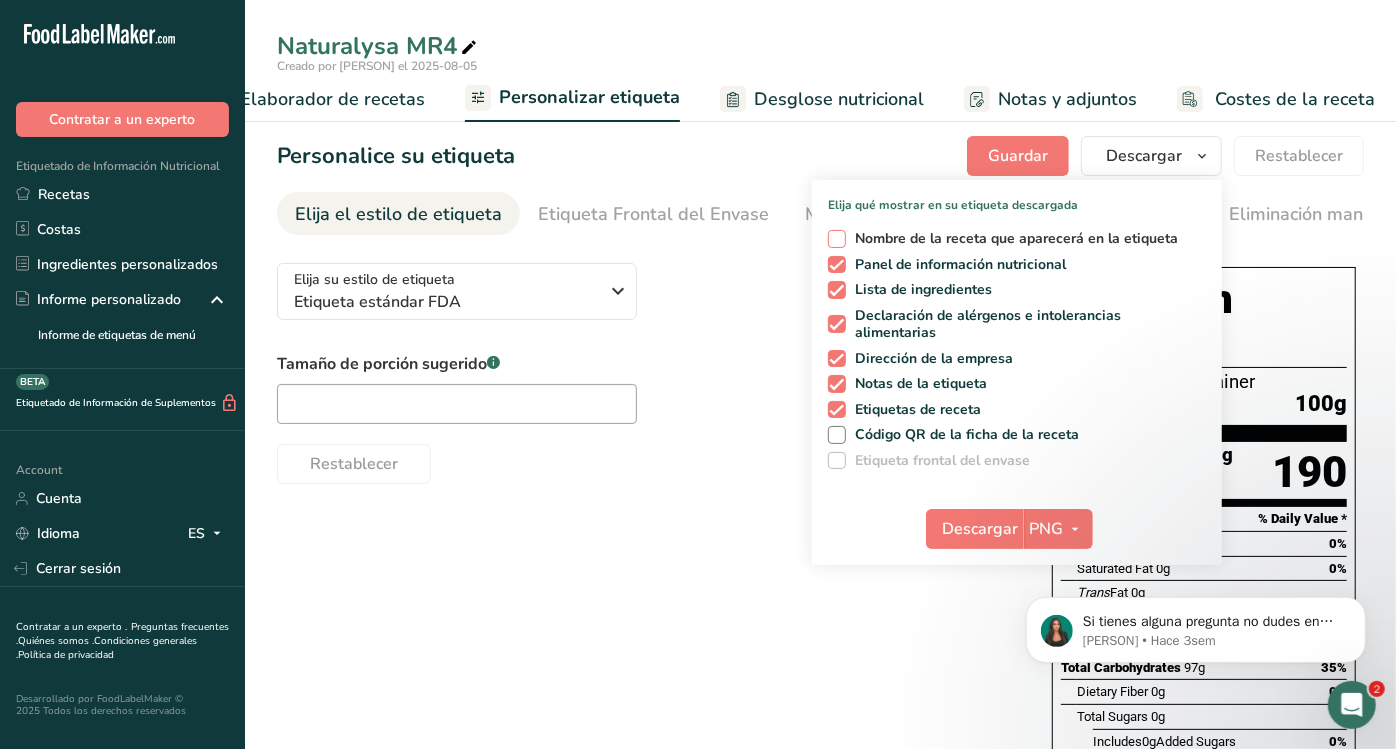 click on "Nombre de la receta que aparecerá en la etiqueta" at bounding box center [1012, 239] 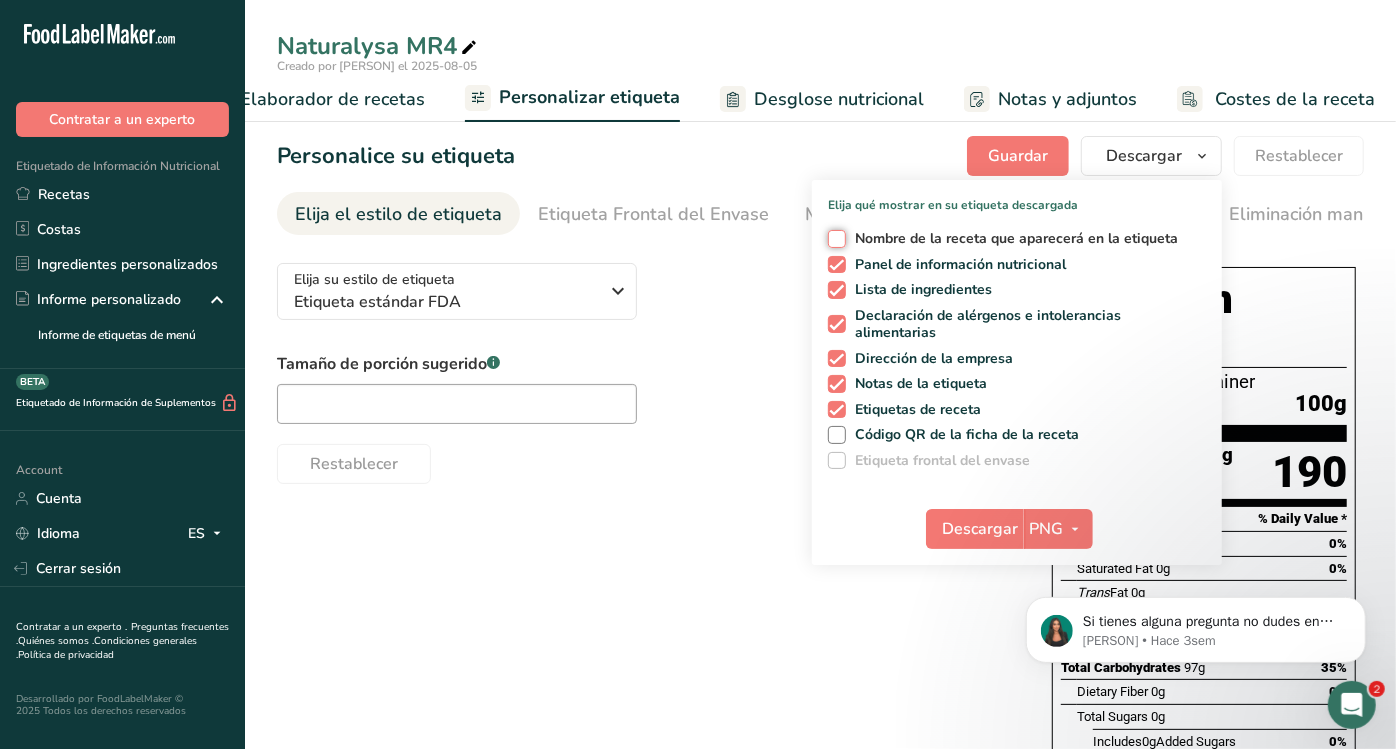 click on "Nombre de la receta que aparecerá en la etiqueta" at bounding box center (834, 238) 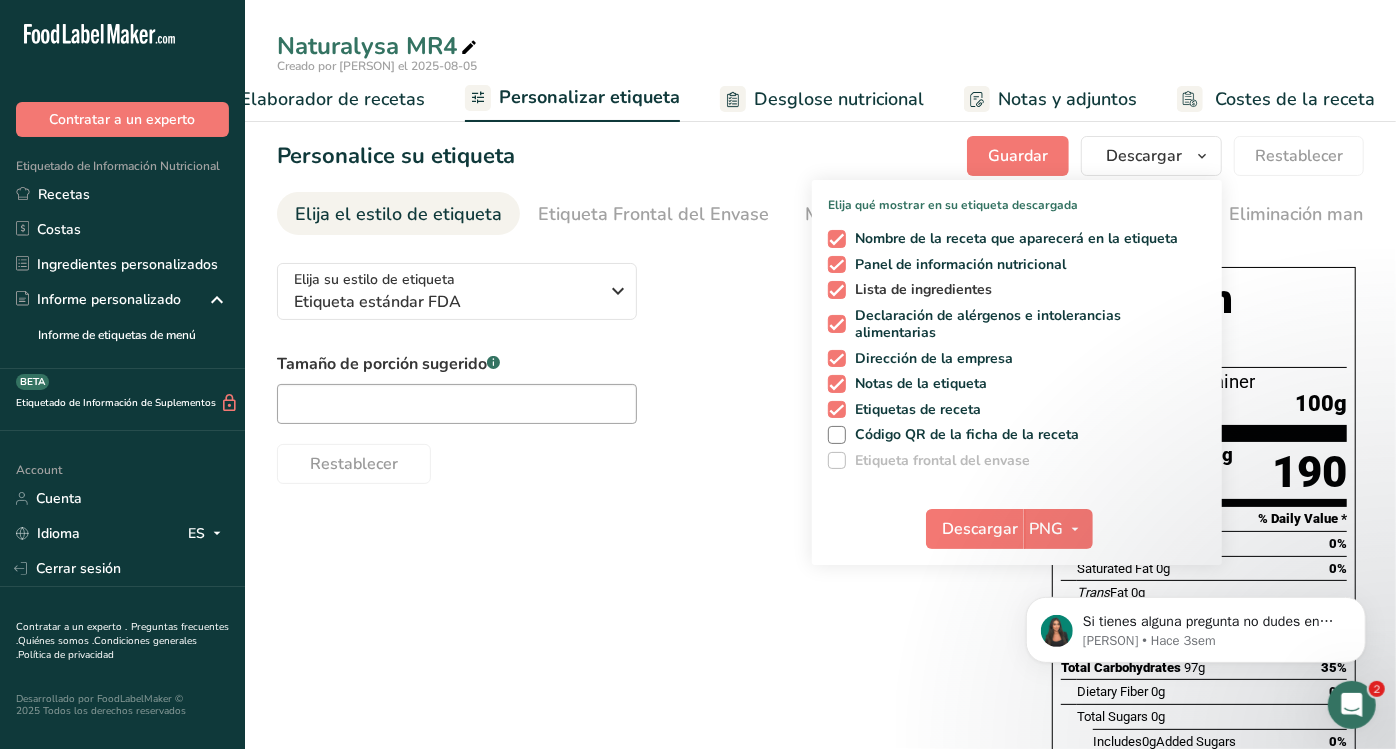 click on "Lista de ingredientes" at bounding box center (919, 290) 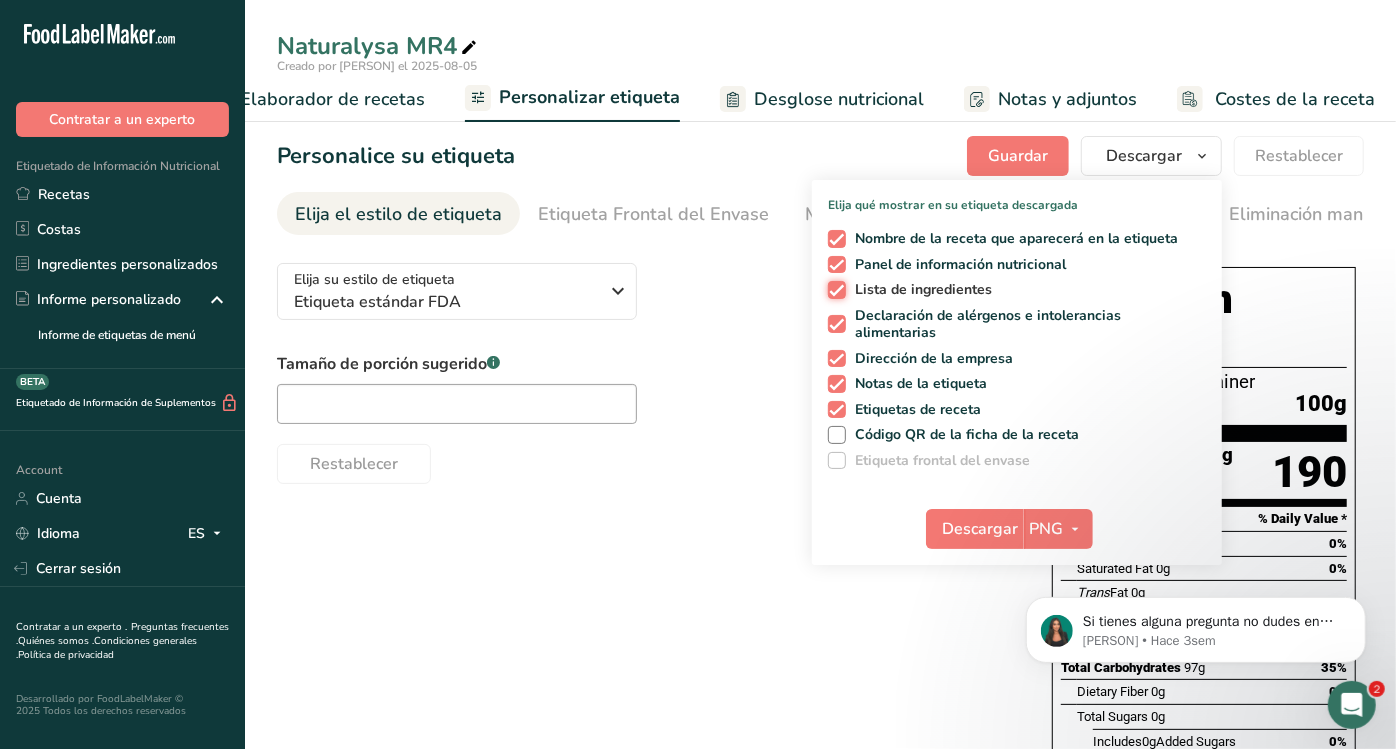click on "Lista de ingredientes" at bounding box center [834, 289] 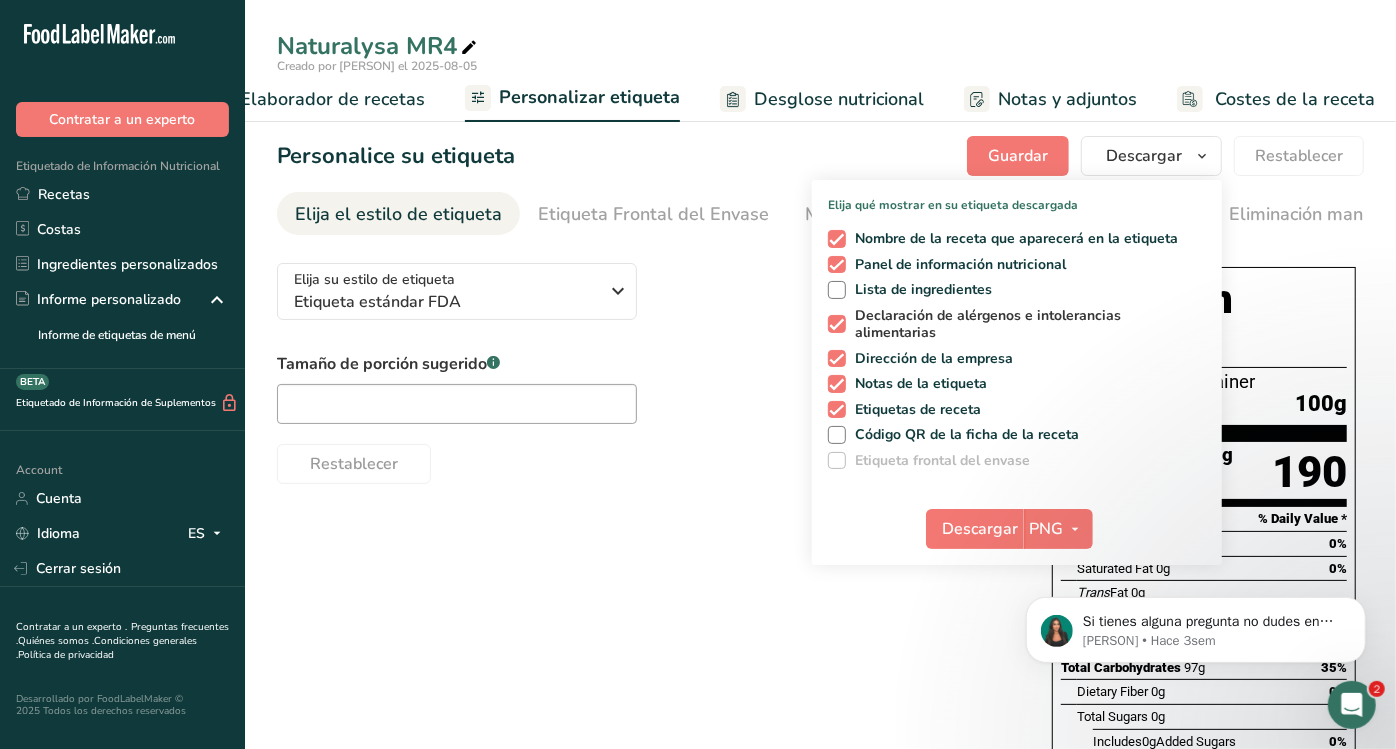 click on "Declaración de alérgenos e intolerancias alimentarias" at bounding box center (1023, 324) 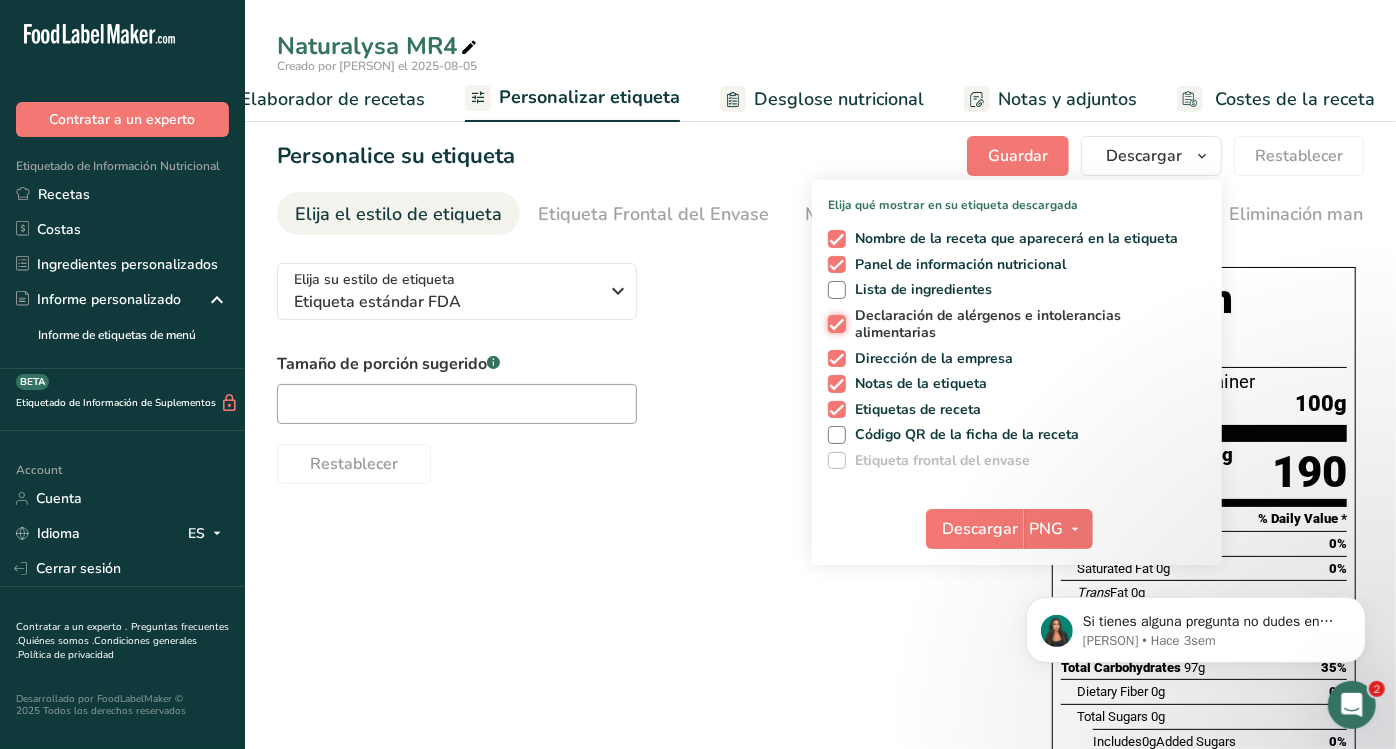 click on "Declaración de alérgenos e intolerancias alimentarias" at bounding box center [834, 324] 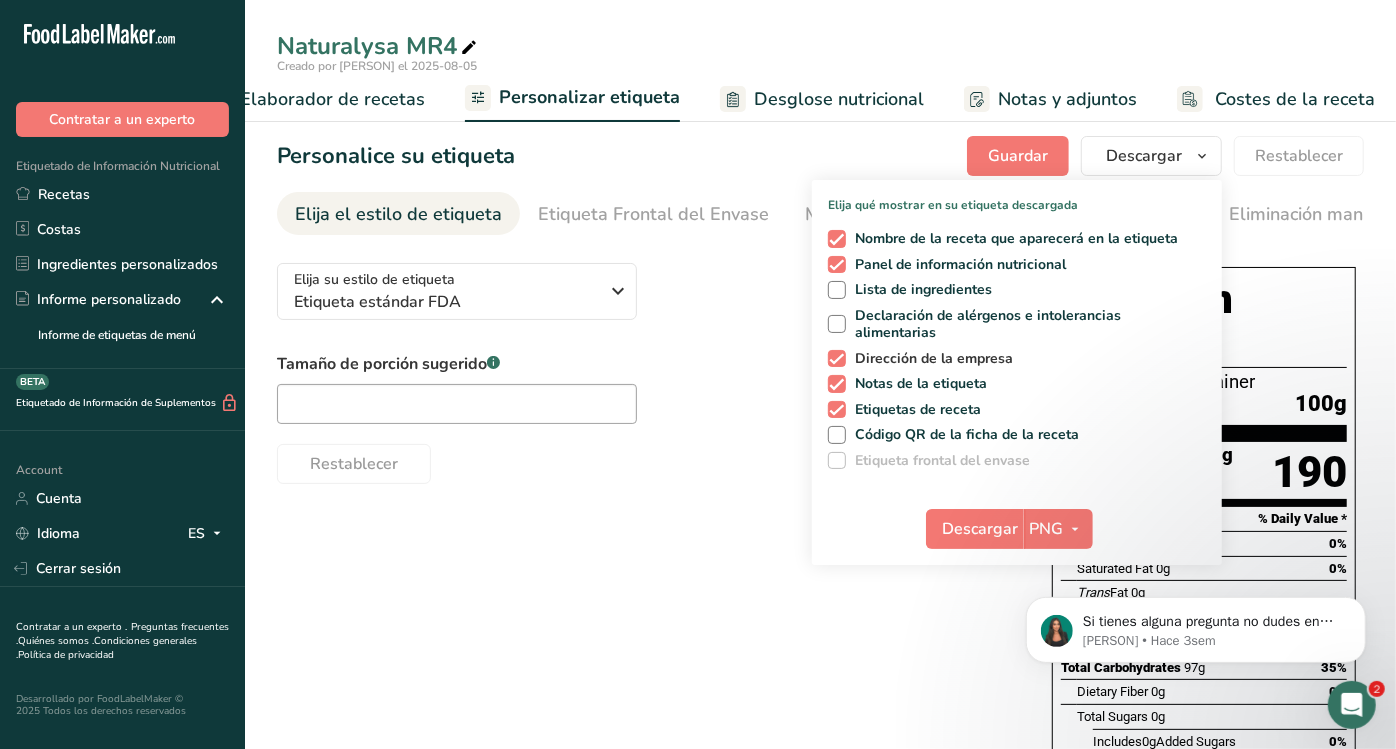 click on "Dirección de la empresa" at bounding box center [930, 359] 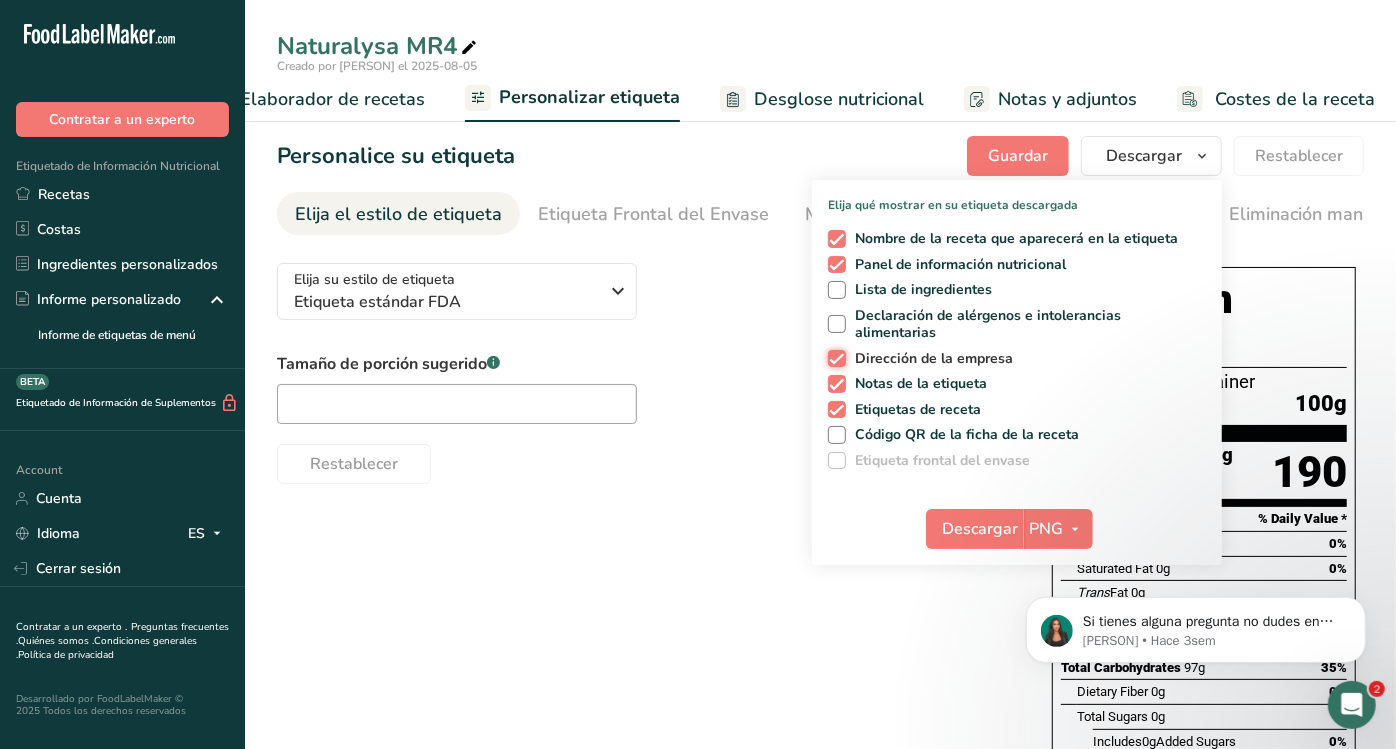 click on "Dirección de la empresa" at bounding box center (834, 358) 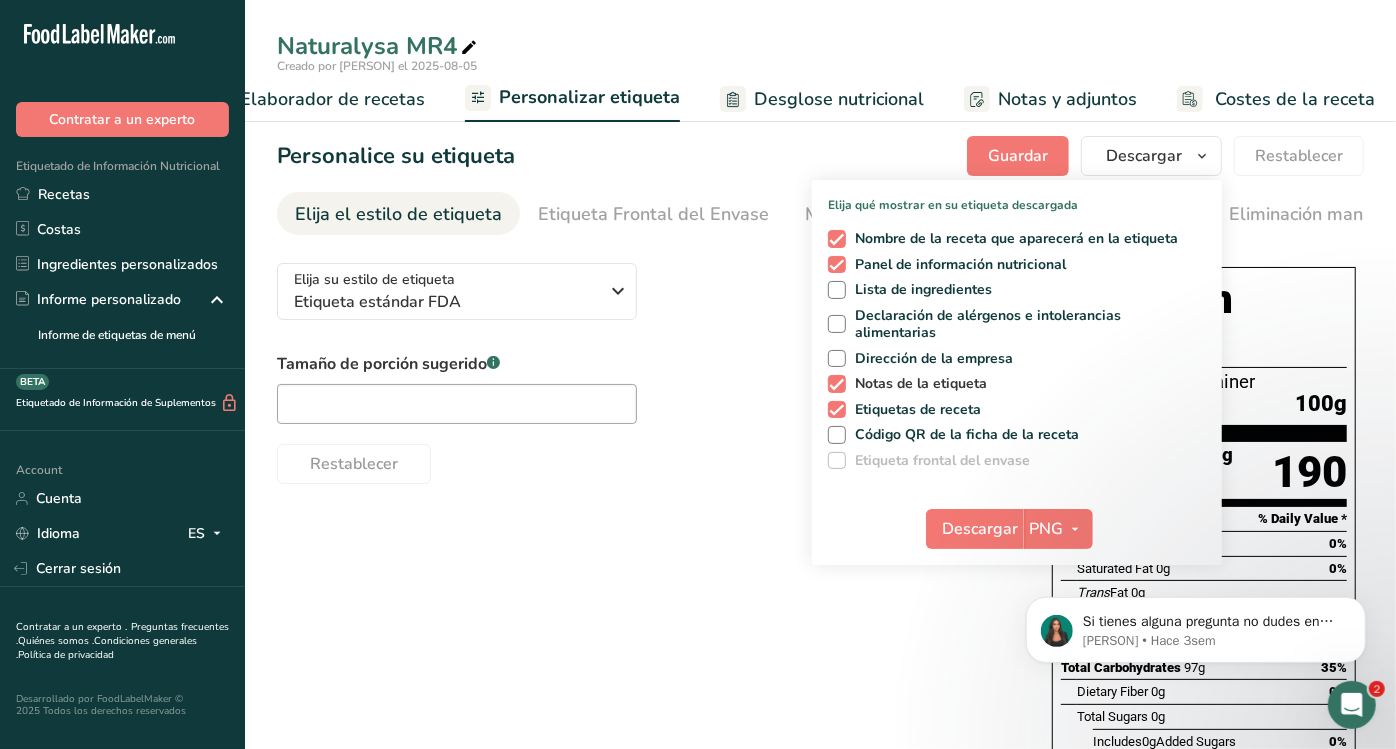 click on "Notas de la etiqueta" at bounding box center (917, 384) 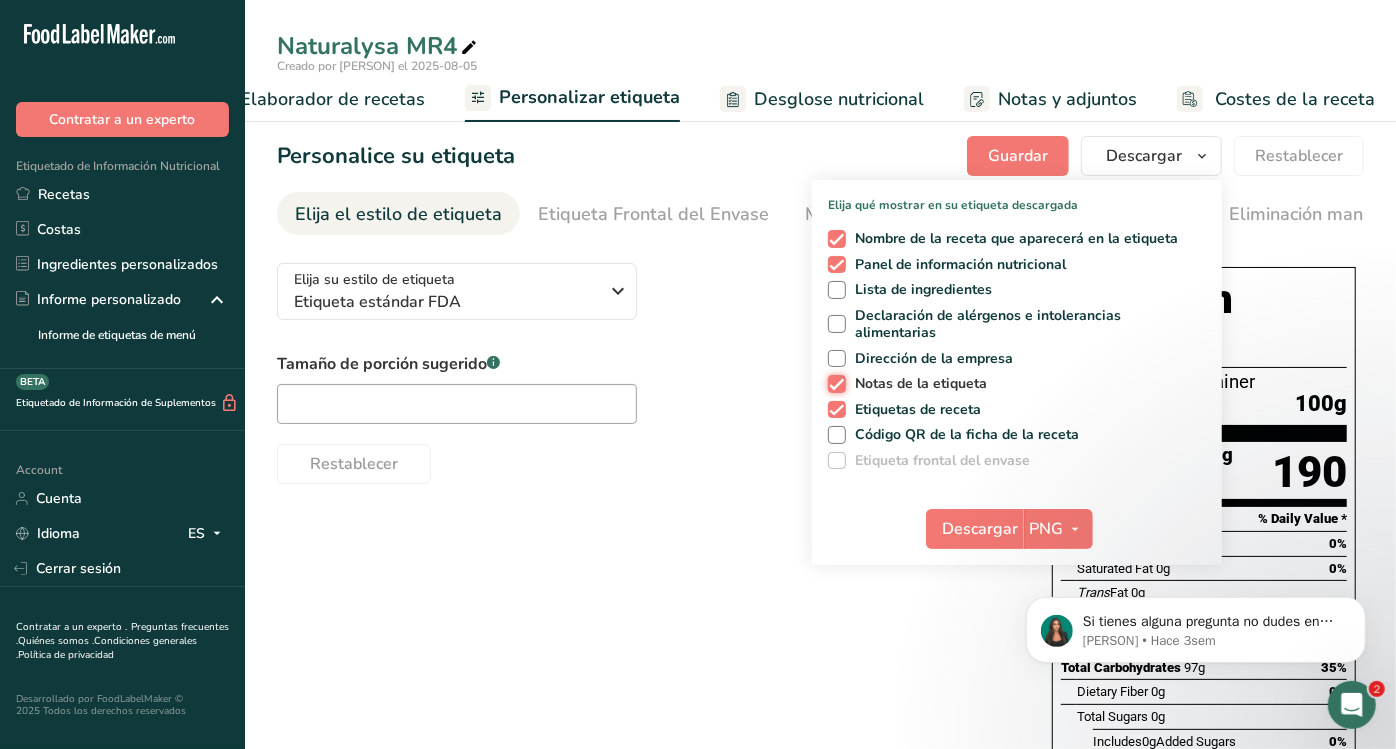 click on "Notas de la etiqueta" at bounding box center [834, 383] 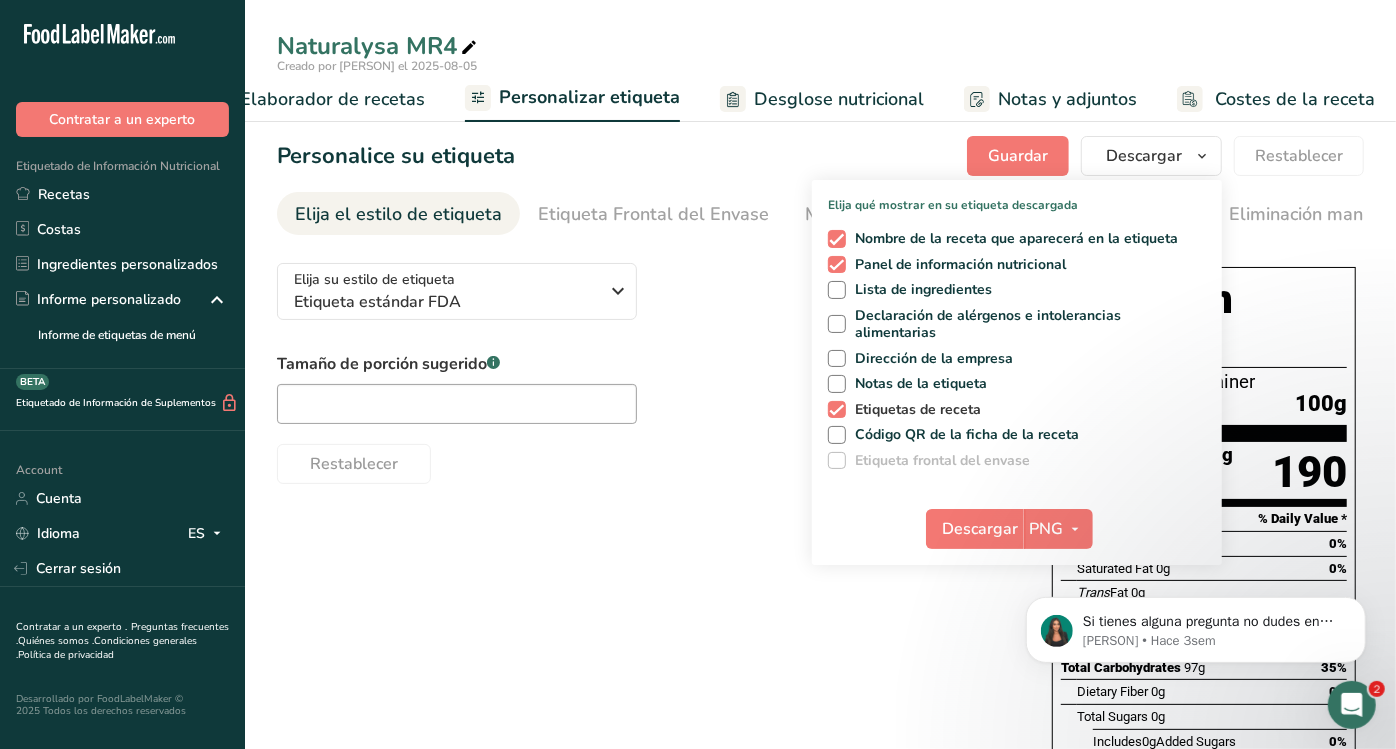 click on "Etiquetas de receta" at bounding box center (914, 410) 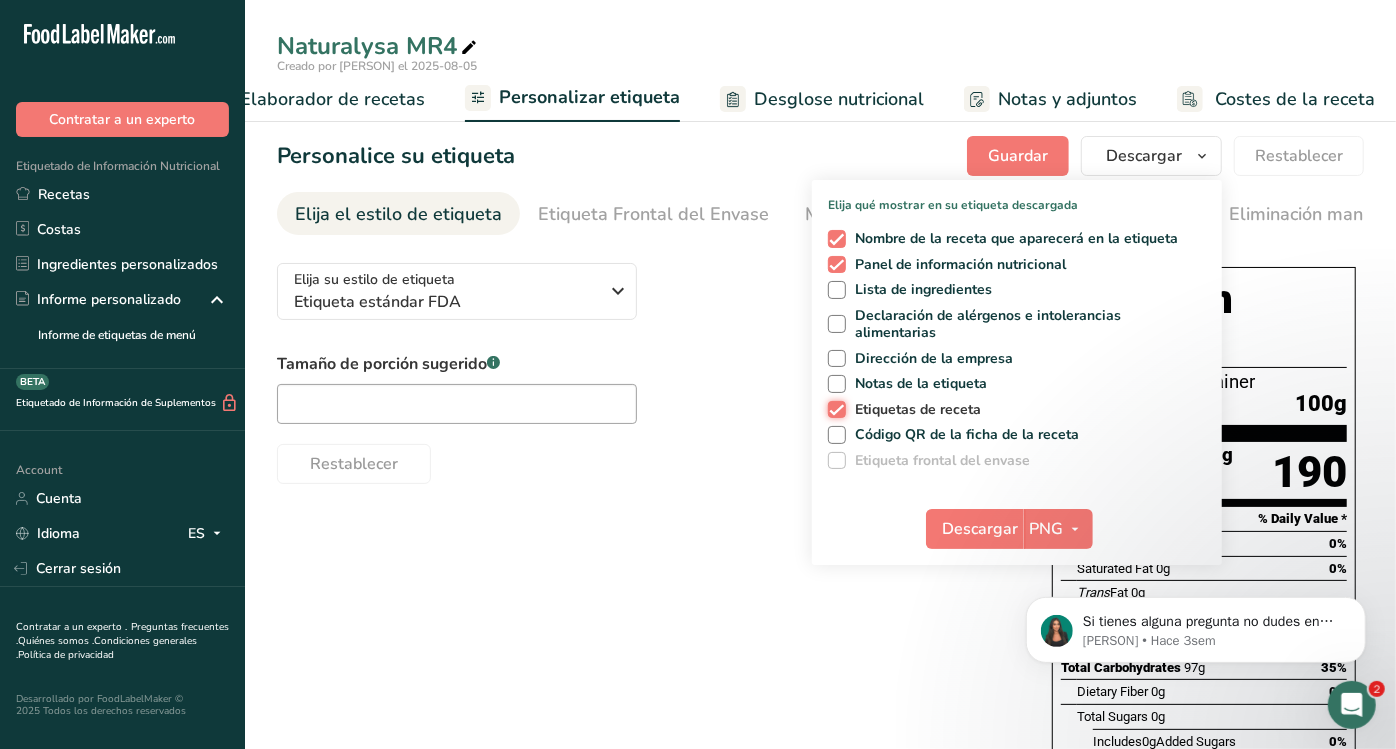 click on "Etiquetas de receta" at bounding box center (834, 409) 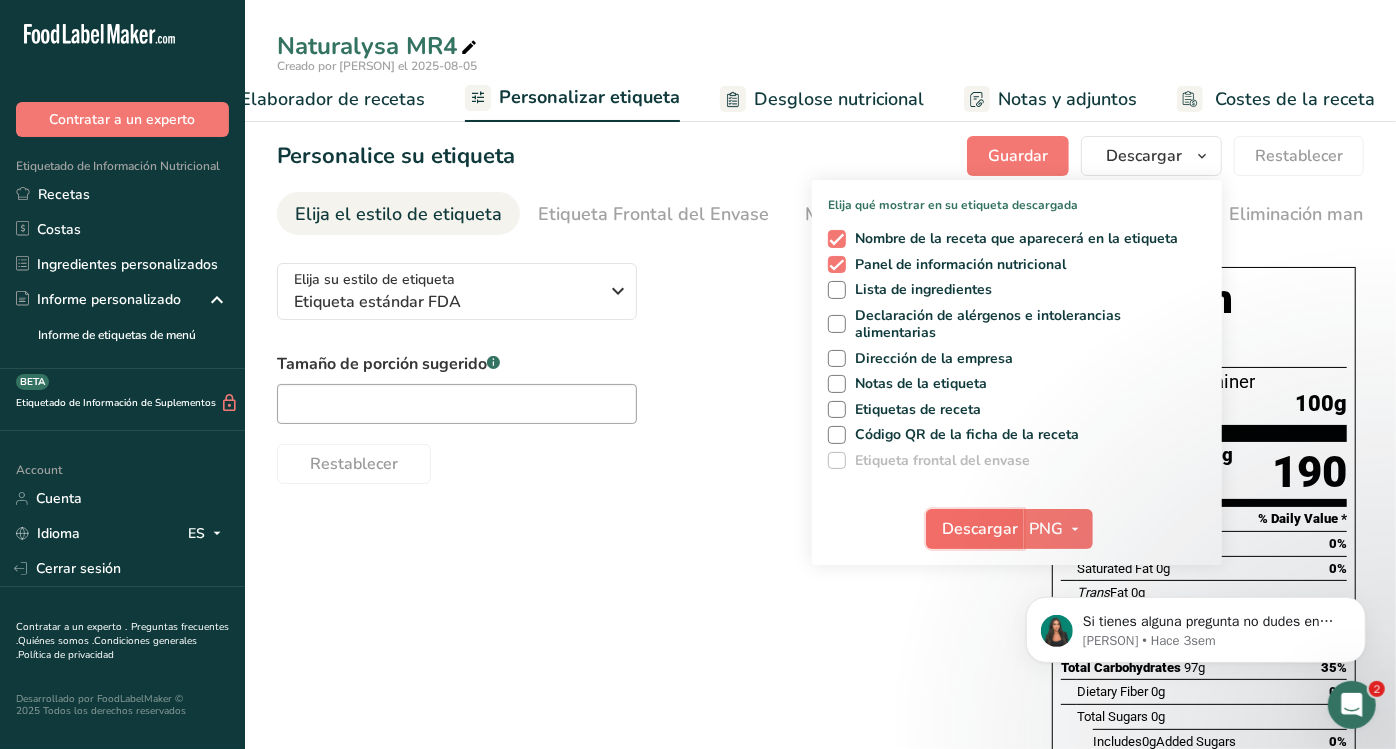 click on "Descargar" at bounding box center [981, 529] 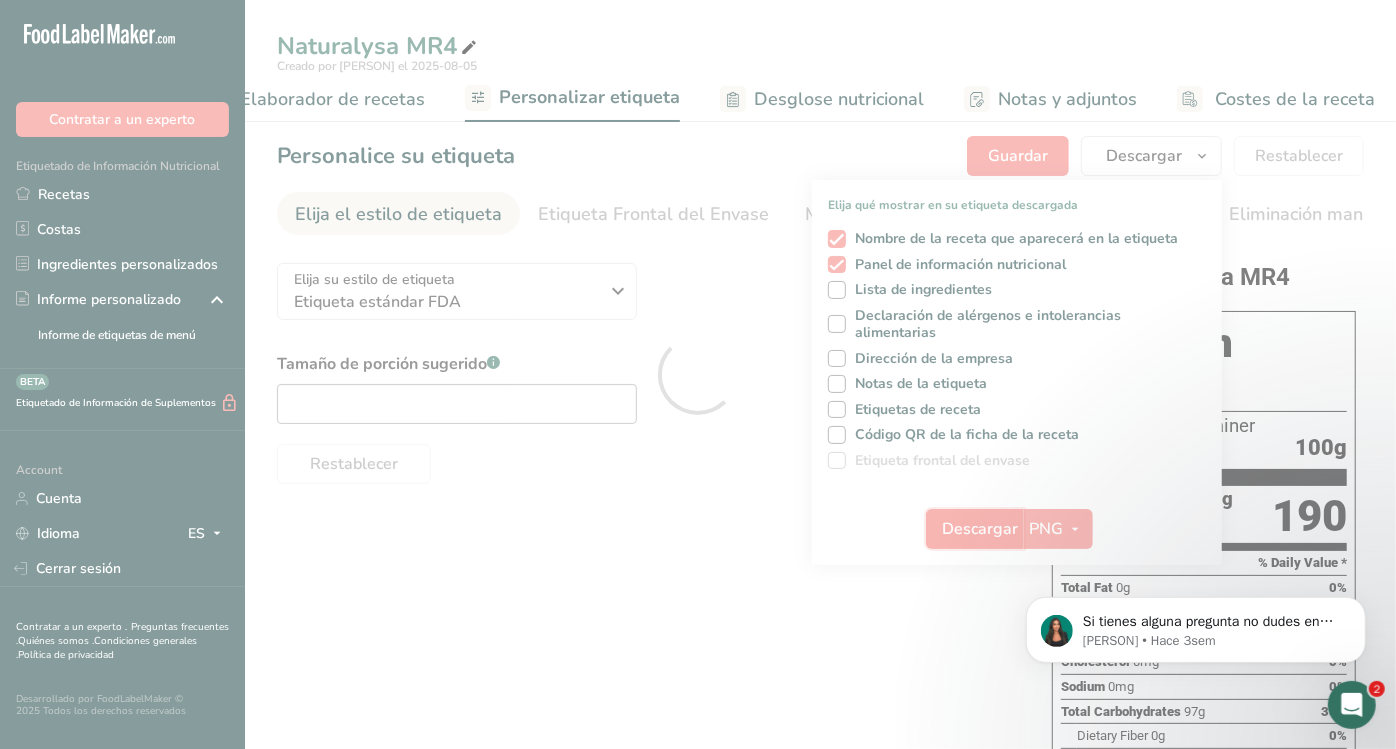 scroll, scrollTop: 0, scrollLeft: 0, axis: both 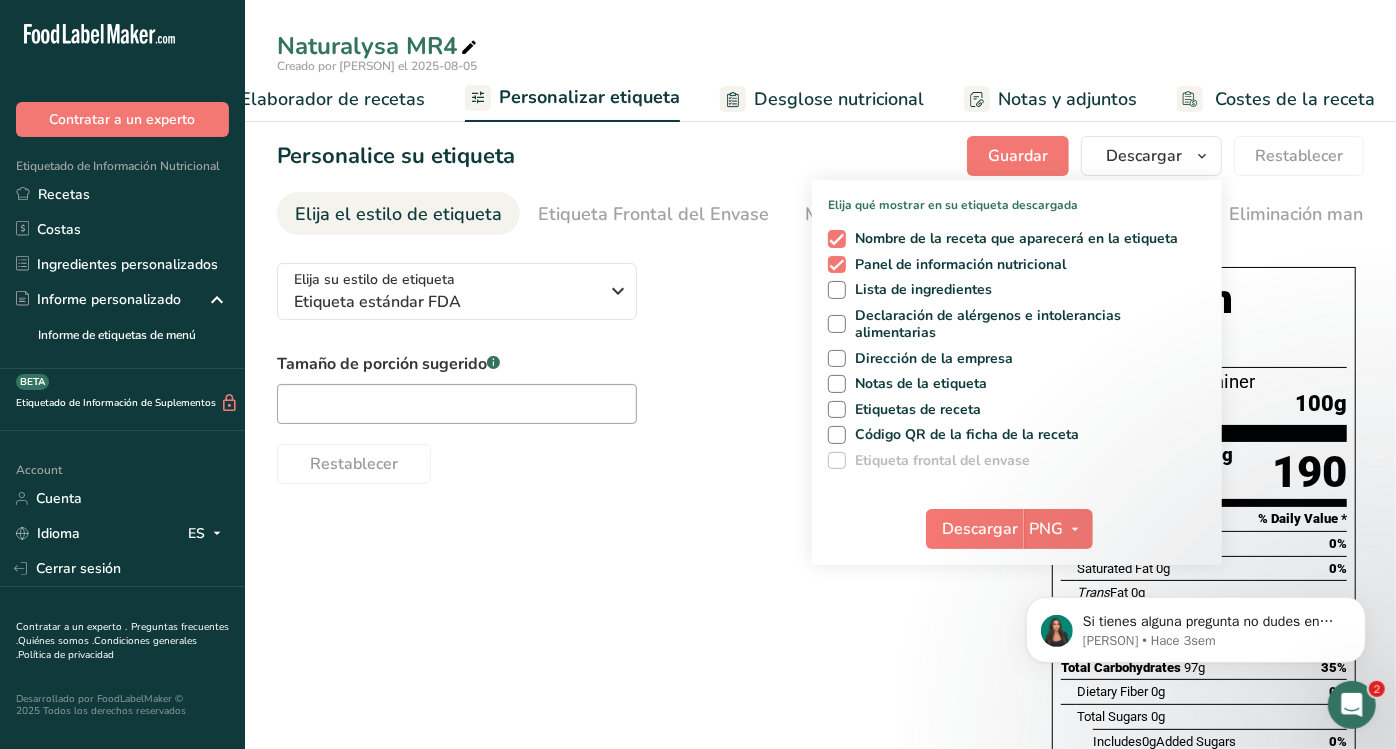 click on "Restablecer" at bounding box center (644, 460) 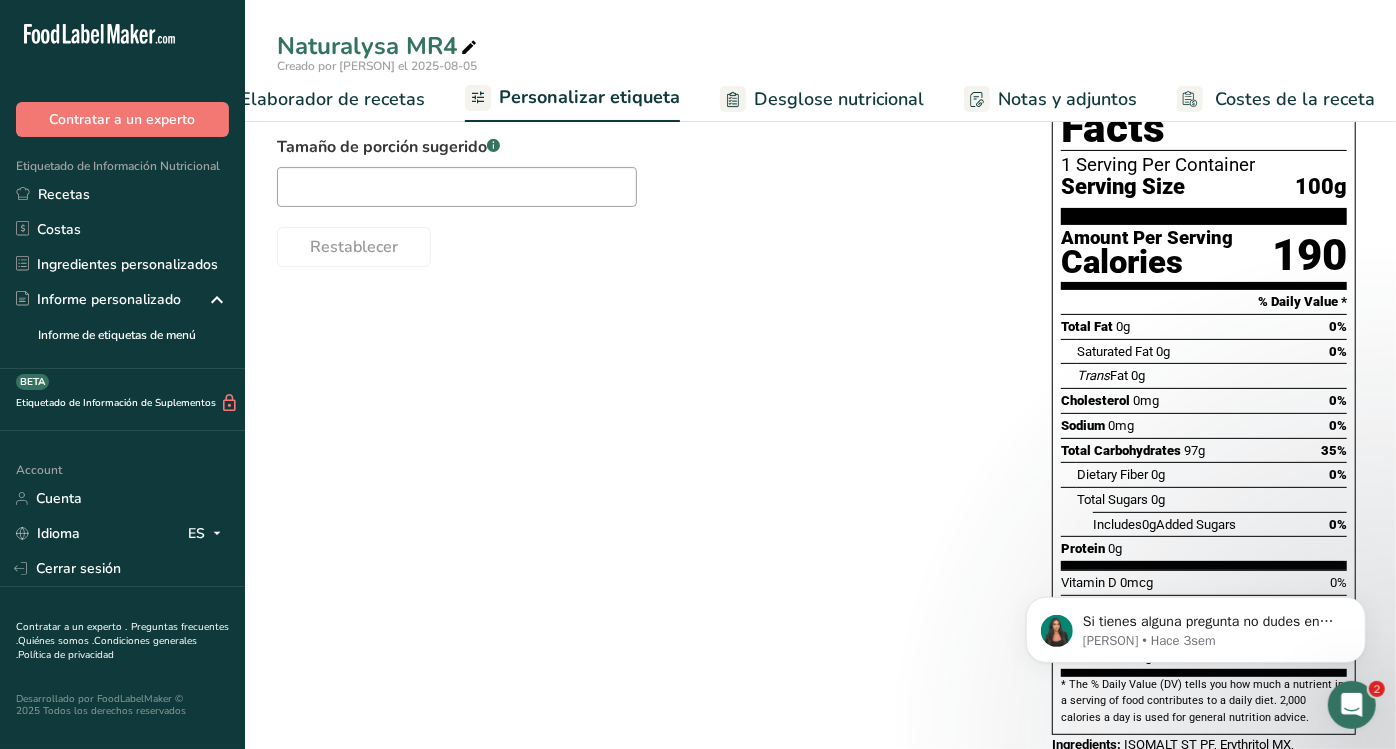 scroll, scrollTop: 284, scrollLeft: 0, axis: vertical 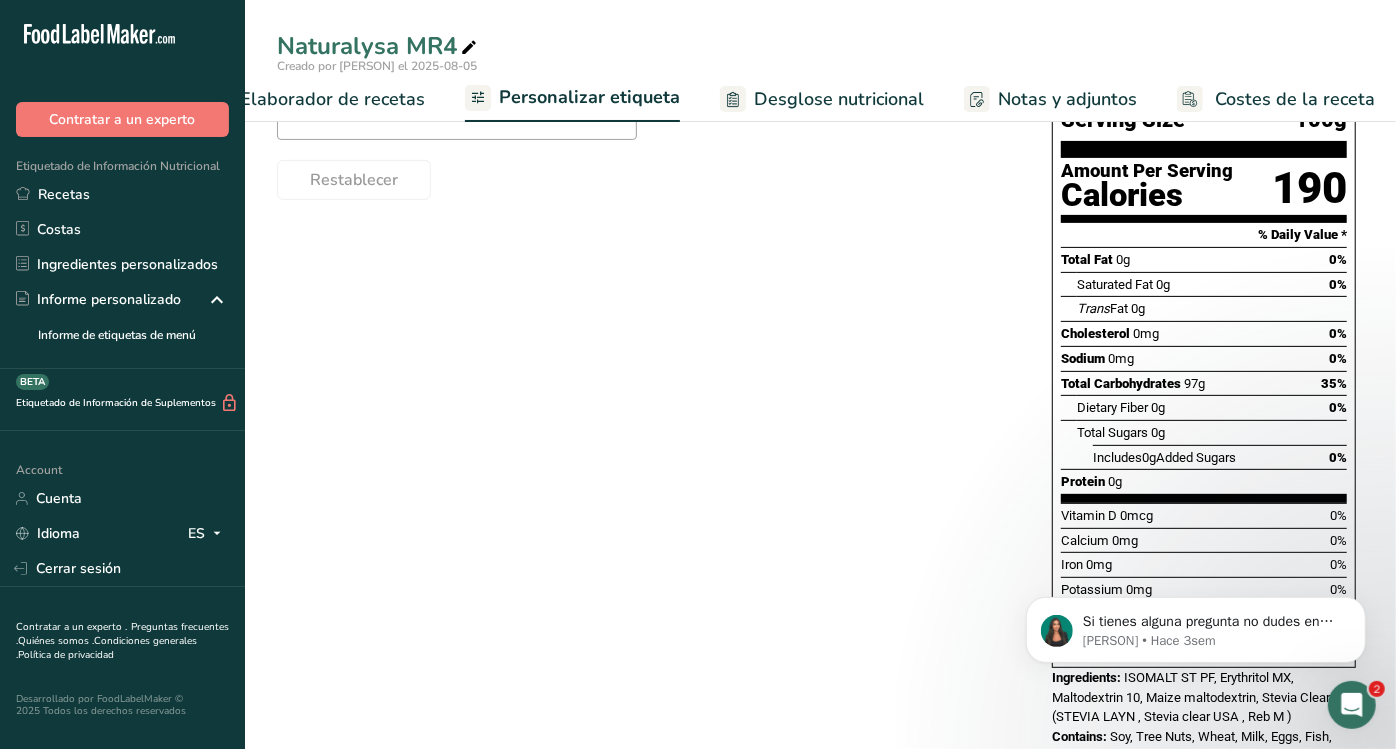 click on "Desglose nutricional" at bounding box center (839, 99) 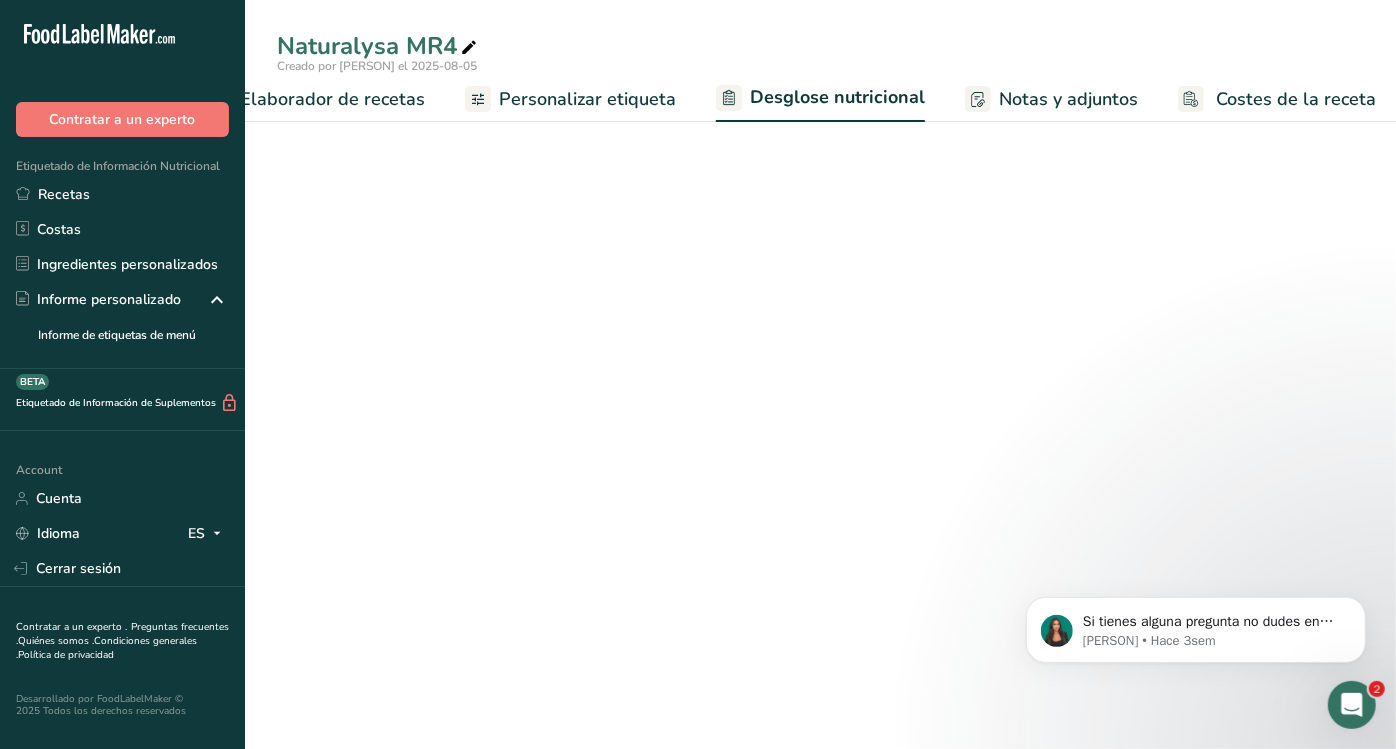 select on "Calories" 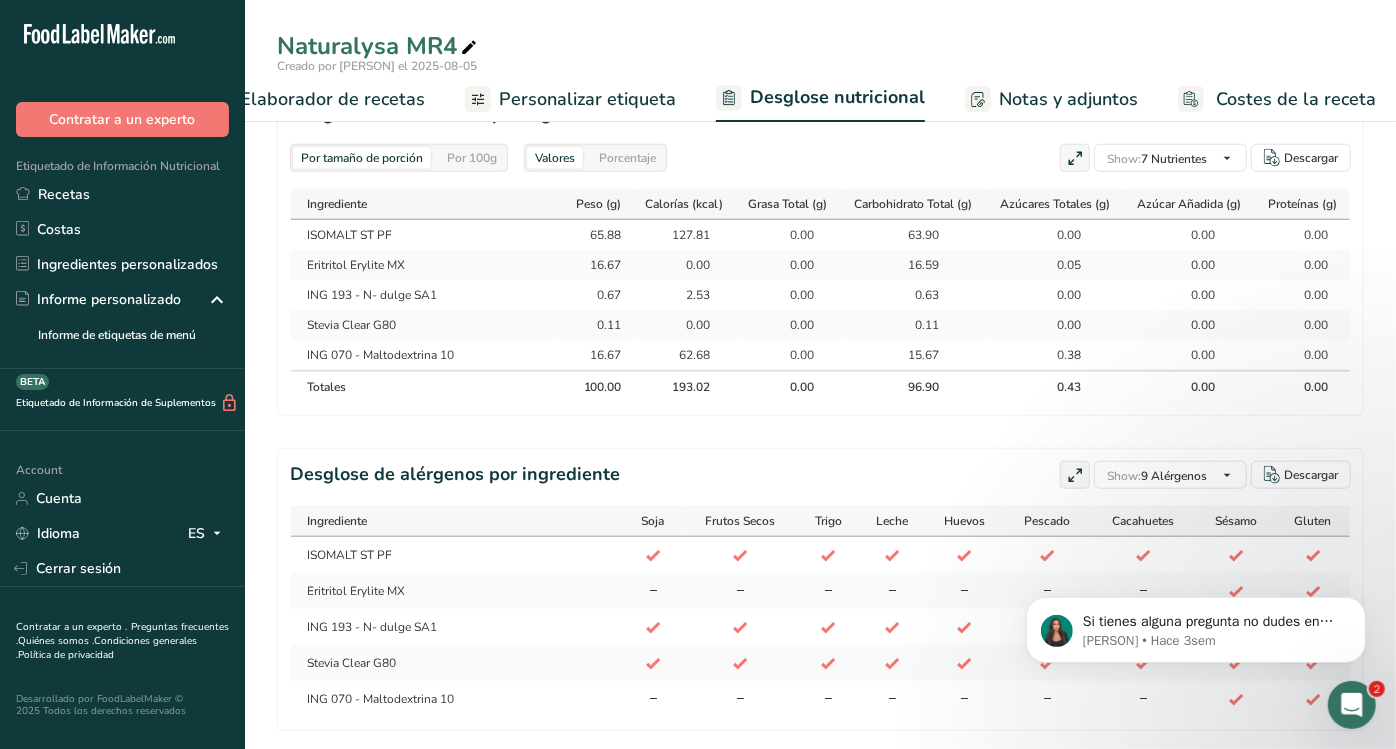 scroll, scrollTop: 986, scrollLeft: 0, axis: vertical 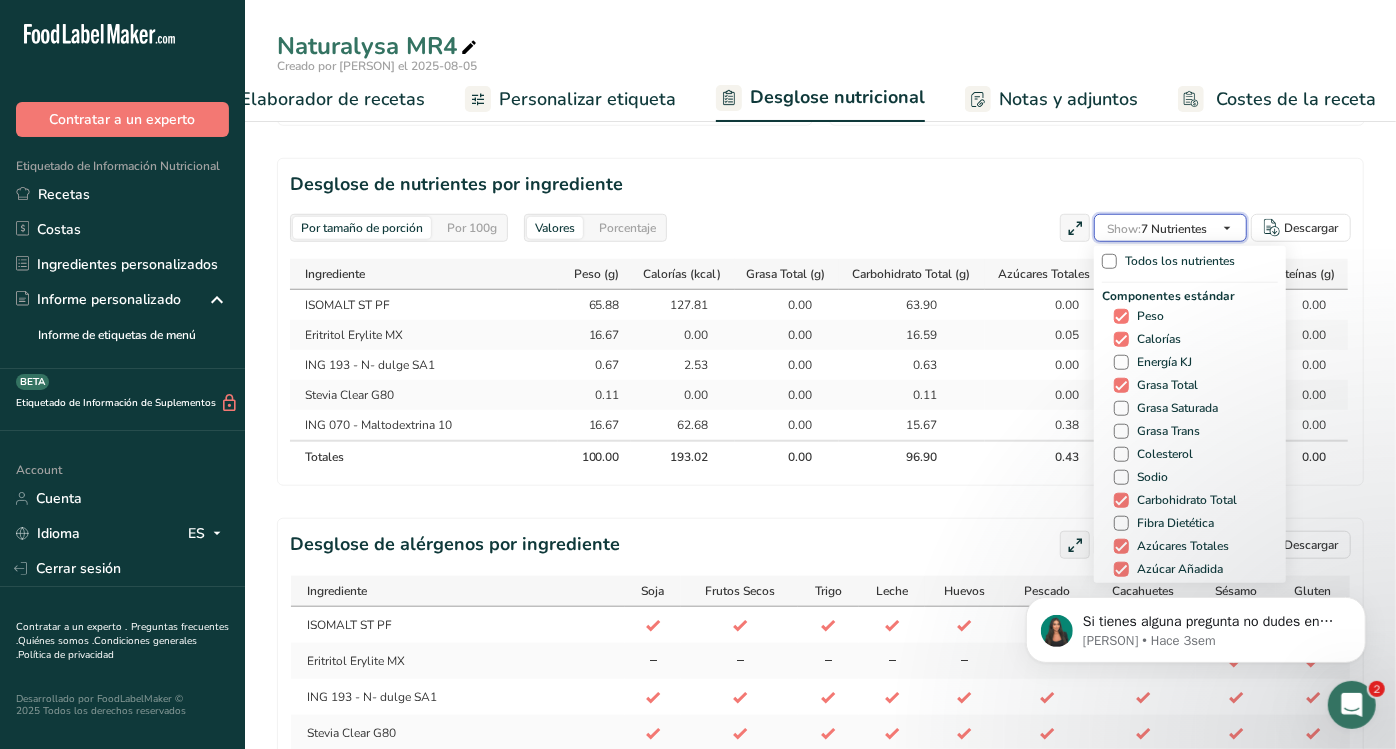 click on "Show:
7 Nutrientes" at bounding box center (1157, 229) 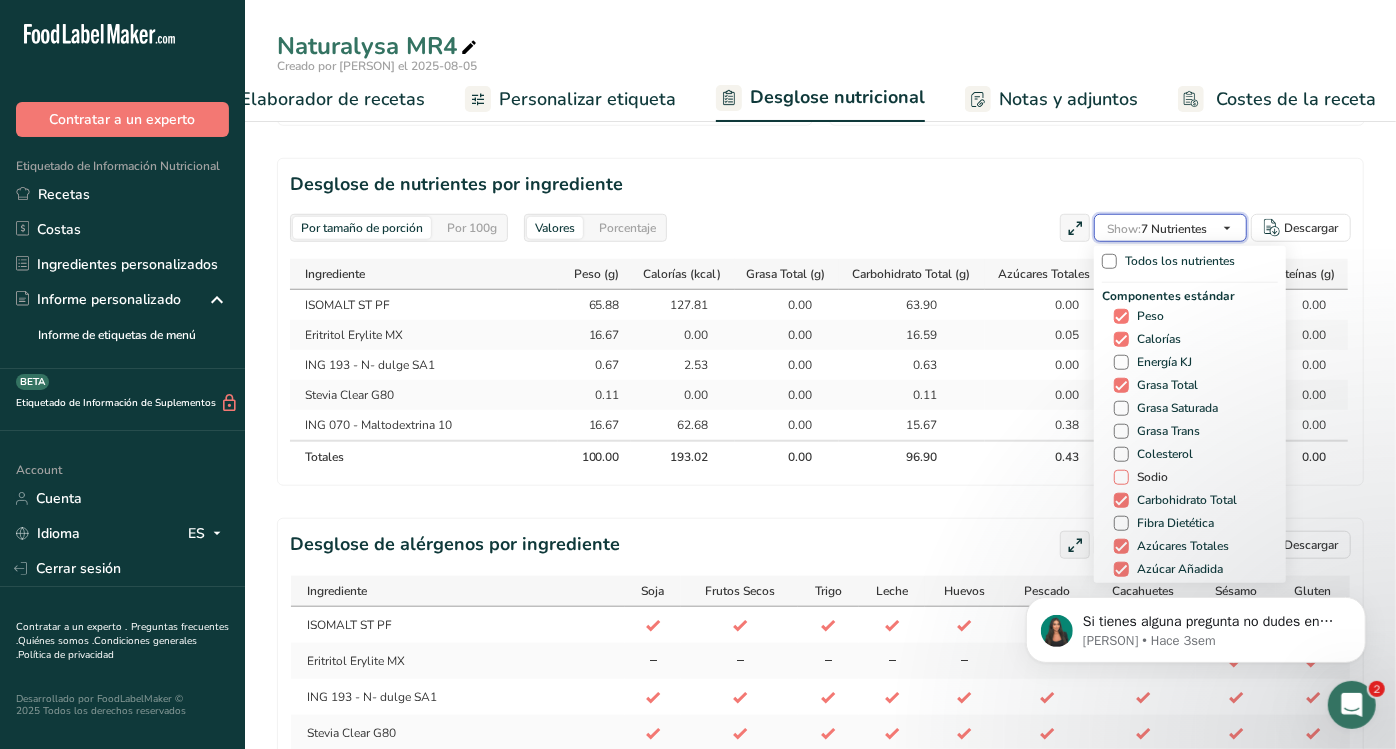 scroll, scrollTop: 15, scrollLeft: 0, axis: vertical 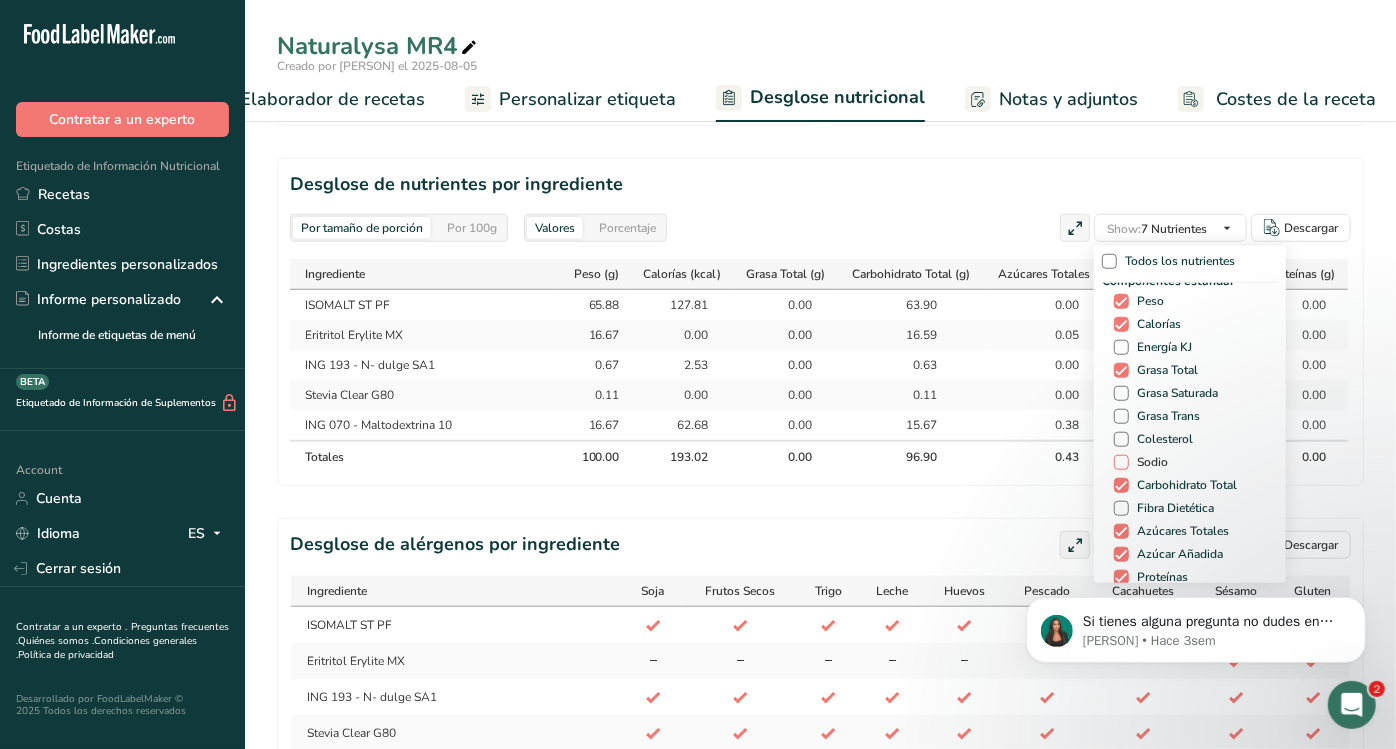 click on "Sodio" at bounding box center [1148, 462] 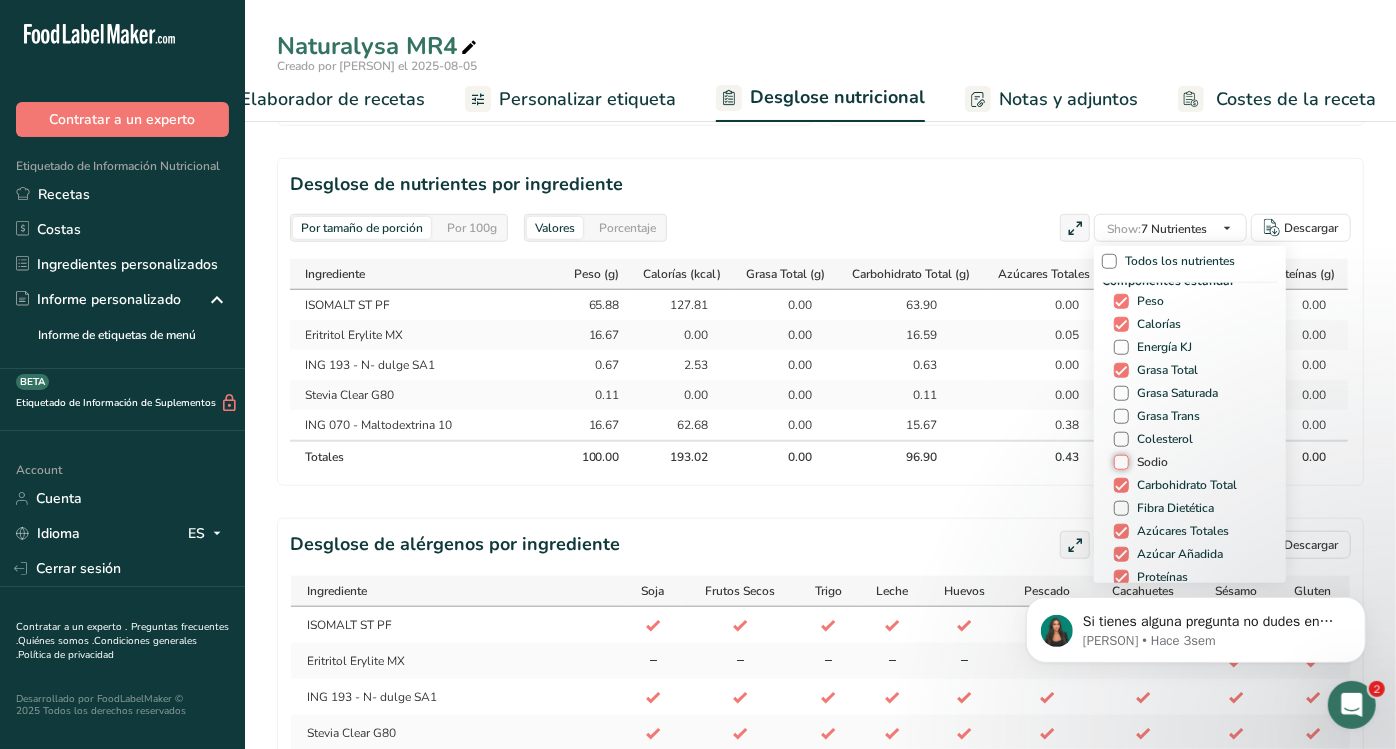click on "Sodio" at bounding box center (1120, 462) 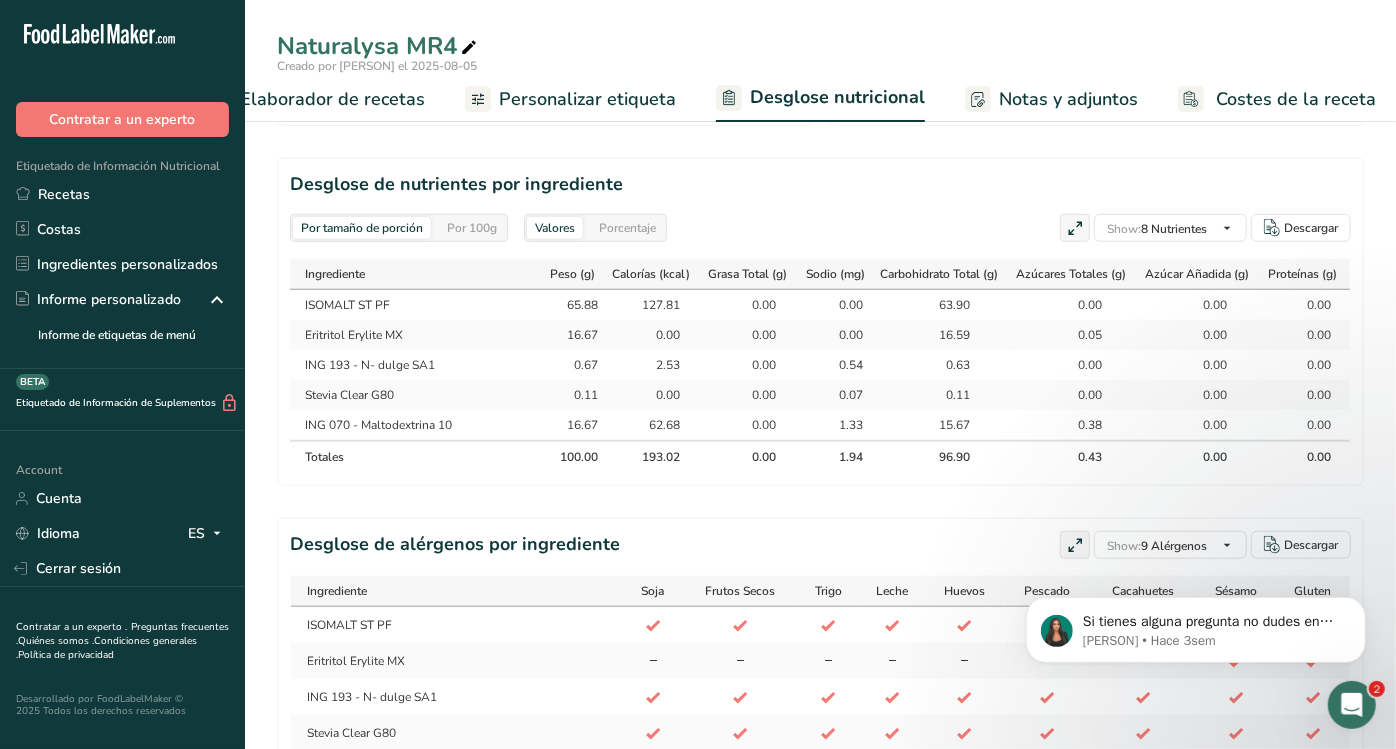click on "Desglose de nutrientes por ingrediente
Por tamaño de porción
Por 100g
Valores
Porcentaje
Show:
8 Nutrientes
Todos los nutrientes
Componentes estándar
Peso
Calorías
Energía KJ
Grasa Total
Grasa Saturada
Grasa Trans
Colesterol
Sodio
Carbohidrato Total
Fibra Dietética
Azúcares Totales
Azúcar Añadida
Proteínas
Vitaminas
Vitamina D
Vitamina A, RAE
Minerales   Otros nutrientes" at bounding box center (820, 322) 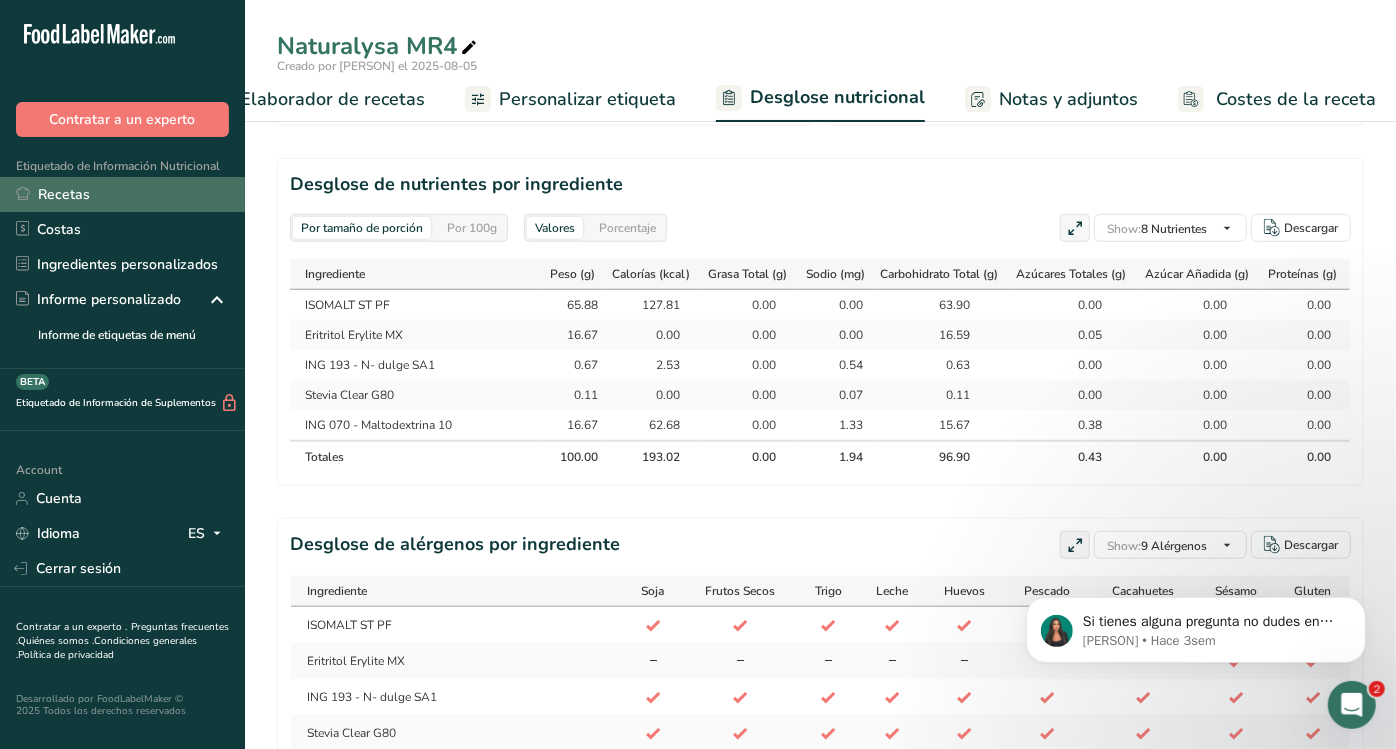 click on "Recetas" at bounding box center (122, 194) 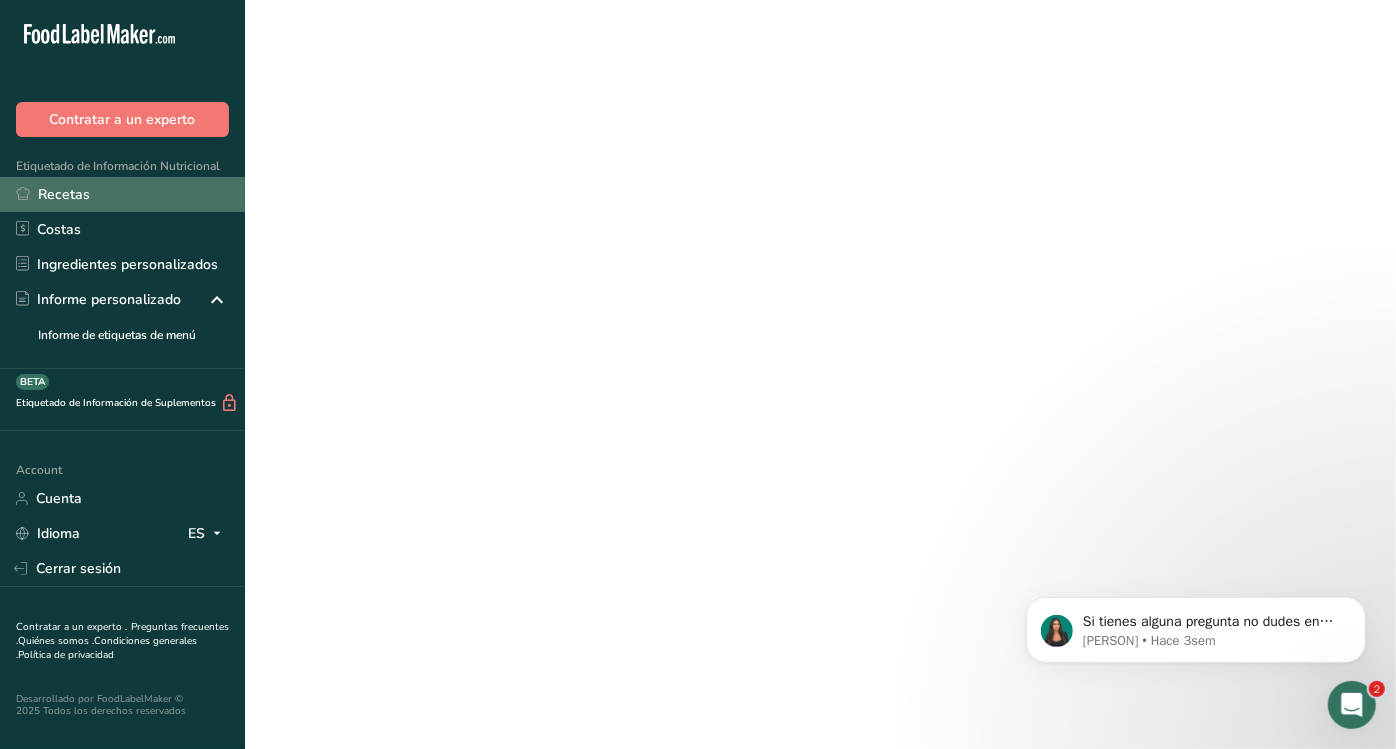 scroll, scrollTop: 0, scrollLeft: 0, axis: both 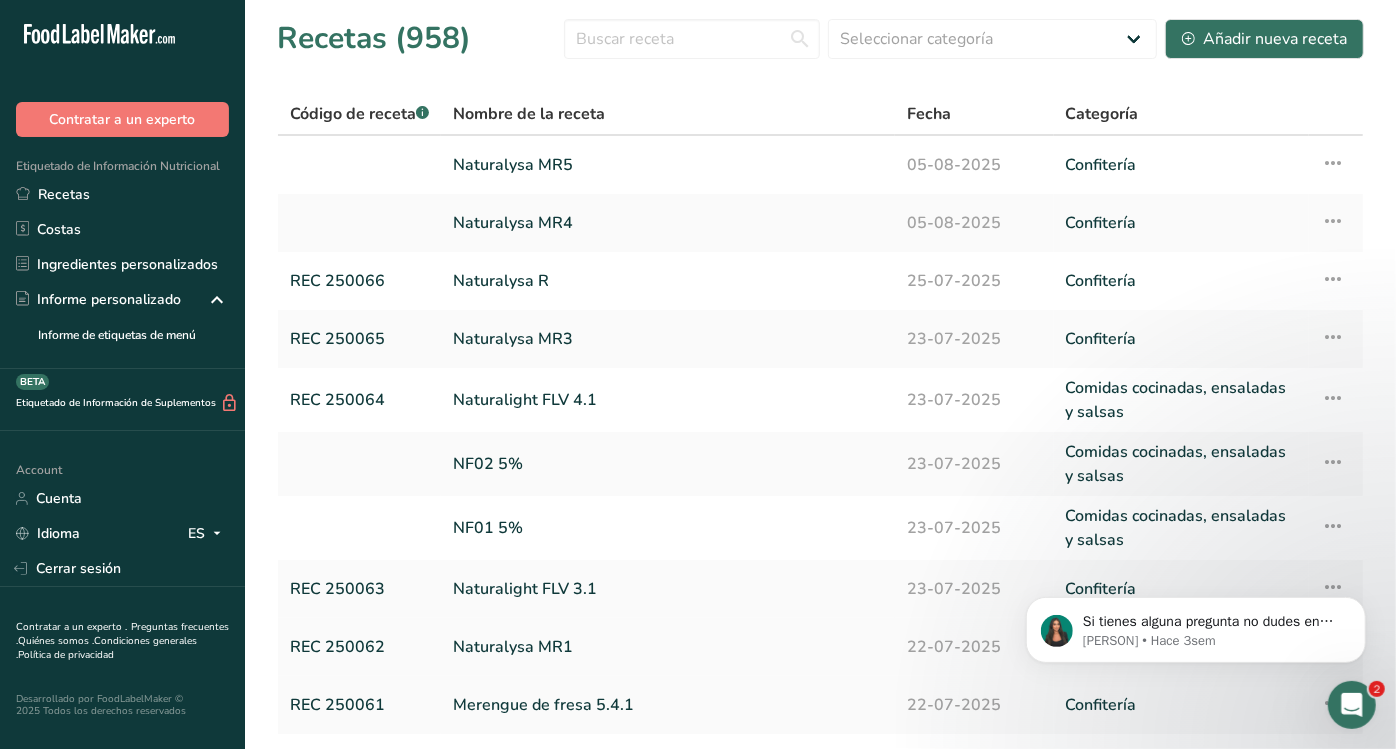 click on "Naturalysa MR1" at bounding box center (668, 647) 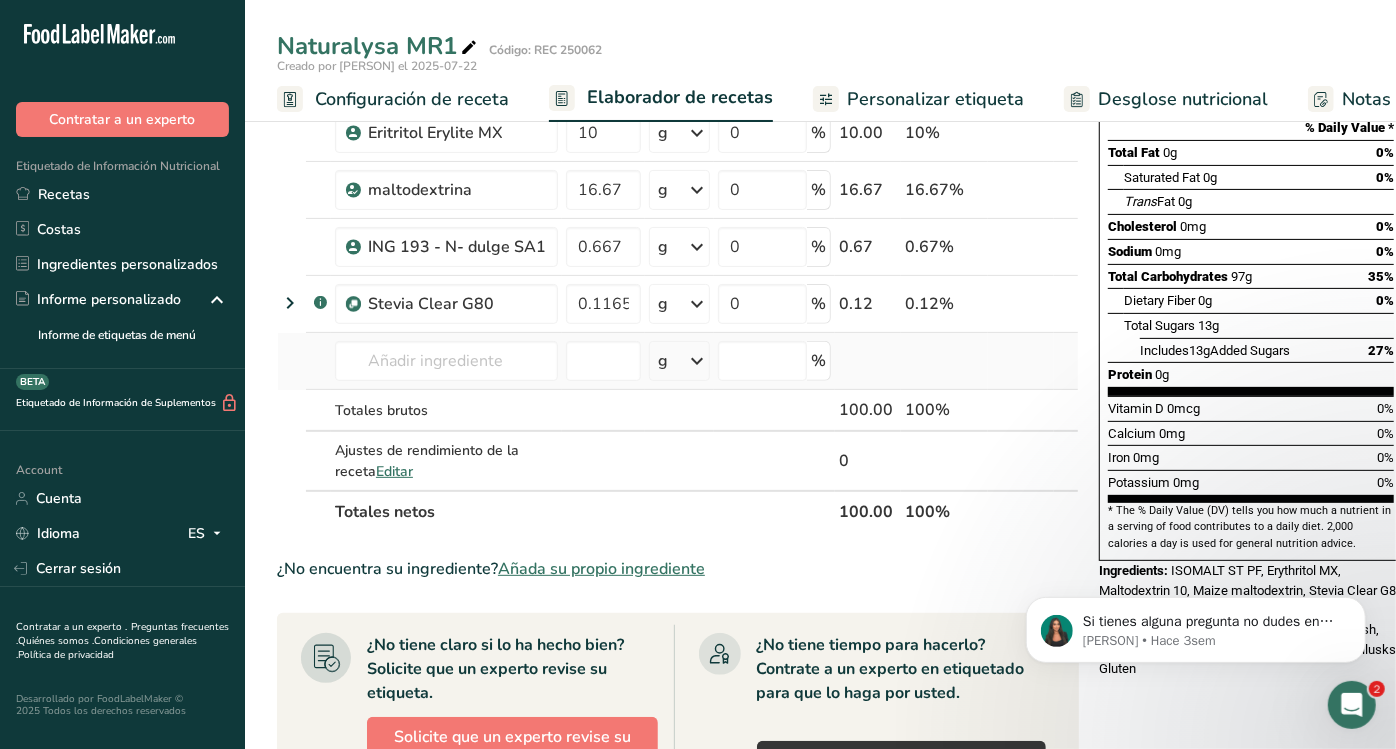 scroll, scrollTop: 274, scrollLeft: 0, axis: vertical 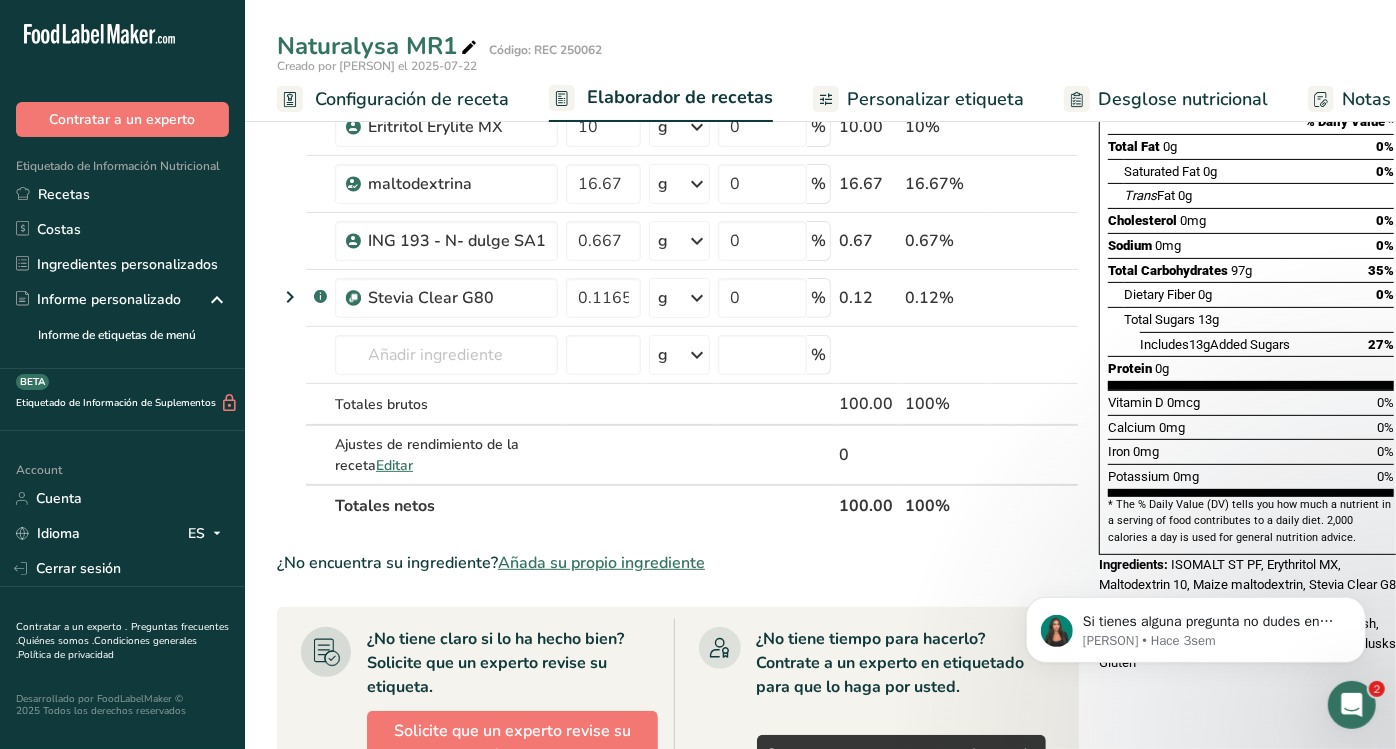 click on "Desglose nutricional" at bounding box center [1166, 99] 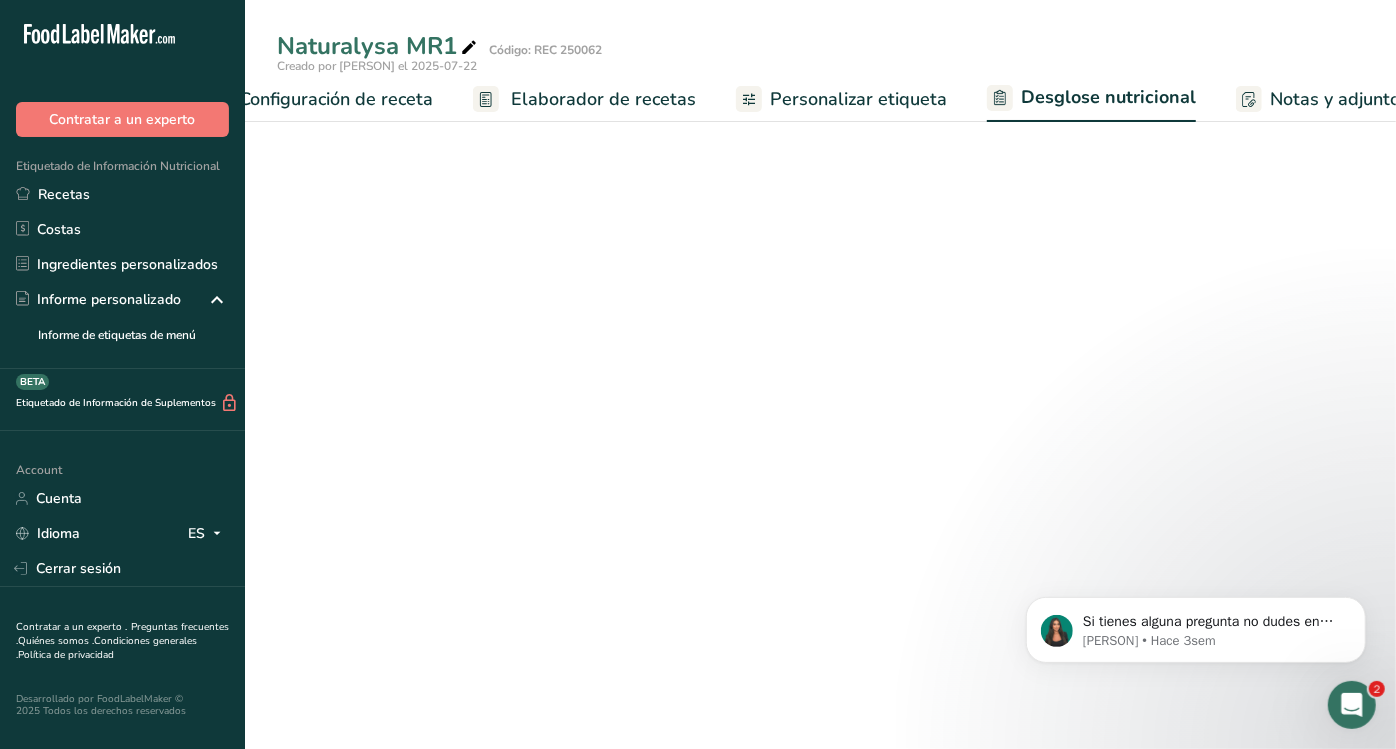 select on "Calories" 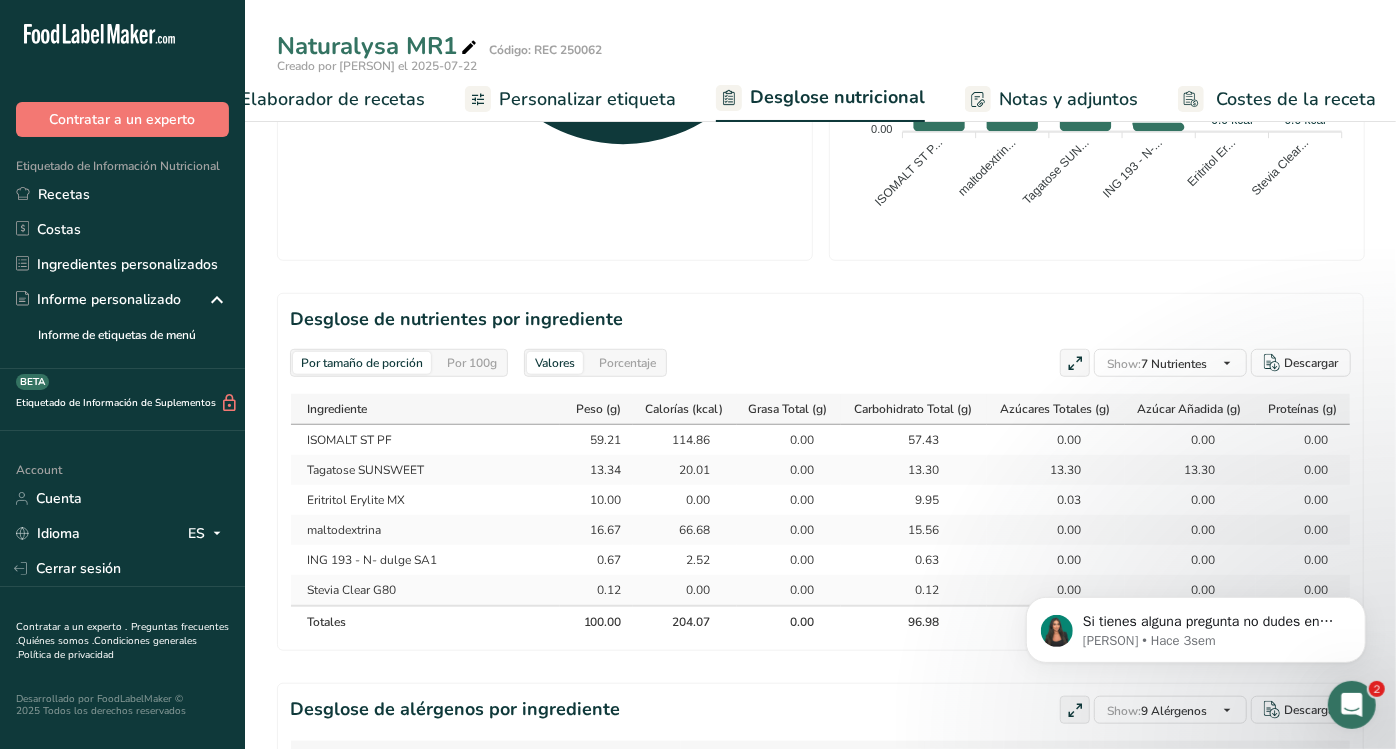 scroll, scrollTop: 825, scrollLeft: 0, axis: vertical 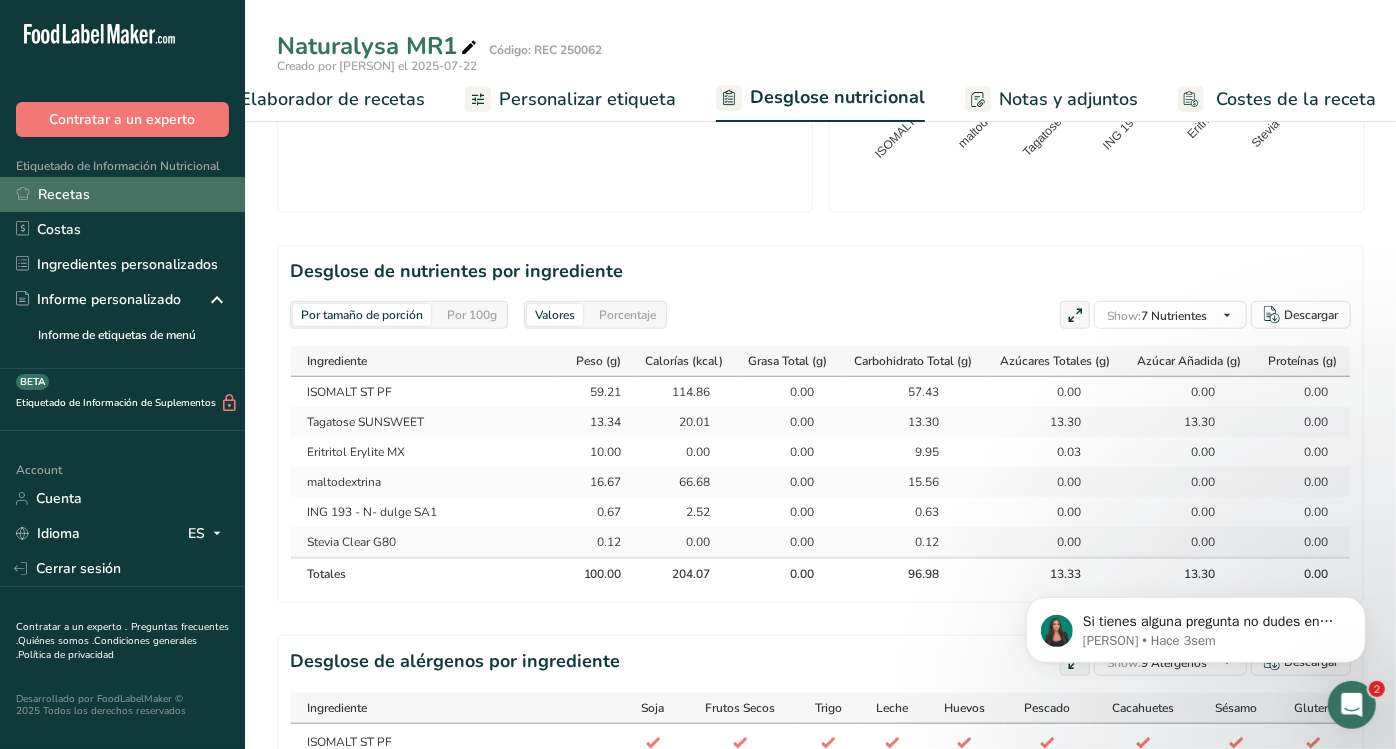click on "Recetas" at bounding box center [122, 194] 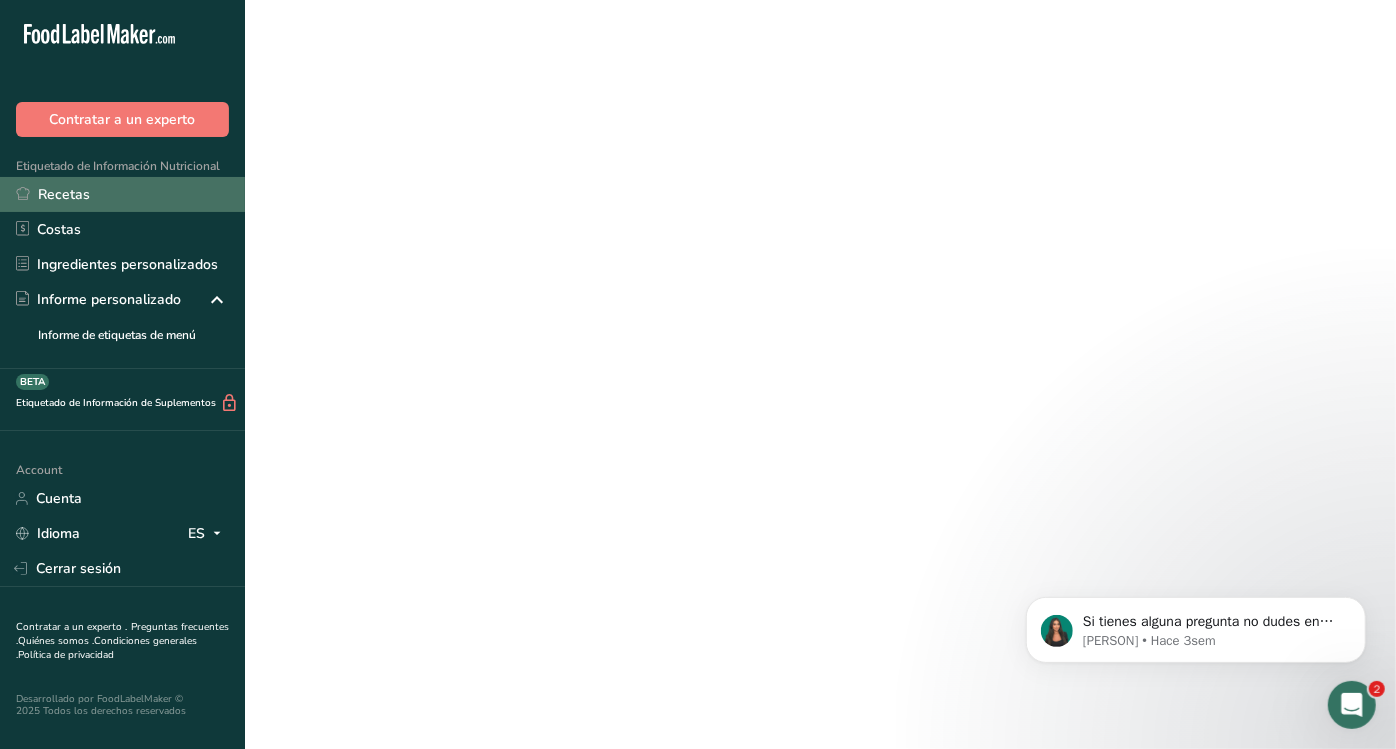 scroll, scrollTop: 0, scrollLeft: 0, axis: both 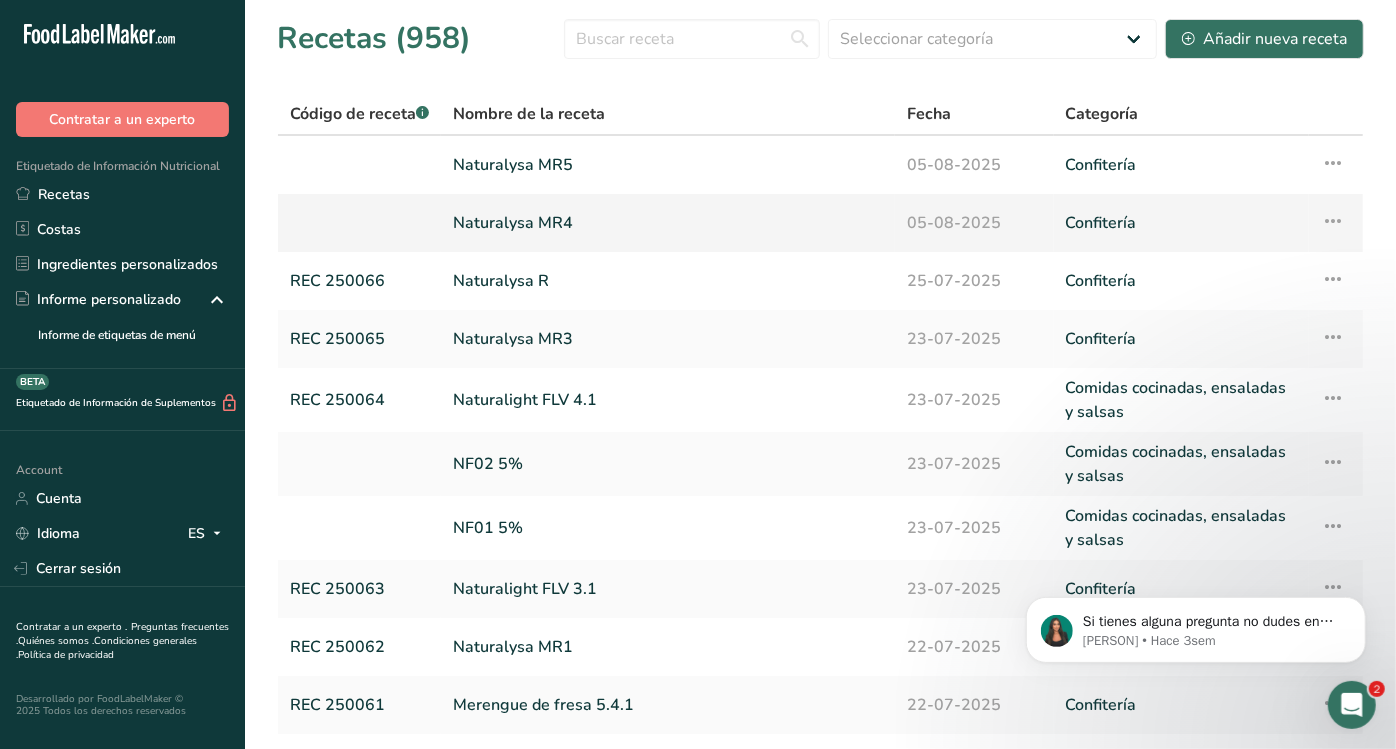 click on "Naturalysa MR4" at bounding box center [668, 223] 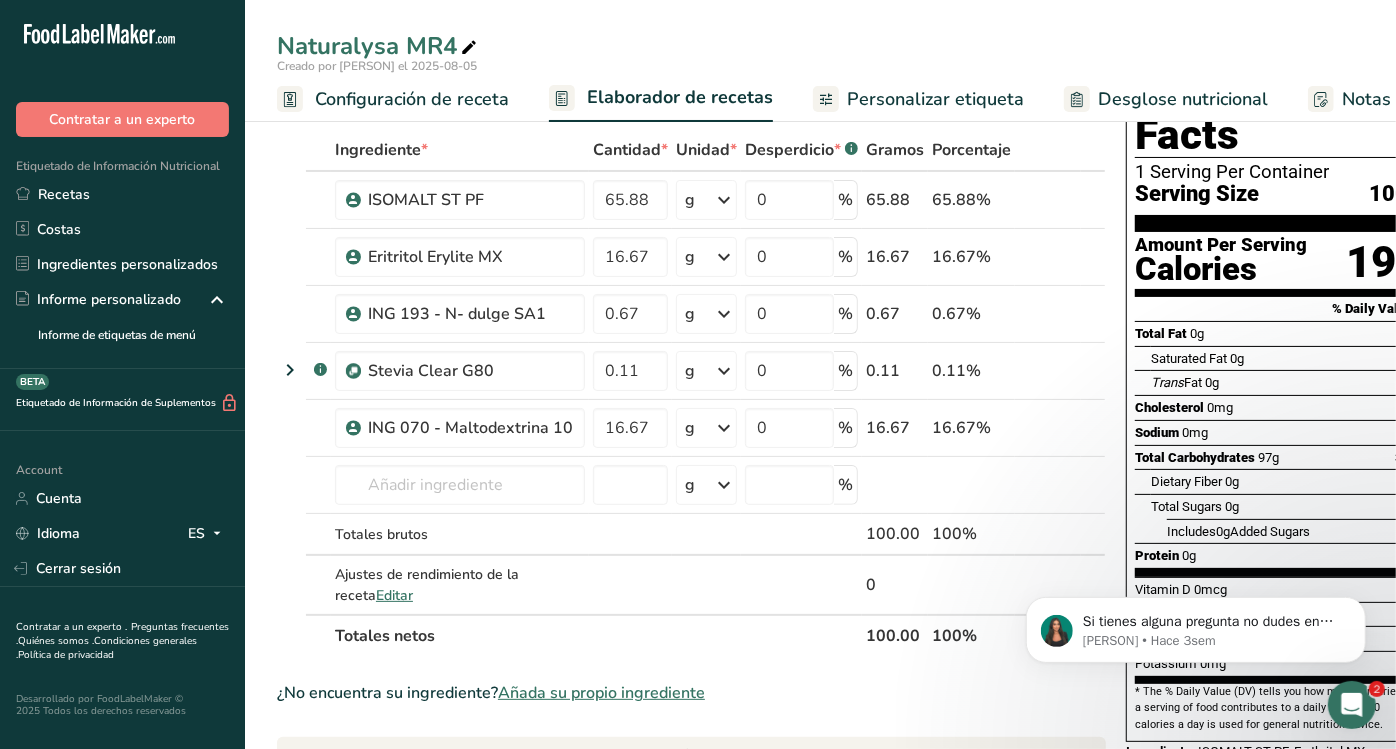 scroll, scrollTop: 0, scrollLeft: 0, axis: both 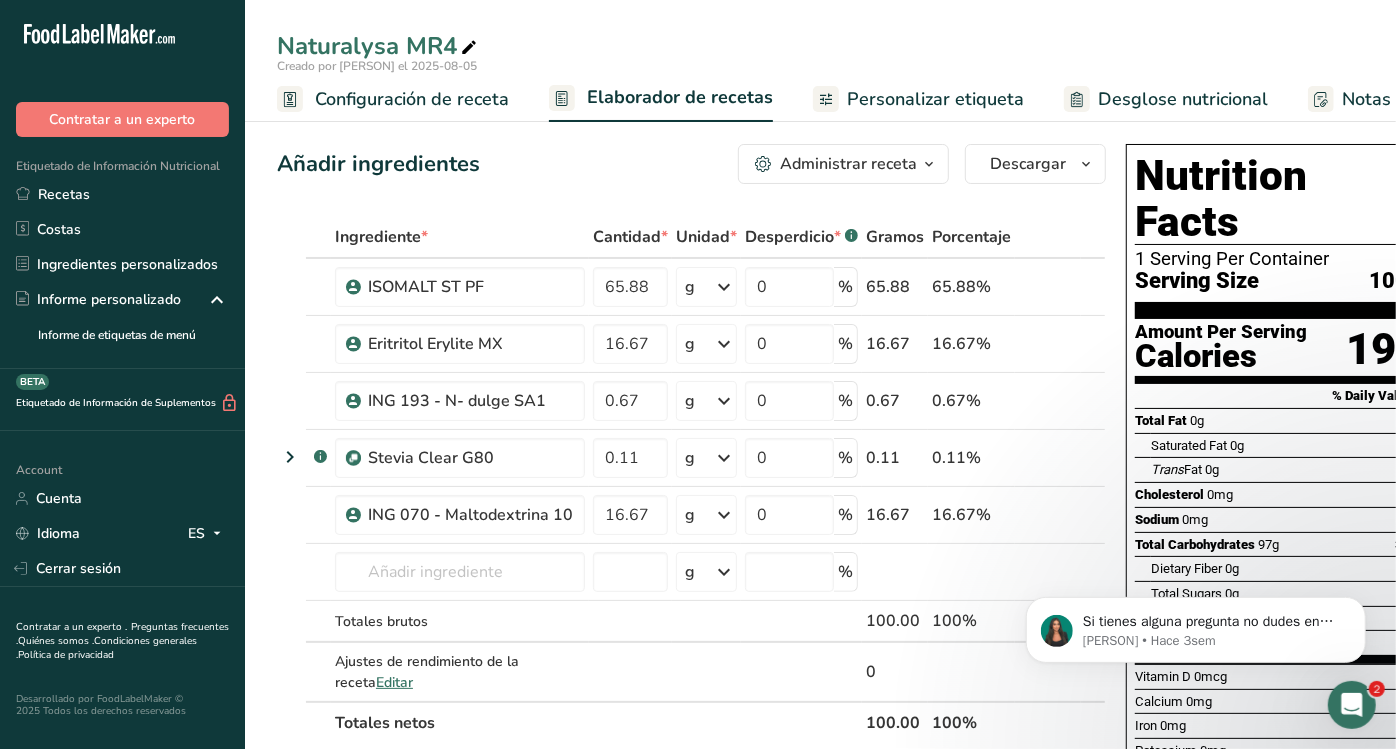 click on "Desglose nutricional" at bounding box center (1183, 99) 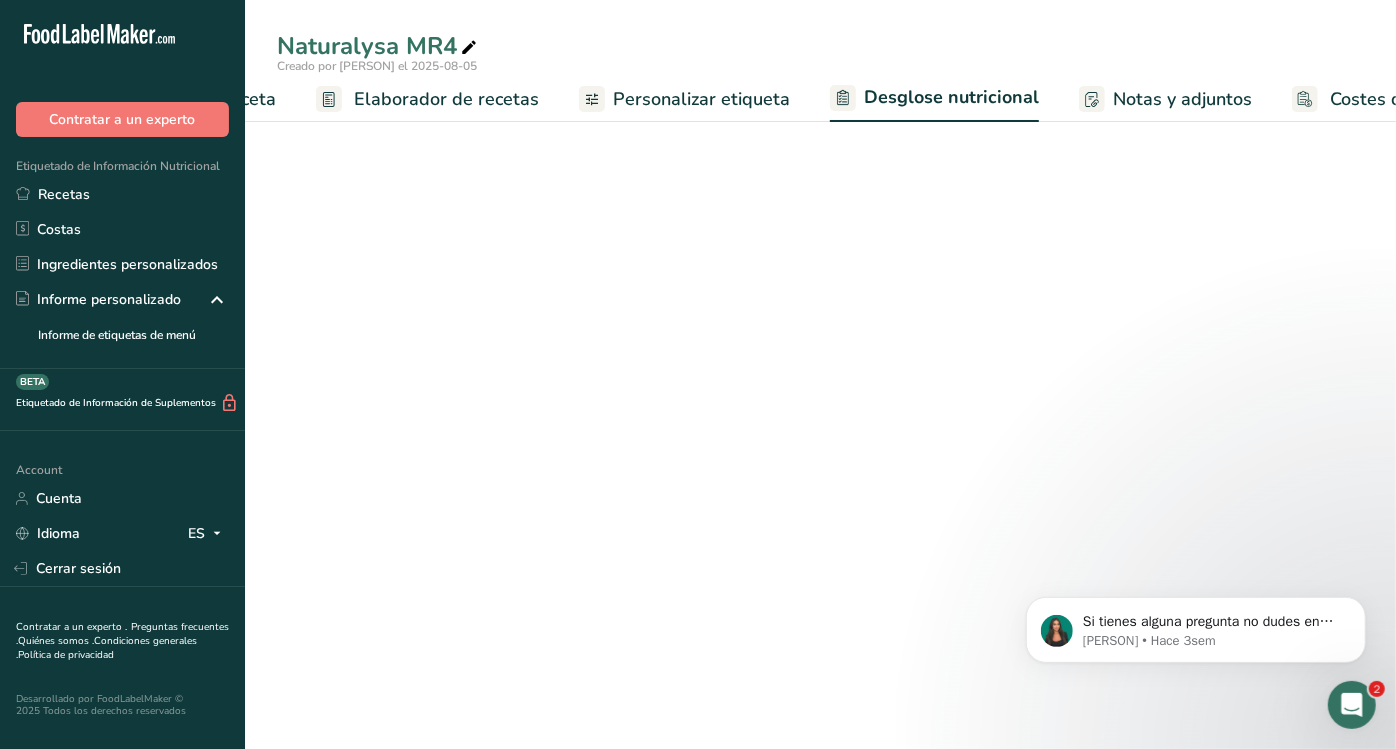 select on "Calories" 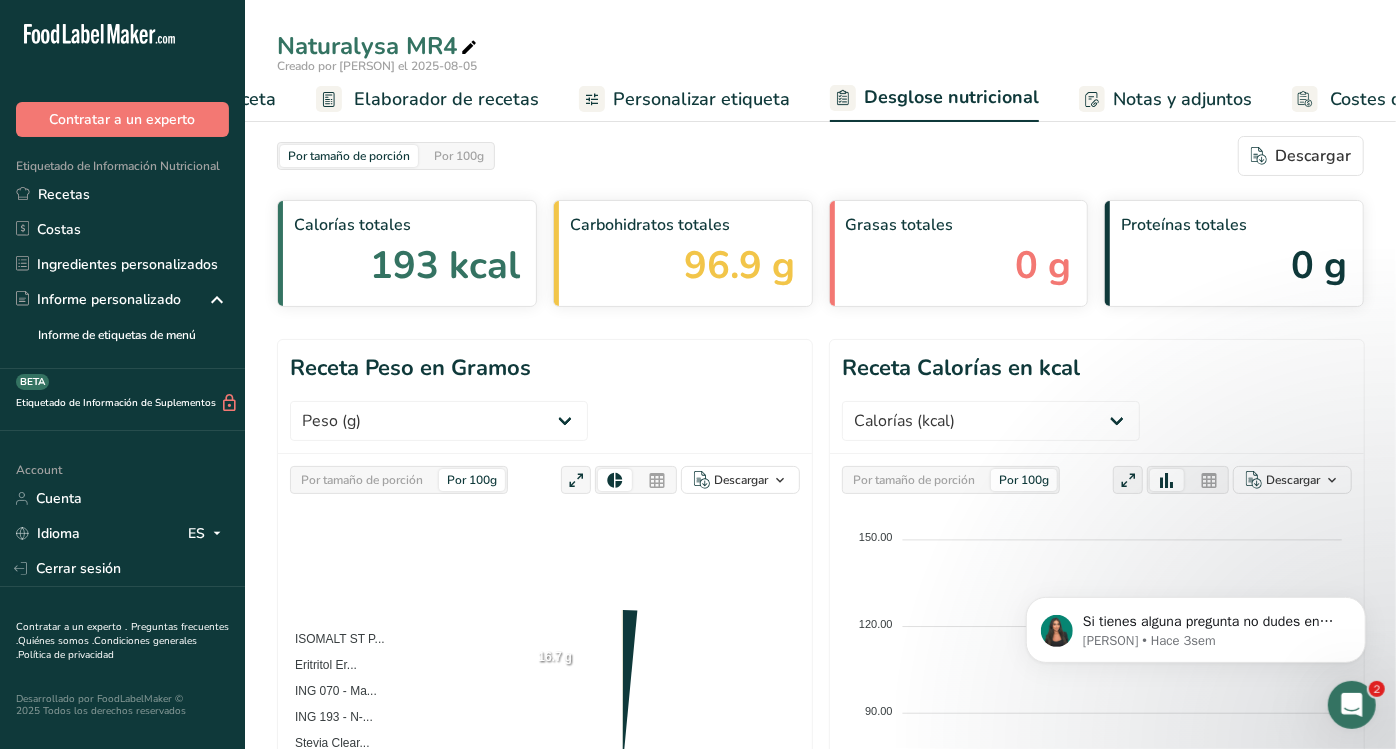 scroll, scrollTop: 0, scrollLeft: 347, axis: horizontal 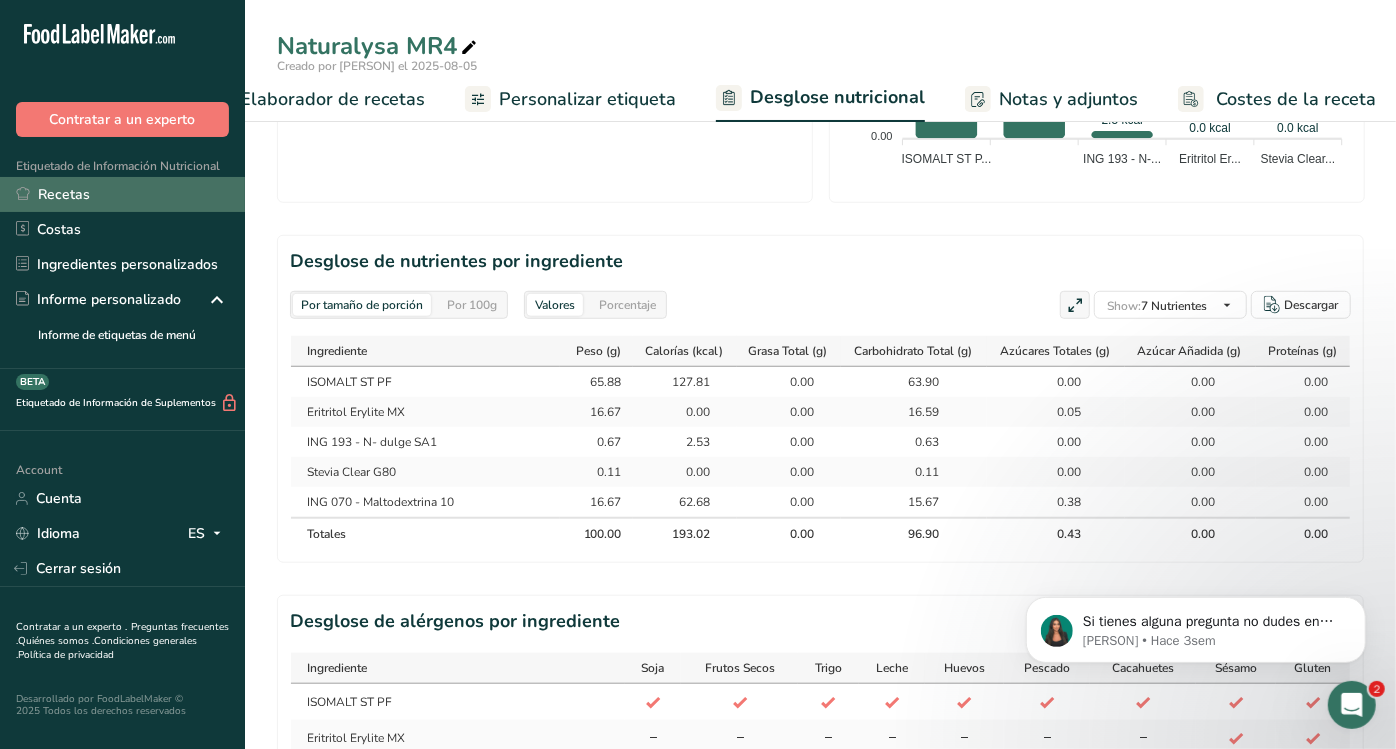 click on "Recetas" at bounding box center [122, 194] 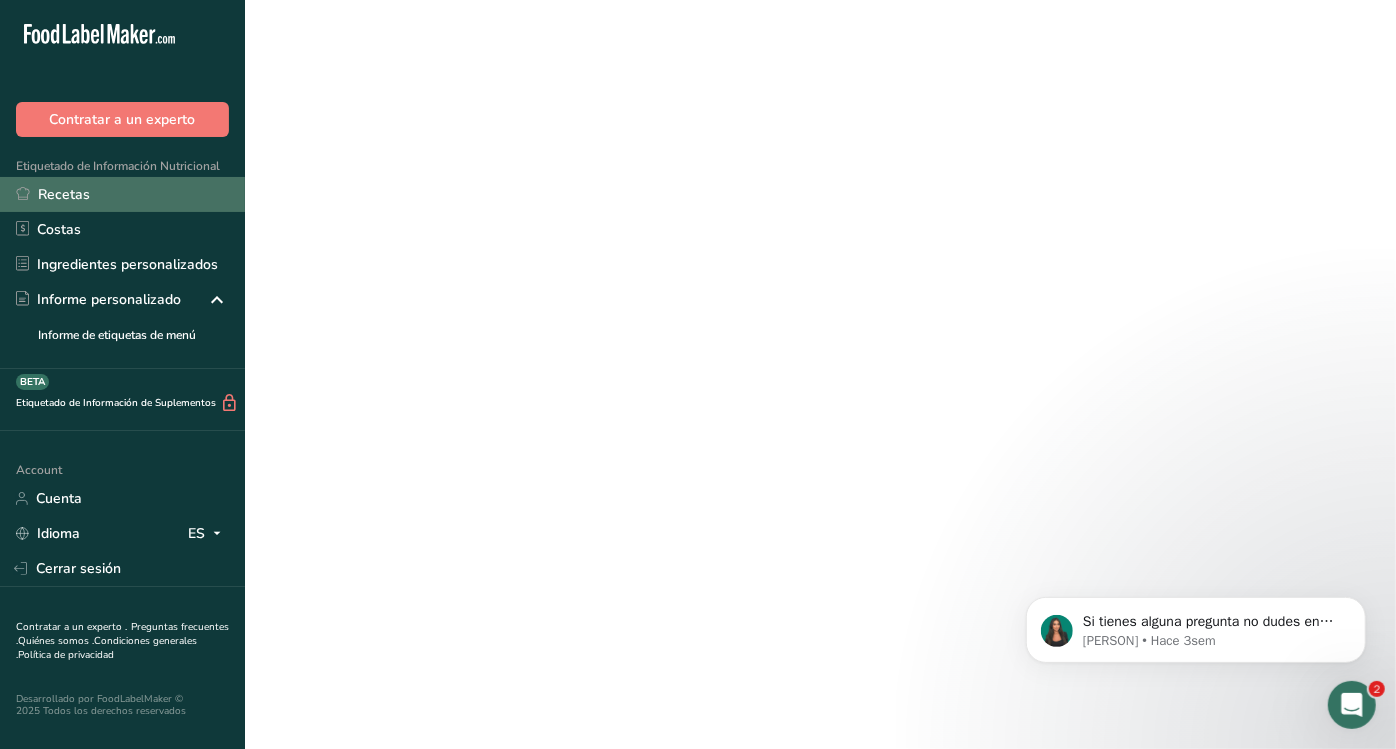 scroll, scrollTop: 0, scrollLeft: 0, axis: both 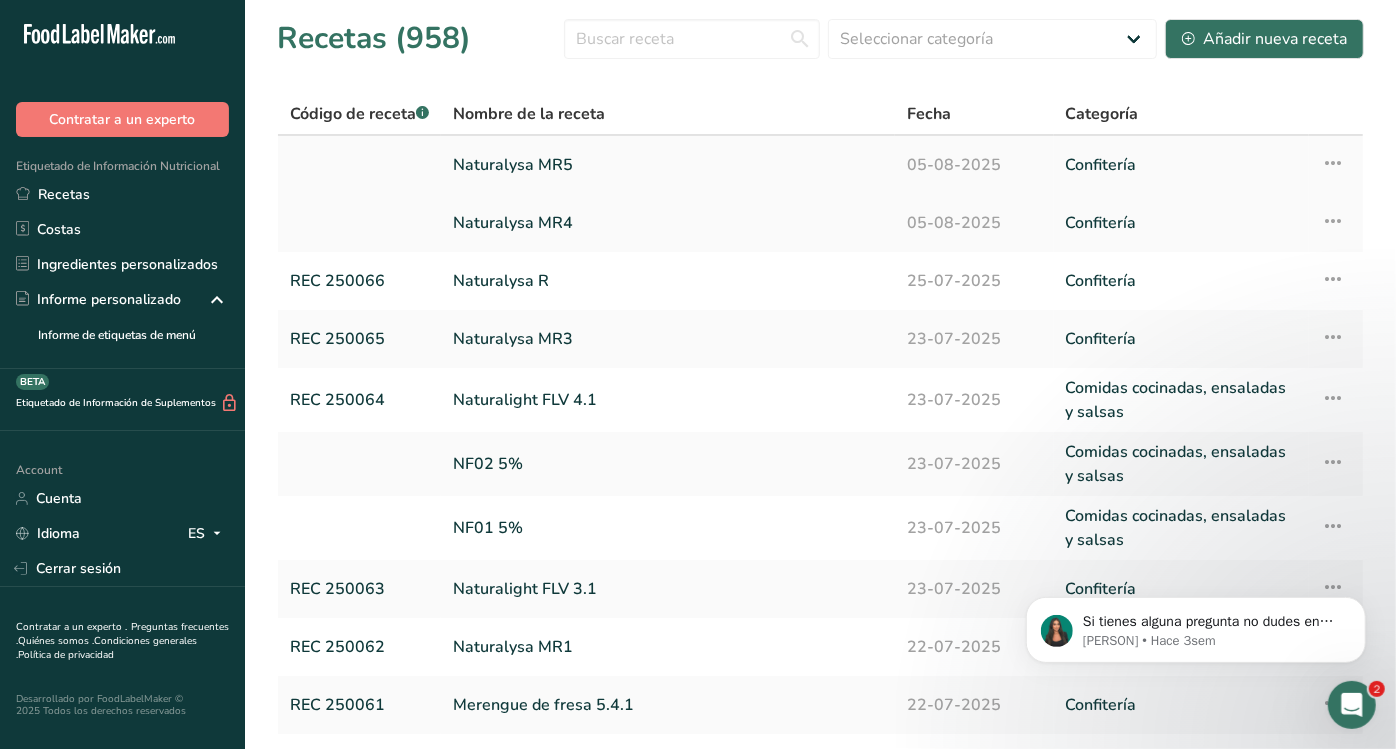 click on "Naturalysa MR5" at bounding box center [668, 165] 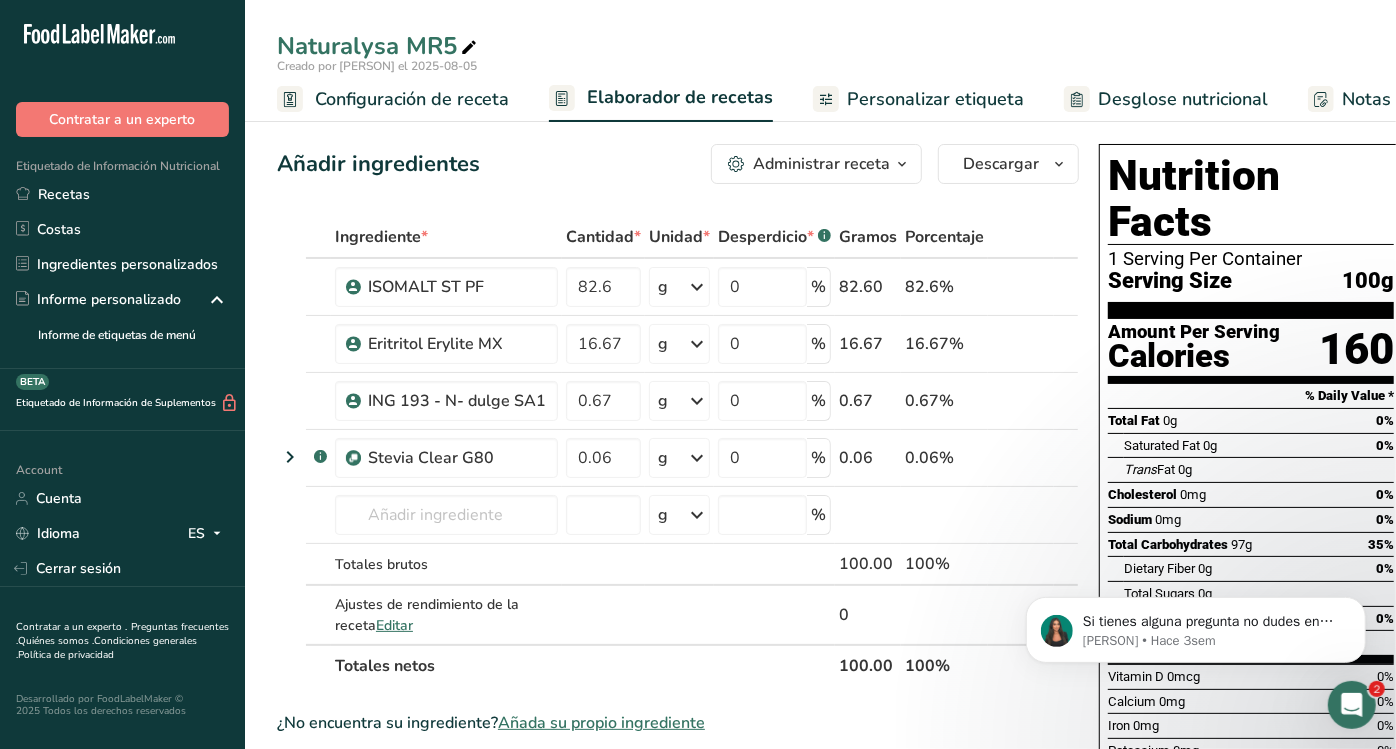 click on "Personalizar etiqueta" at bounding box center (935, 99) 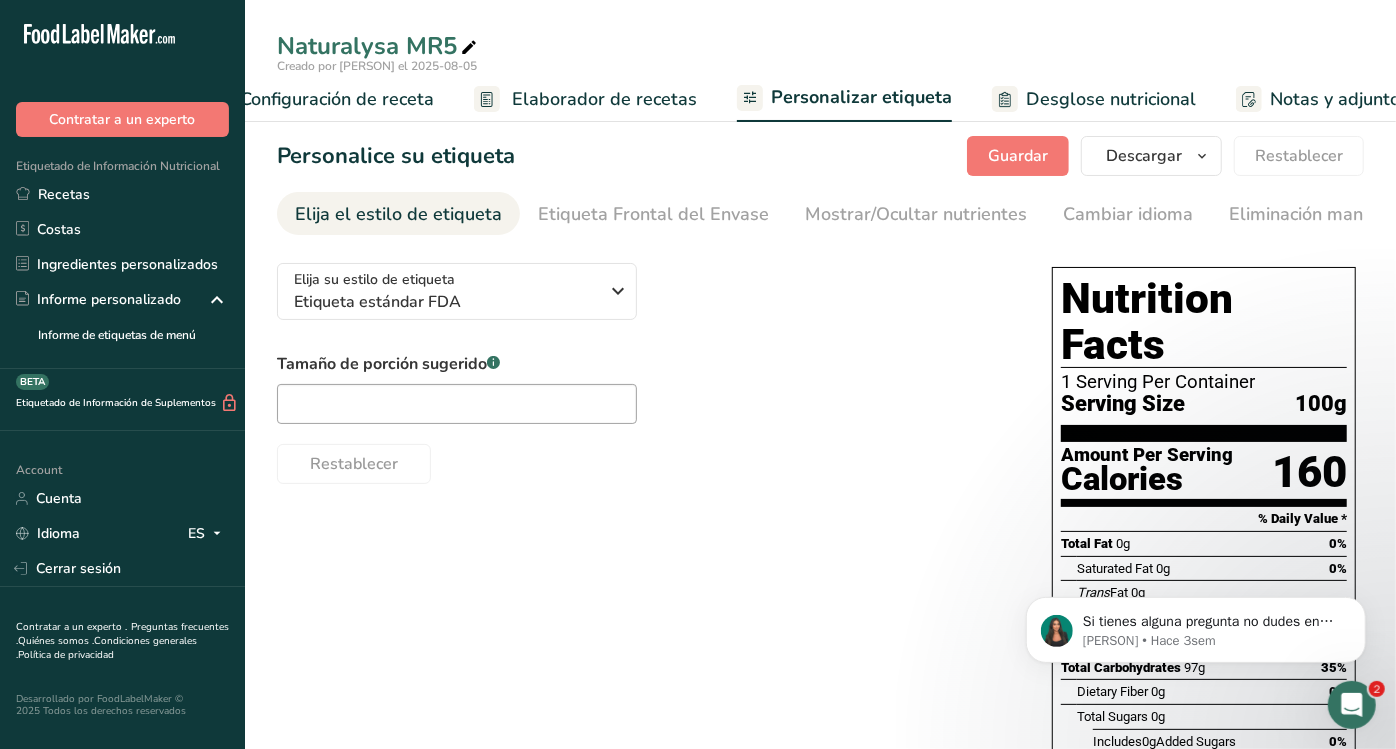 scroll, scrollTop: 0, scrollLeft: 347, axis: horizontal 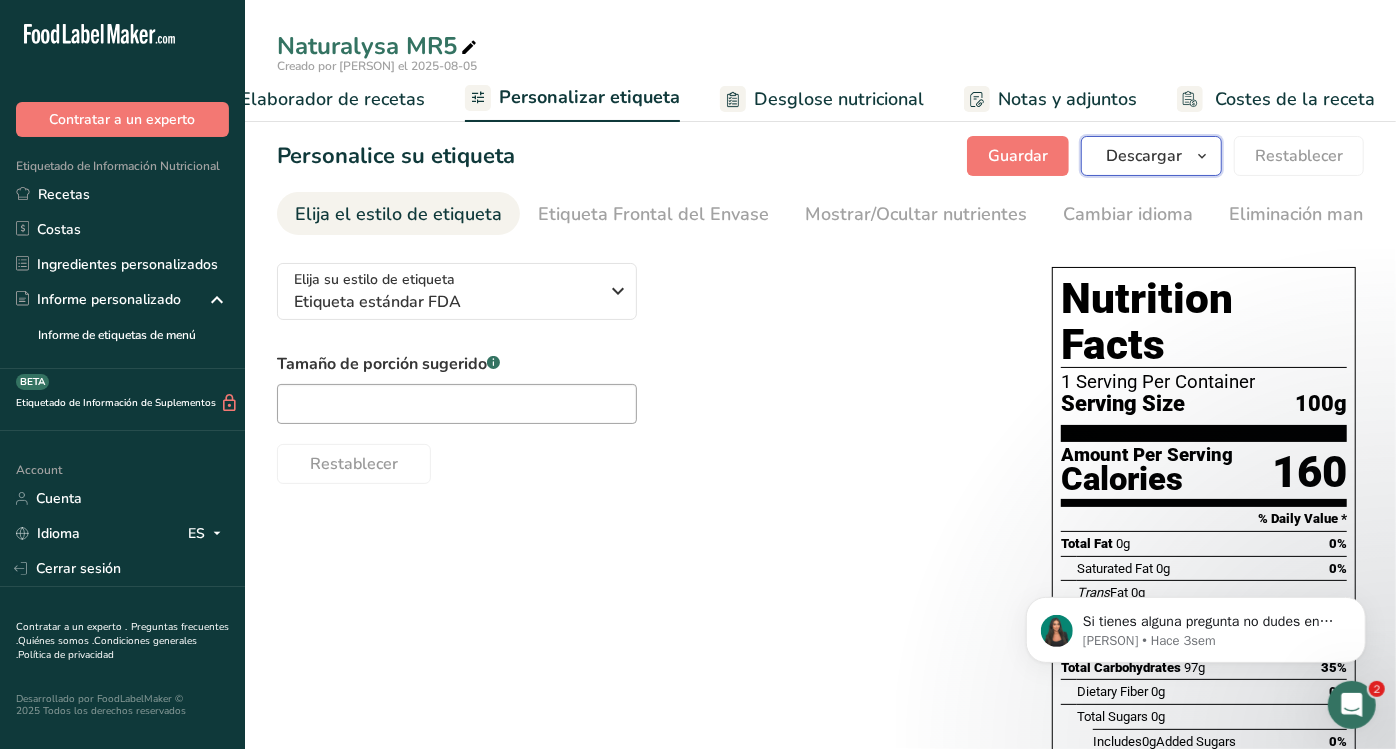 click on "Descargar" at bounding box center (1144, 156) 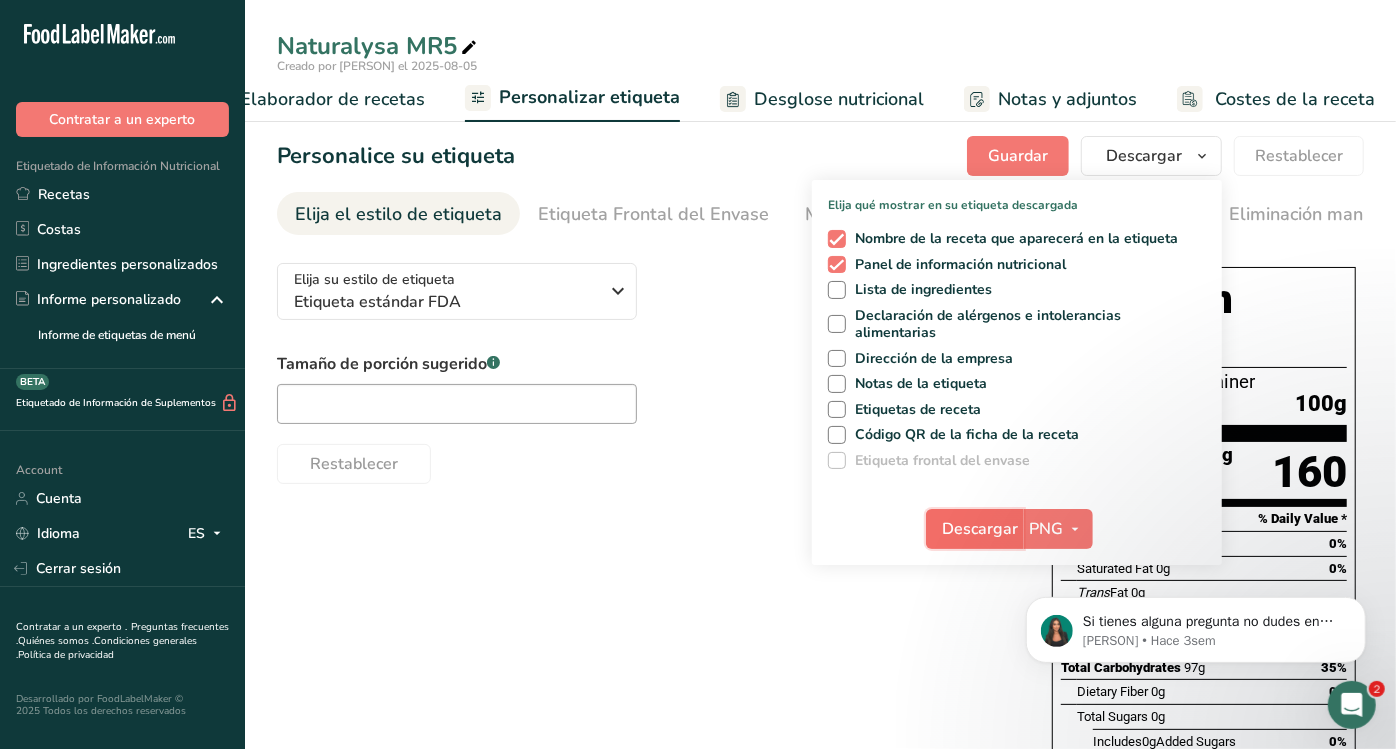 click on "Descargar" at bounding box center (981, 529) 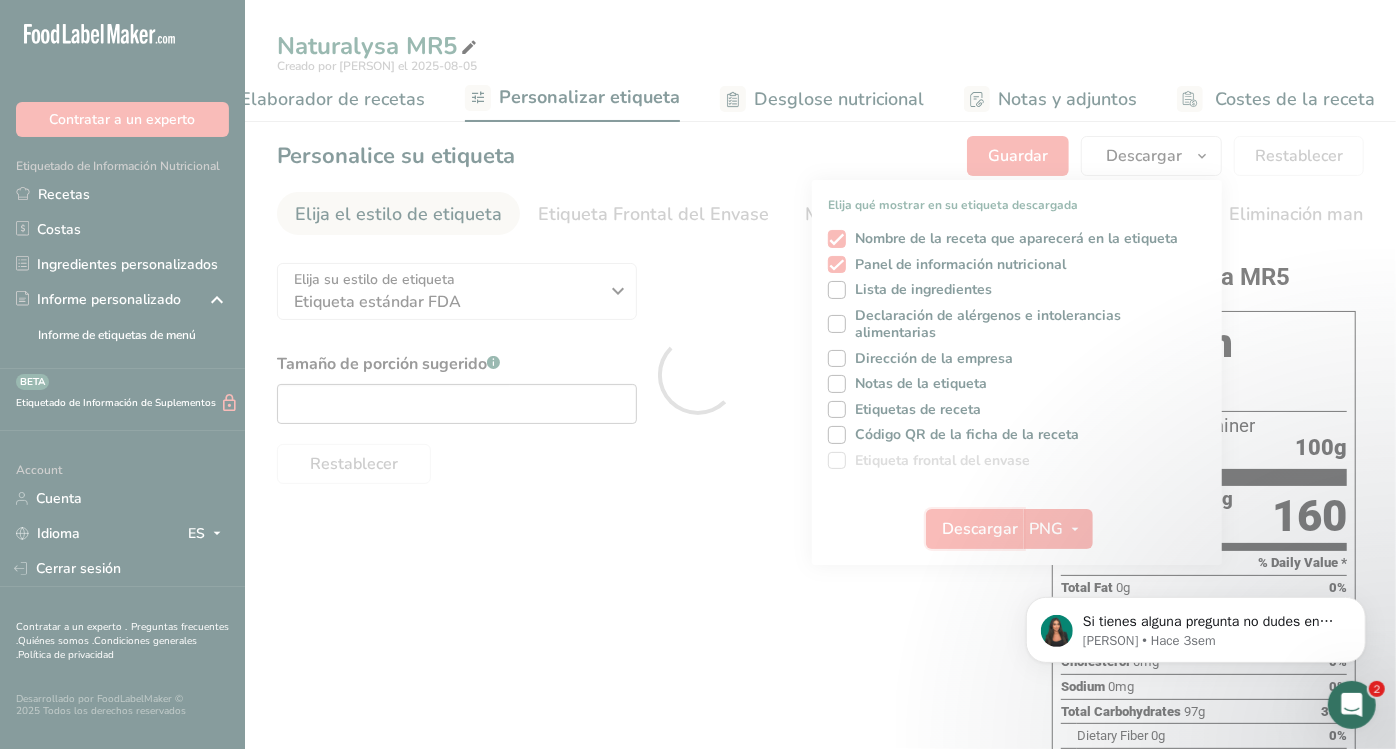 scroll, scrollTop: 0, scrollLeft: 0, axis: both 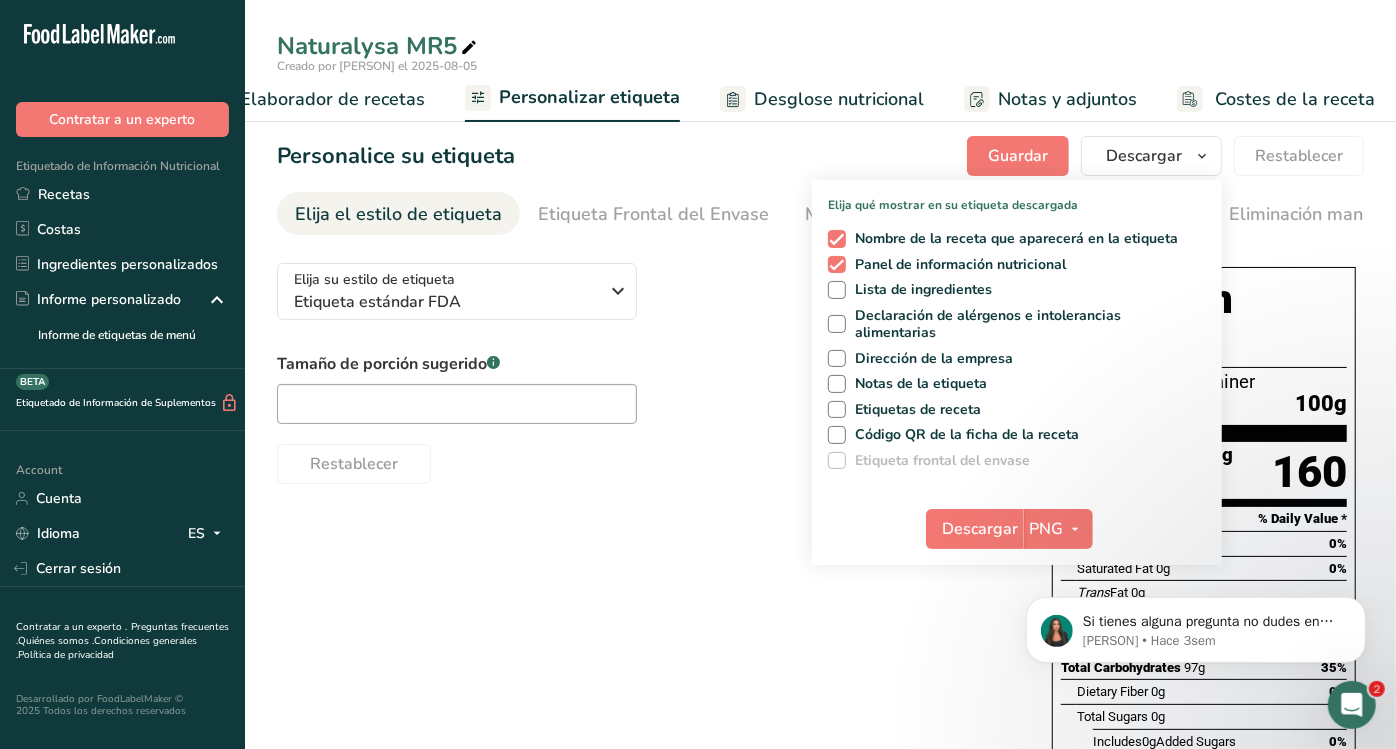 click on "Desglose nutricional" at bounding box center (839, 99) 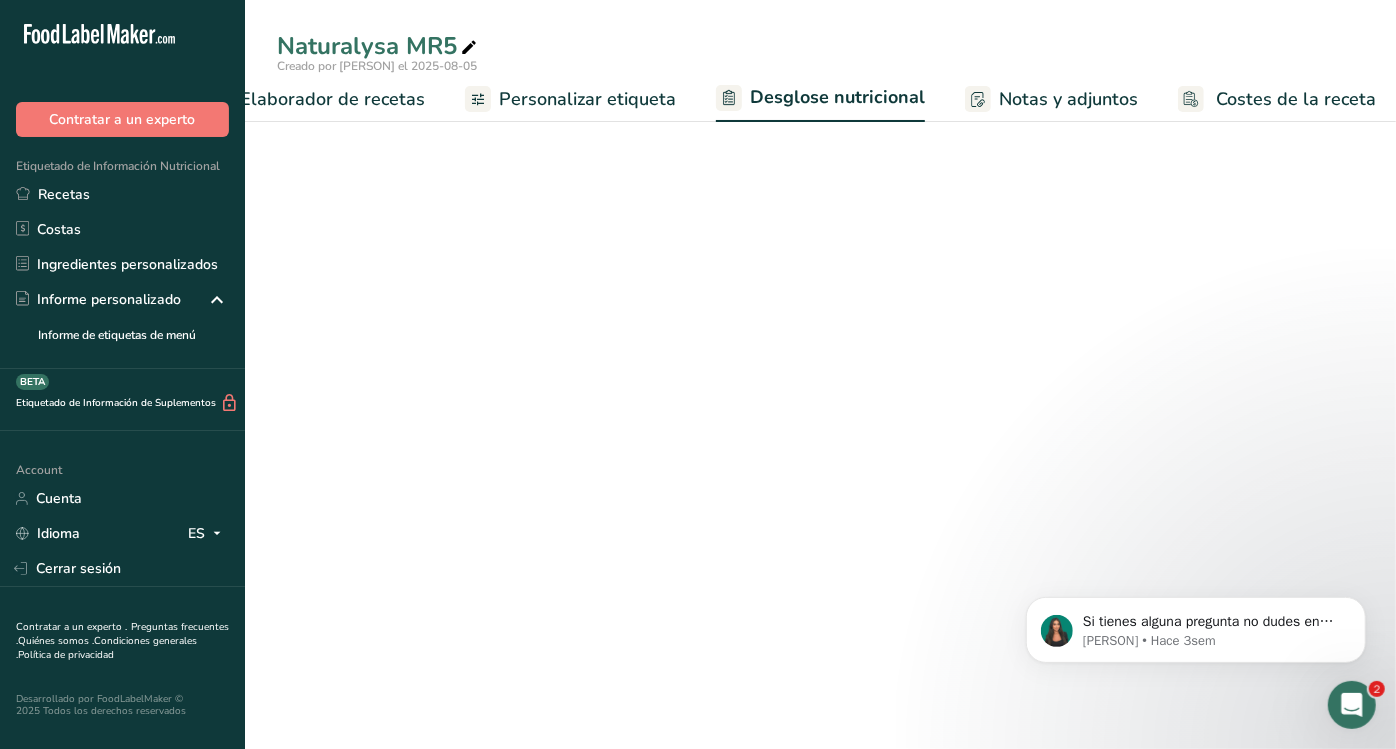 select on "Calories" 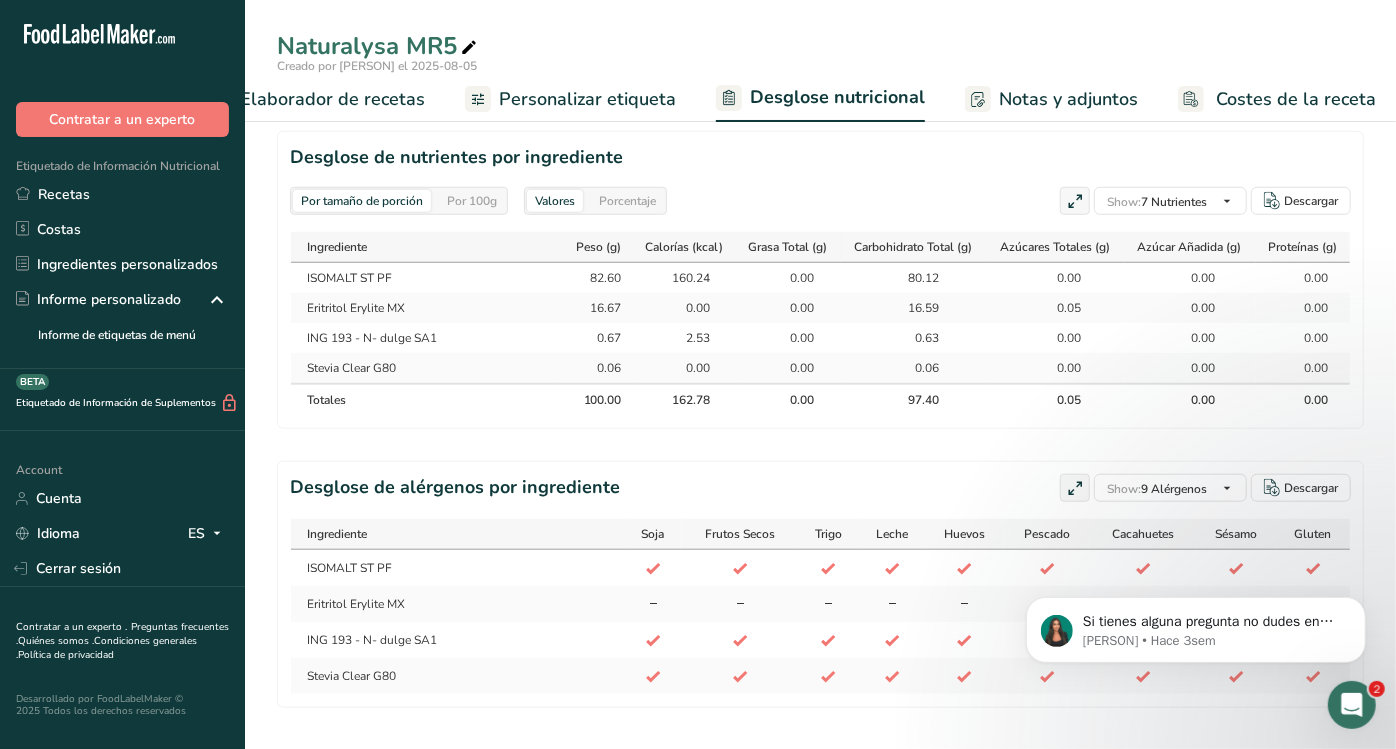 scroll, scrollTop: 940, scrollLeft: 0, axis: vertical 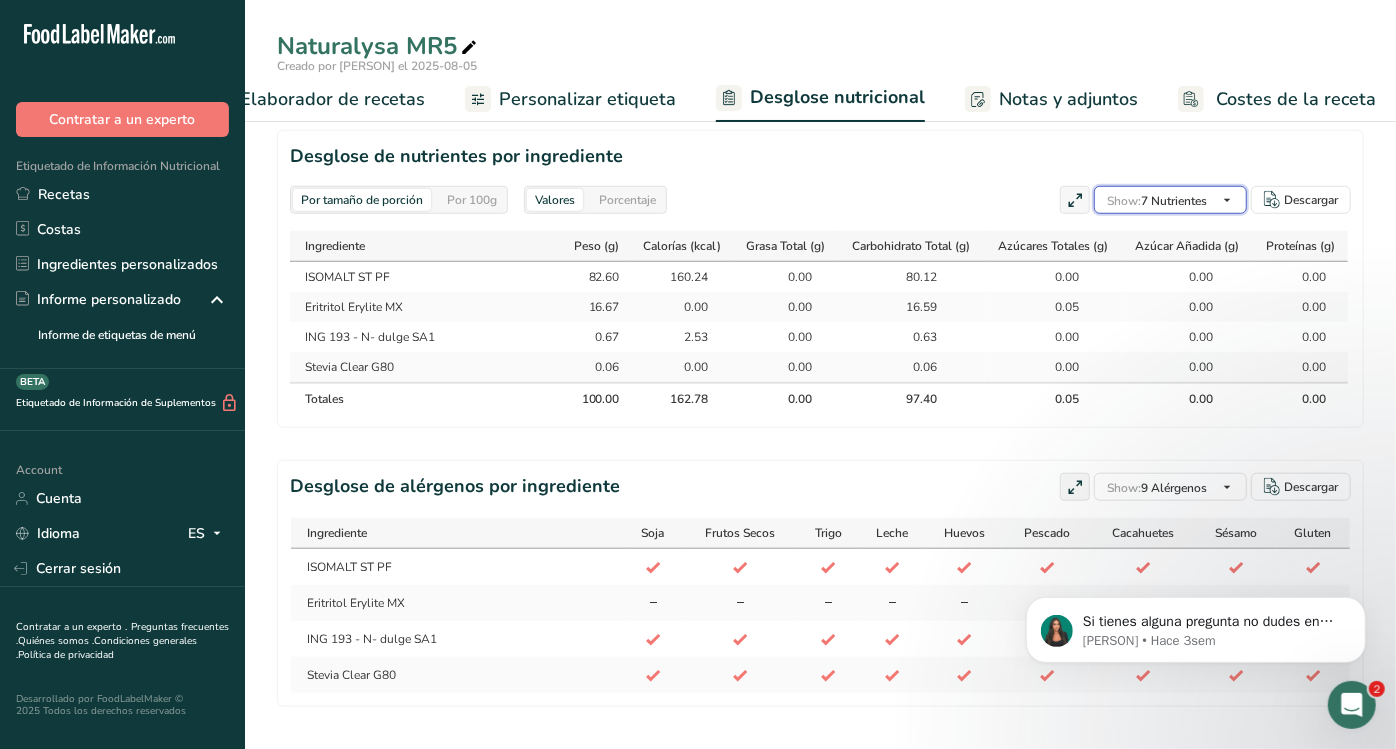 click at bounding box center (1227, 200) 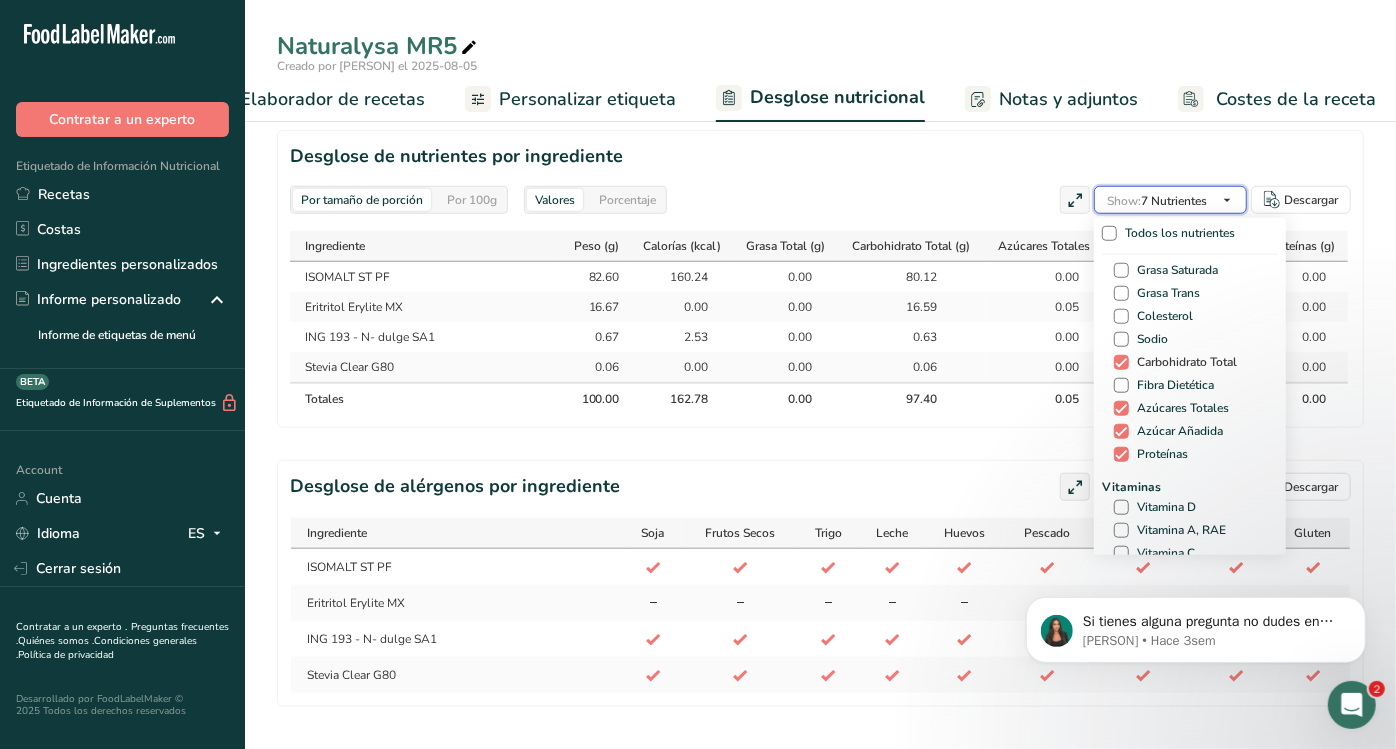 scroll, scrollTop: 111, scrollLeft: 0, axis: vertical 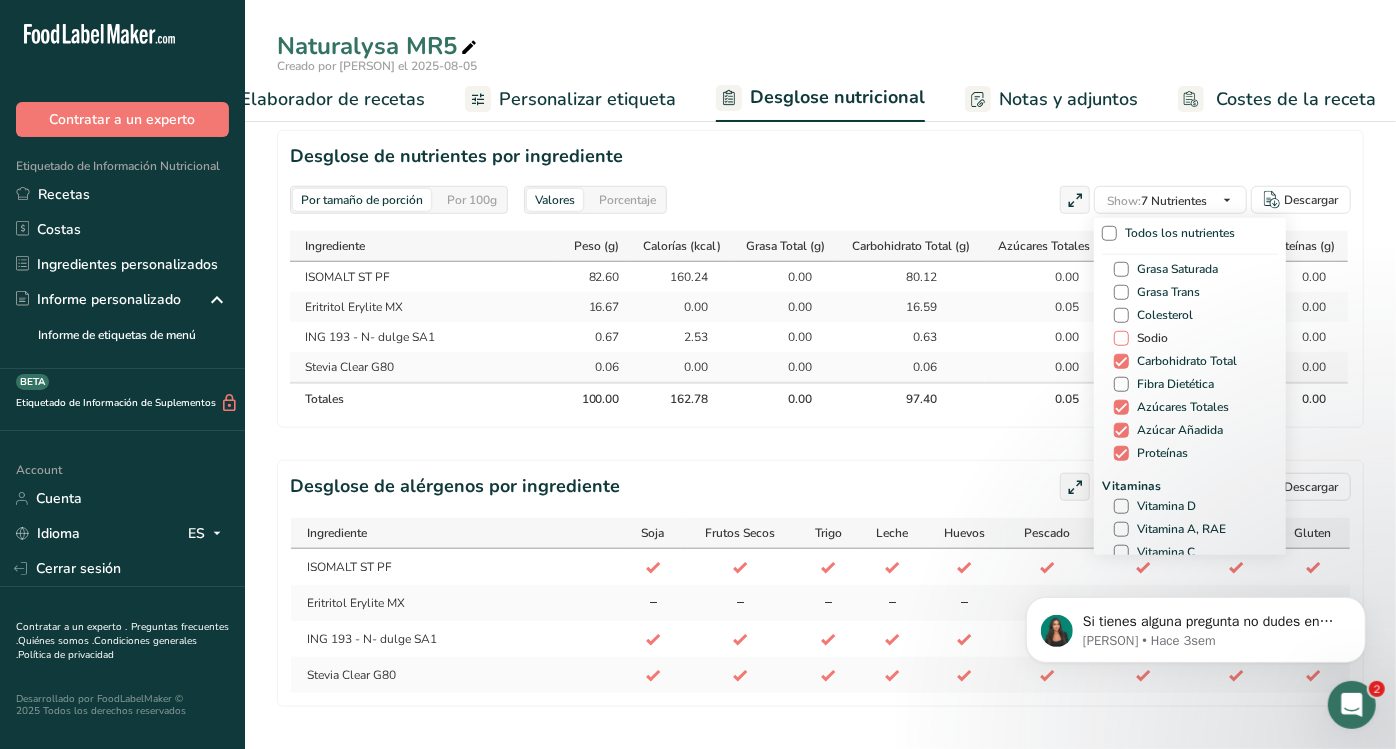 click on "Sodio" at bounding box center (1148, 338) 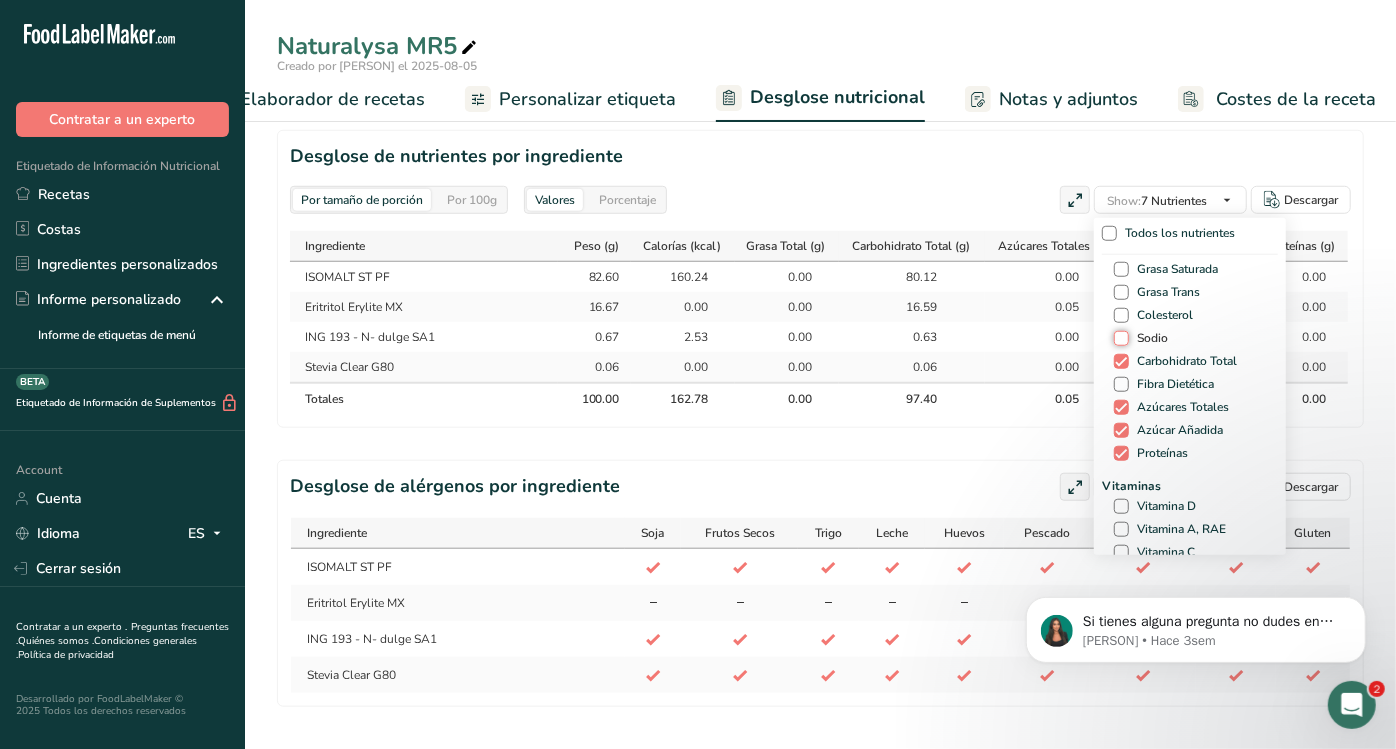 click on "Sodio" at bounding box center [1120, 338] 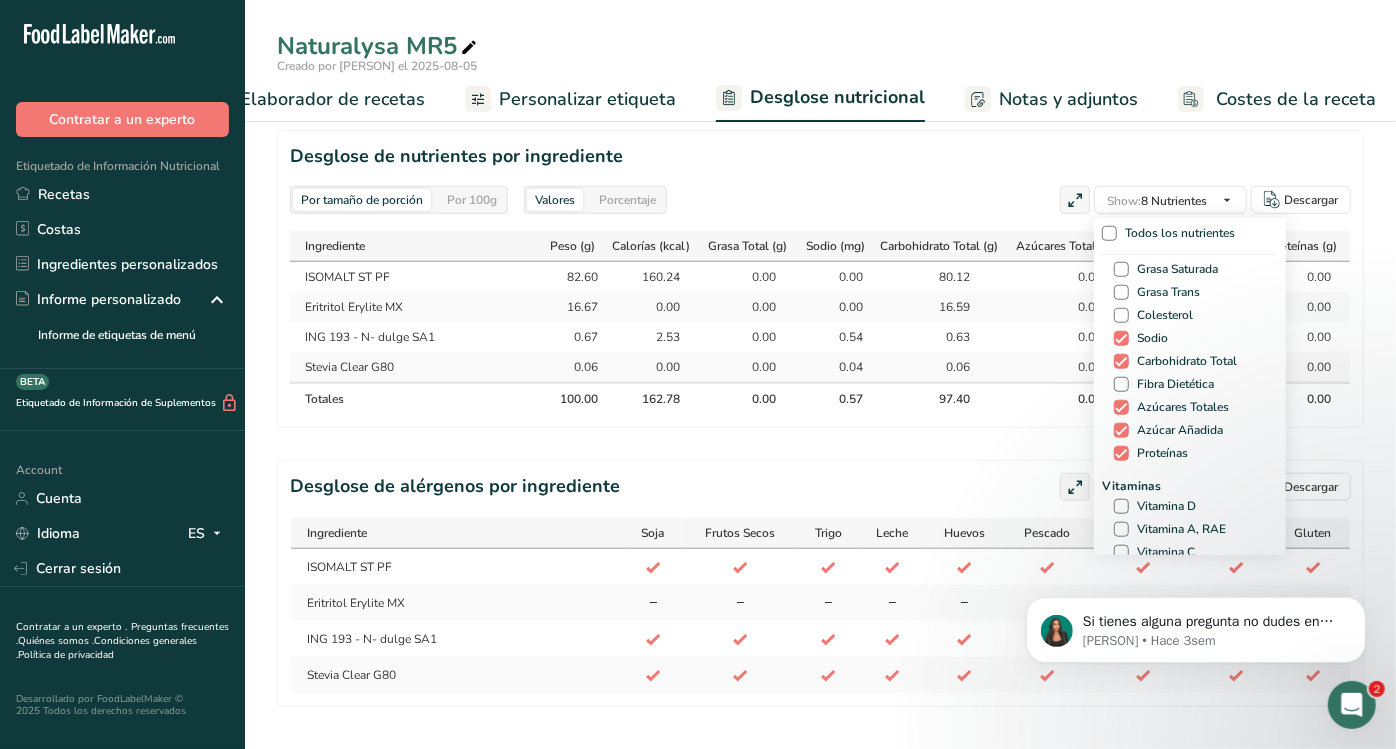 click on "Fibra Dietética" at bounding box center (1171, 384) 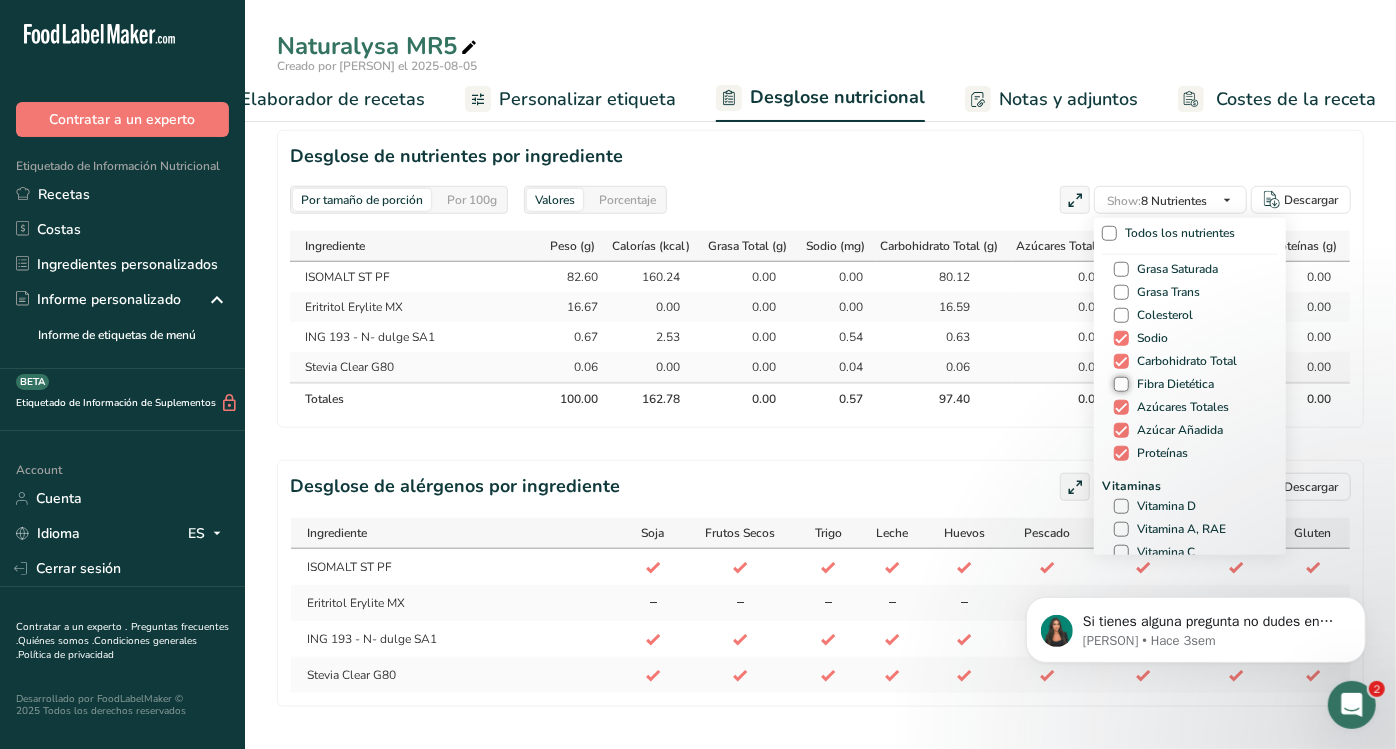 click on "Fibra Dietética" at bounding box center [1120, 384] 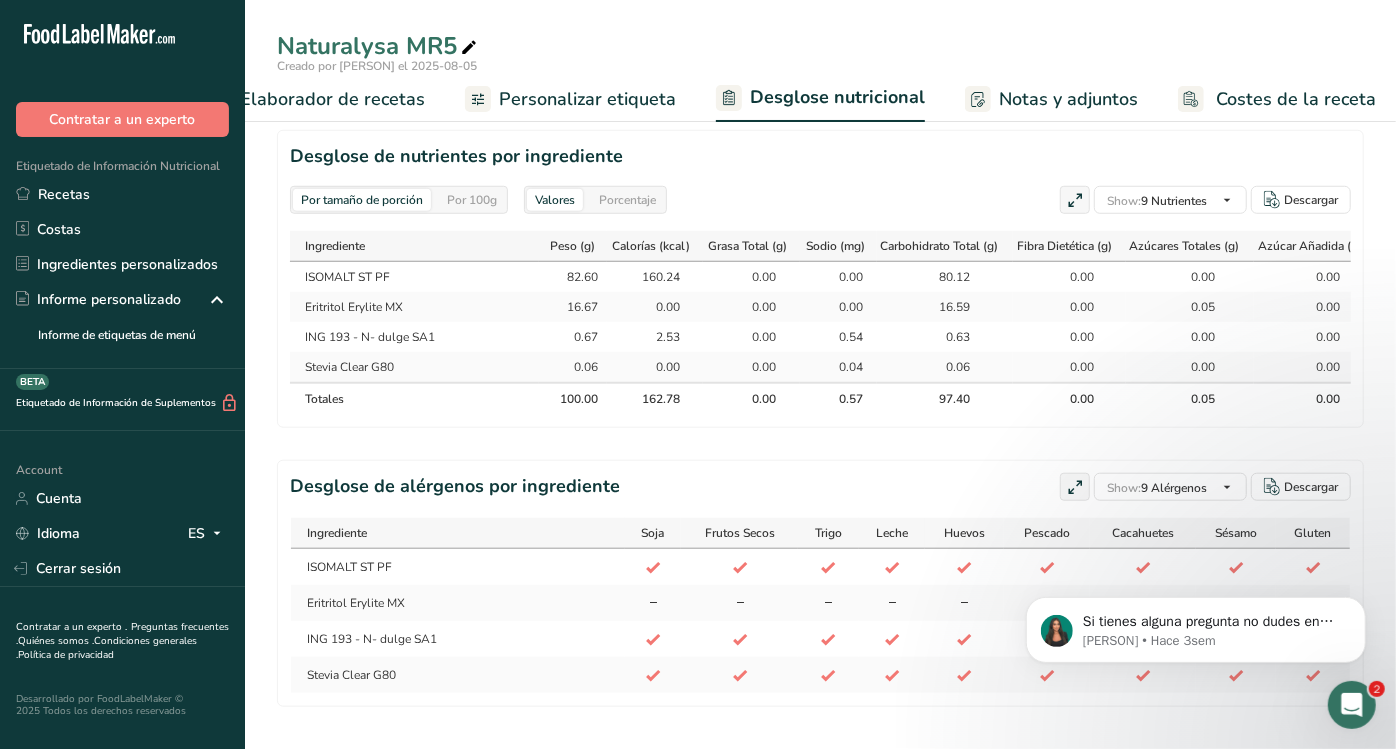 click on "Desglose de alérgenos por ingrediente
Show:
9 Alérgenos
Todos los alérgenos (56)
Soja
Frutos Secos
Trigo
Leche
Huevos
Pescado
Cacahuetes
Sésamo
Crustáceos
Sulfitos
Apio
Mostaza
Altramuces
Moluscos
Gluten
Almendra
Nuez de haya
Nuez de Brasil
Butternut
Anacardo
Castaña
Chinquapin
Coco" at bounding box center [820, 487] 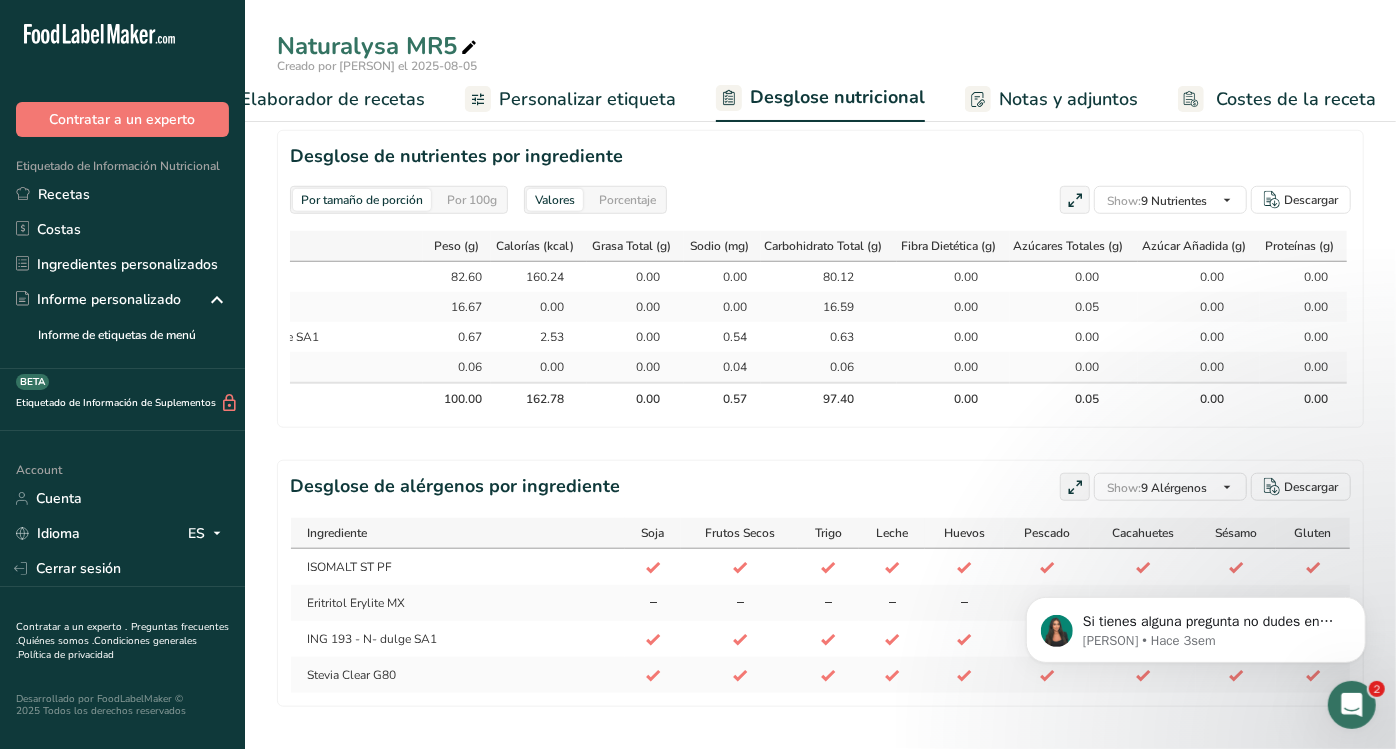 scroll, scrollTop: 0, scrollLeft: 0, axis: both 